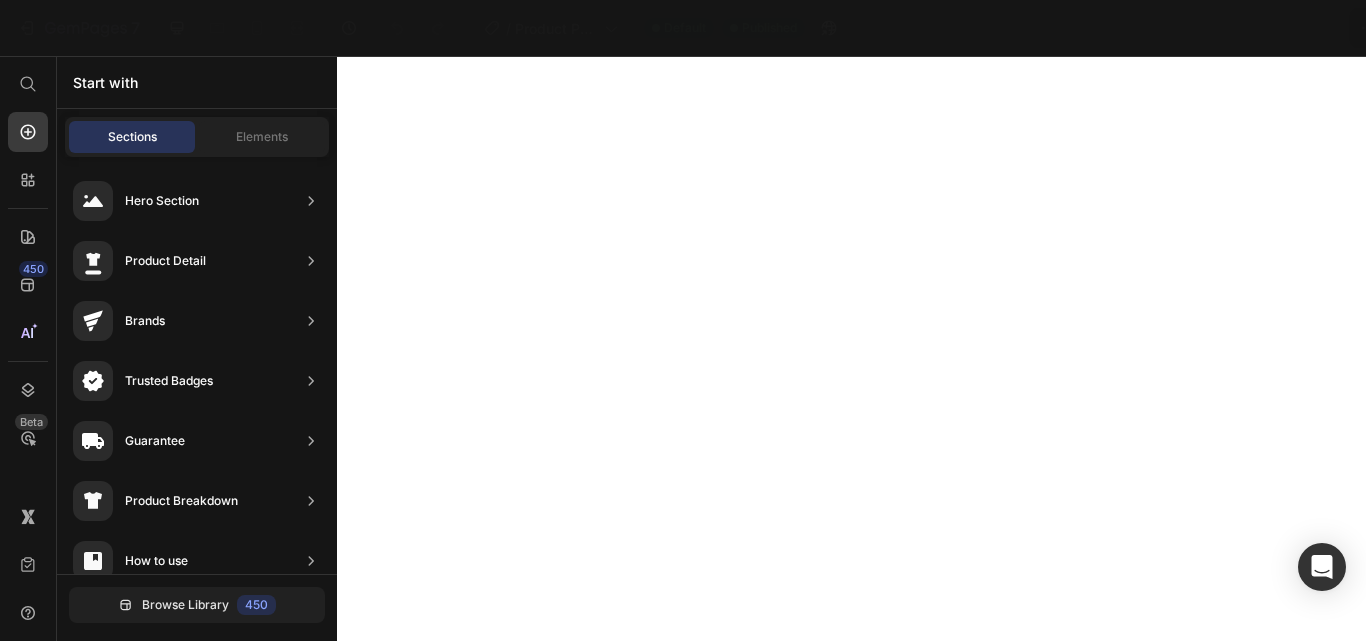 scroll, scrollTop: 0, scrollLeft: 0, axis: both 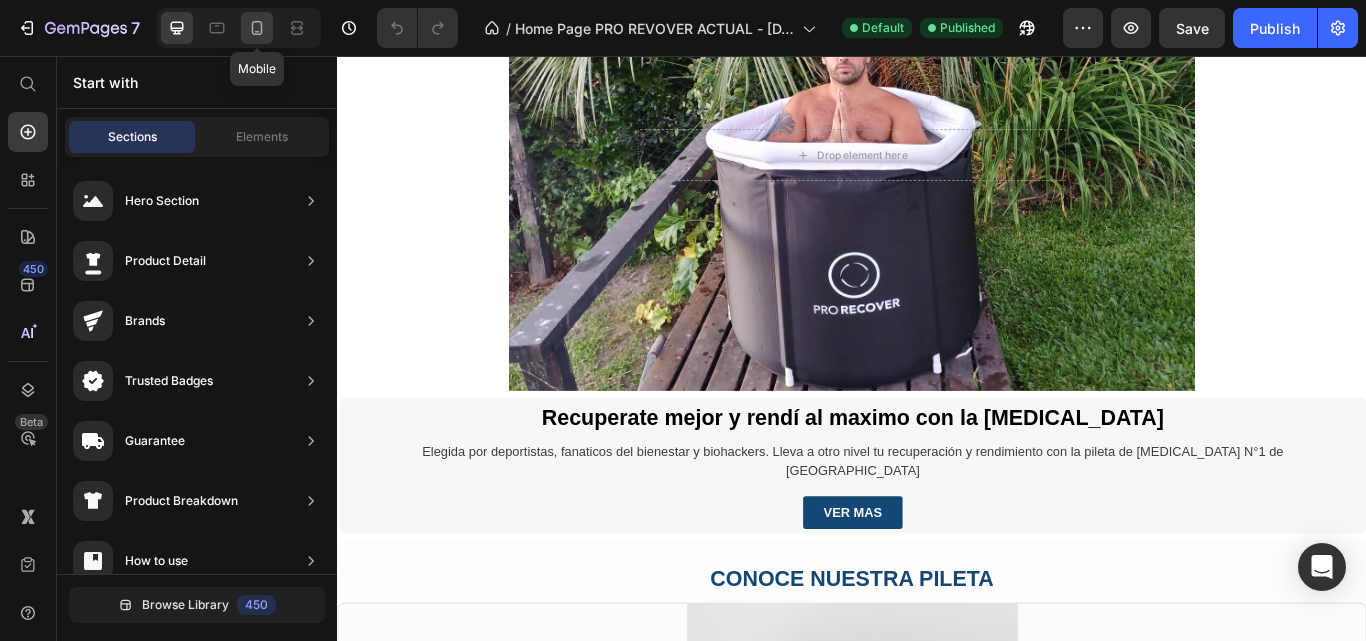 click 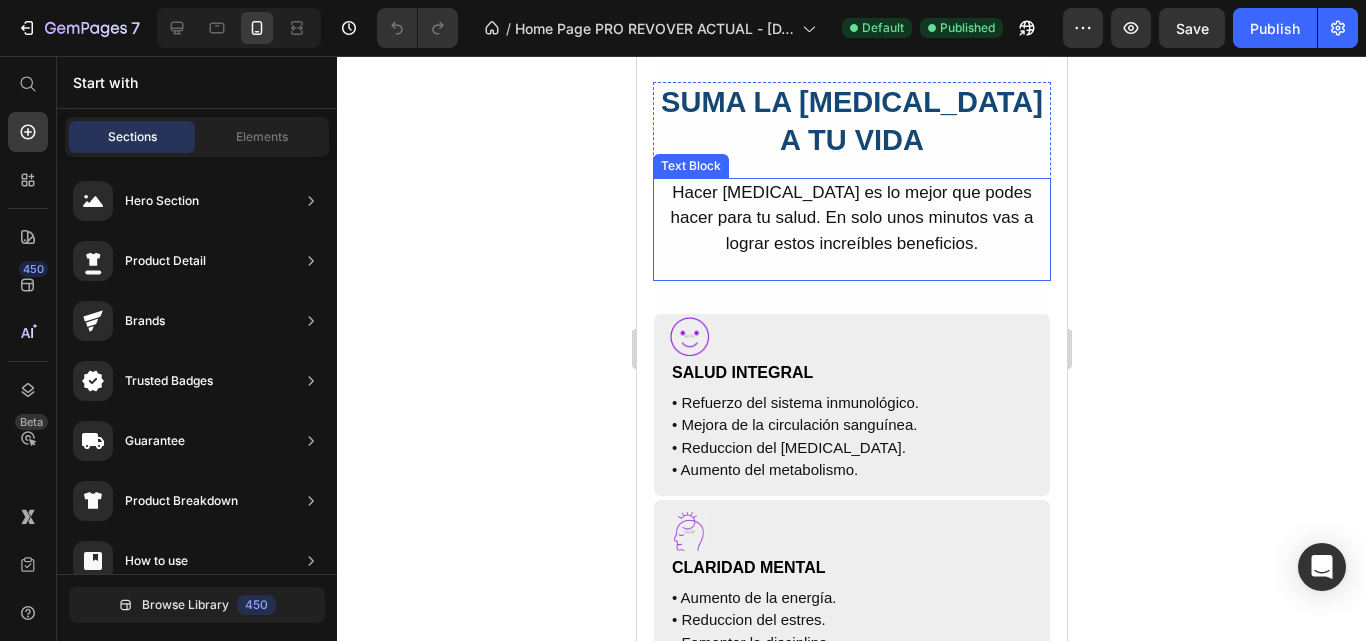 scroll, scrollTop: 1400, scrollLeft: 0, axis: vertical 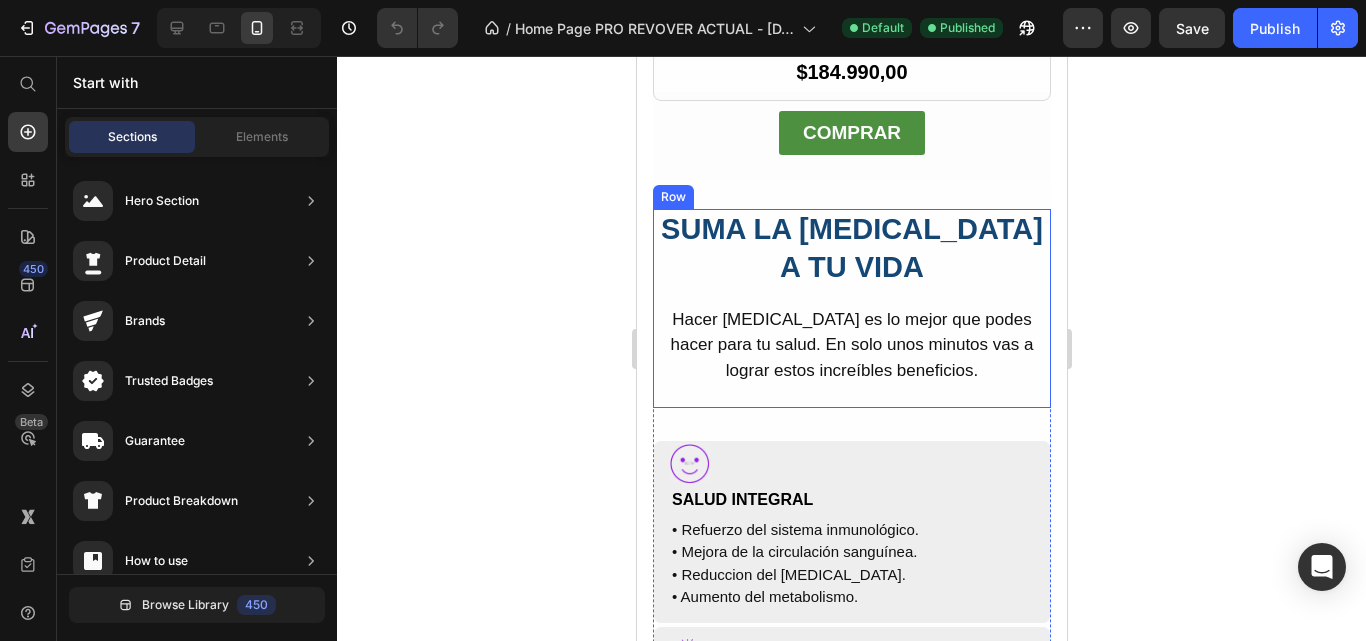 click on "SUMA LA [MEDICAL_DATA] A TU VIDA Text Block Hacer [MEDICAL_DATA] es lo mejor que podes hacer para tu salud. En solo unos minutos vas a lograr estos increíbles beneficios.   Text Block" at bounding box center [851, 308] 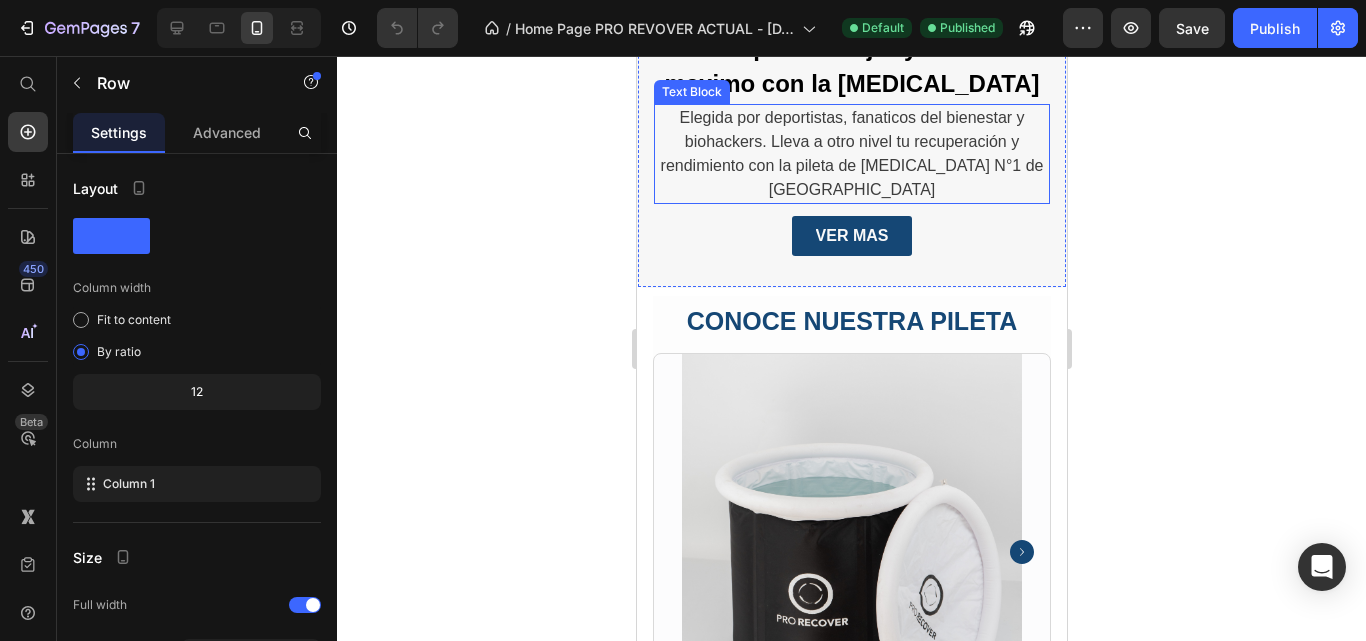 scroll, scrollTop: 100, scrollLeft: 0, axis: vertical 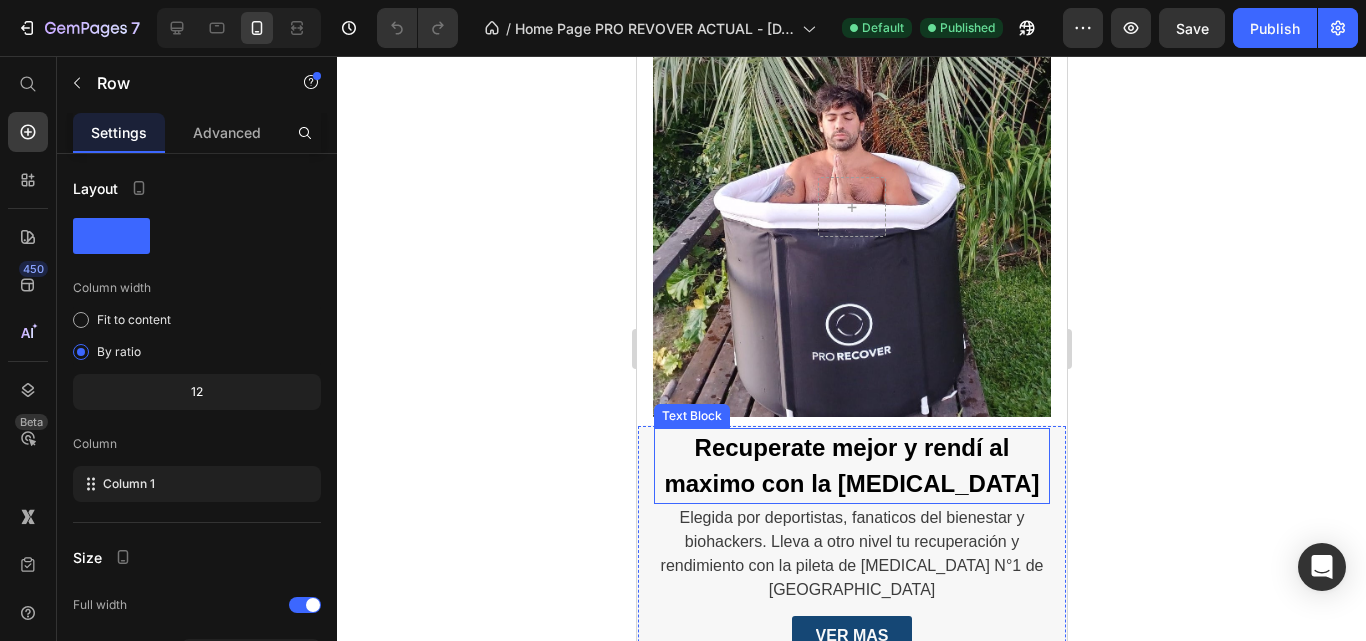 click on "Recuperate mejor y rendí al maximo con la [MEDICAL_DATA]" at bounding box center [851, 466] 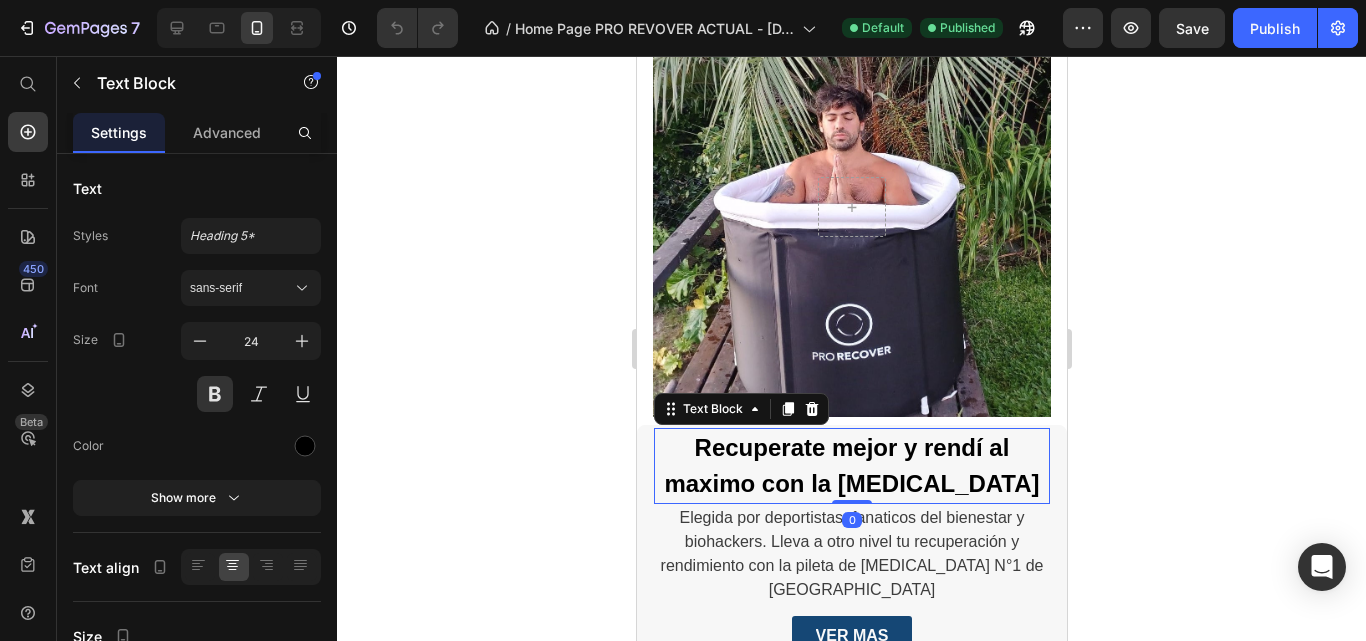 click on "Elegida por deportistas, fanaticos del bienestar y biohackers. Lleva a otro nivel tu recuperación y rendimiento con la pileta de [MEDICAL_DATA] N°1 de [GEOGRAPHIC_DATA]" at bounding box center (851, 554) 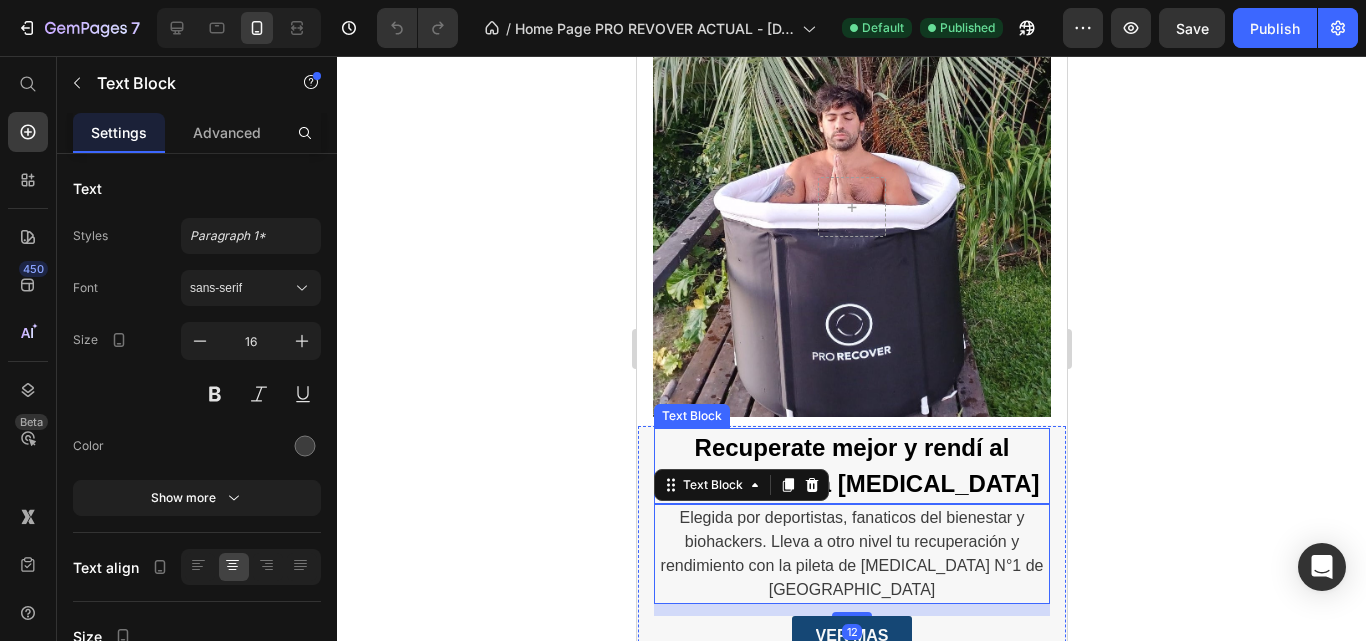 click on "Recuperate mejor y rendí al maximo con la [MEDICAL_DATA]" at bounding box center (851, 466) 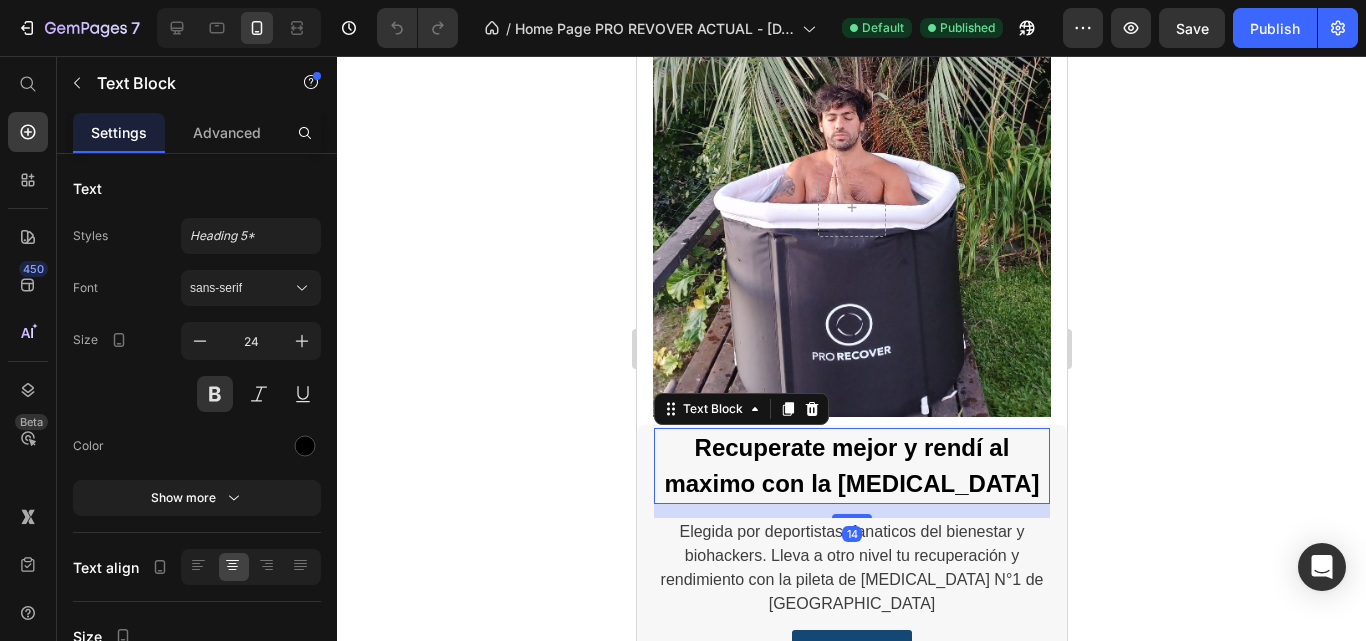 drag, startPoint x: 852, startPoint y: 503, endPoint x: 851, endPoint y: 517, distance: 14.035668 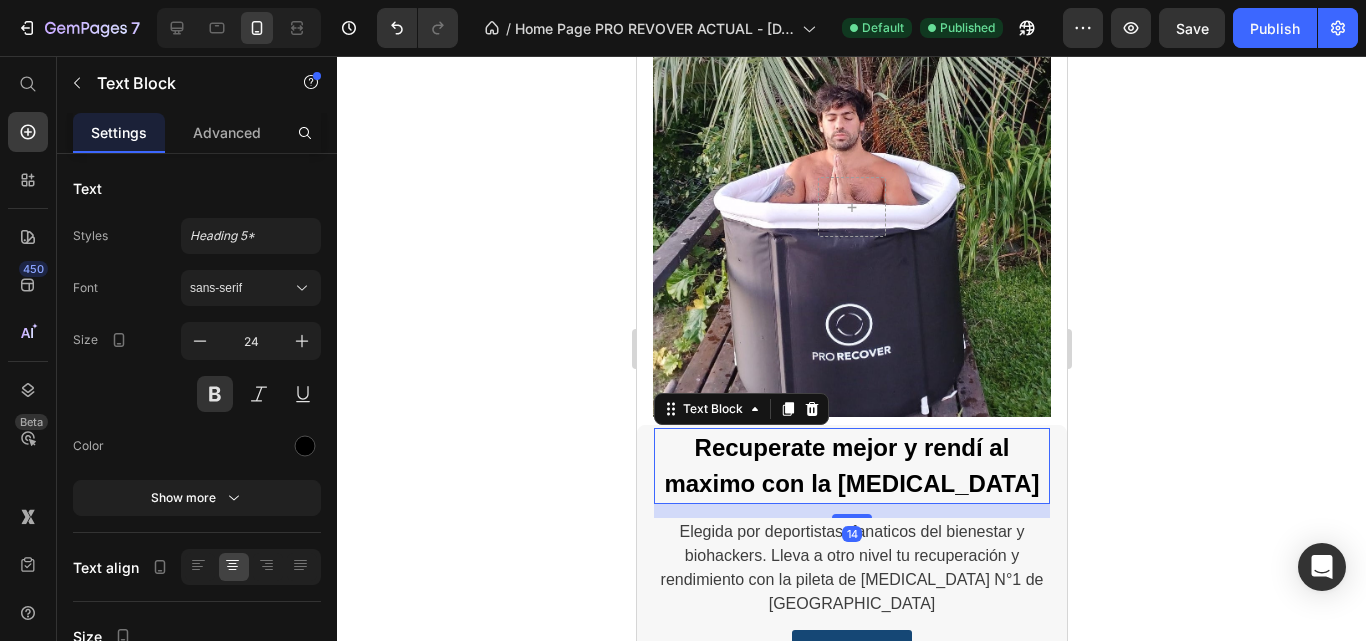 drag, startPoint x: 1109, startPoint y: 363, endPoint x: 1107, endPoint y: 339, distance: 24.083189 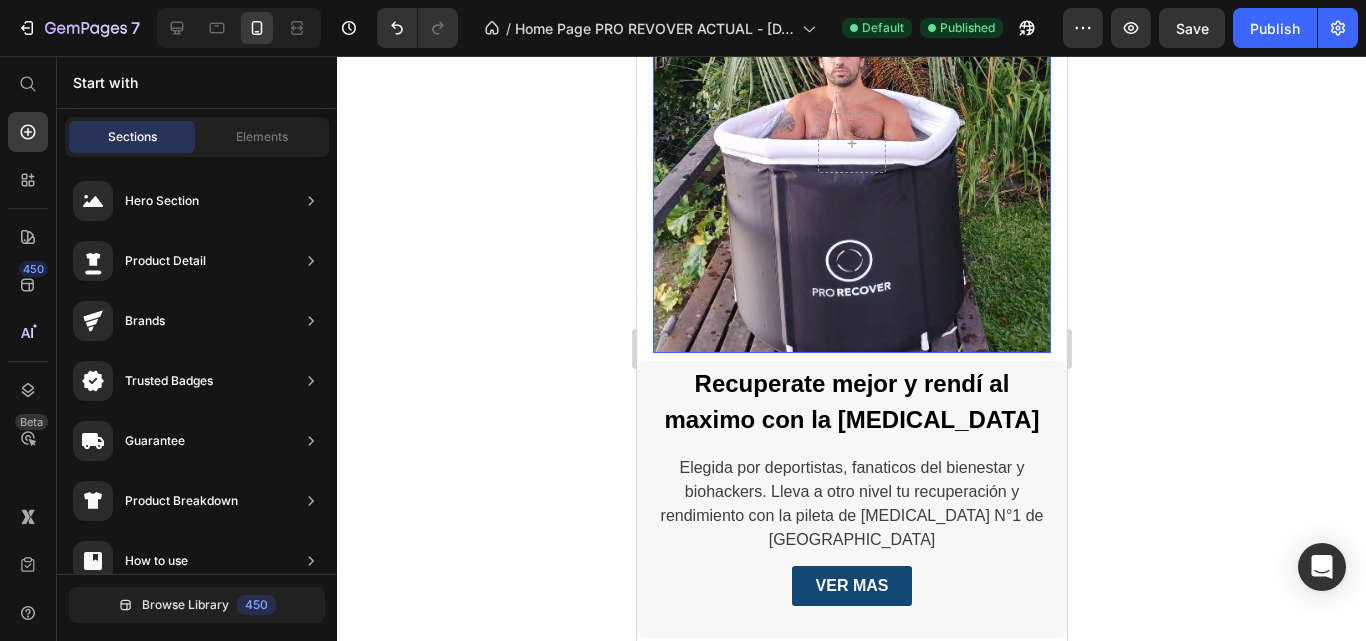 scroll, scrollTop: 200, scrollLeft: 0, axis: vertical 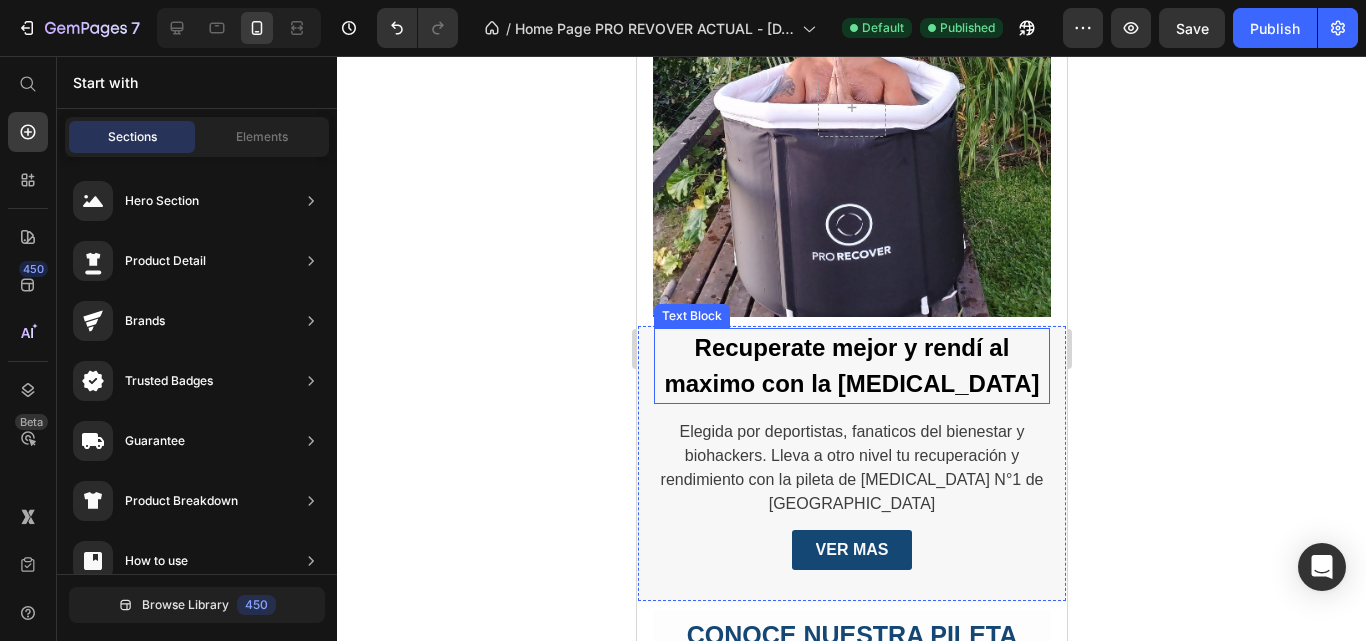 click on "Recuperate mejor y rendí al maximo con la [MEDICAL_DATA]" at bounding box center (851, 366) 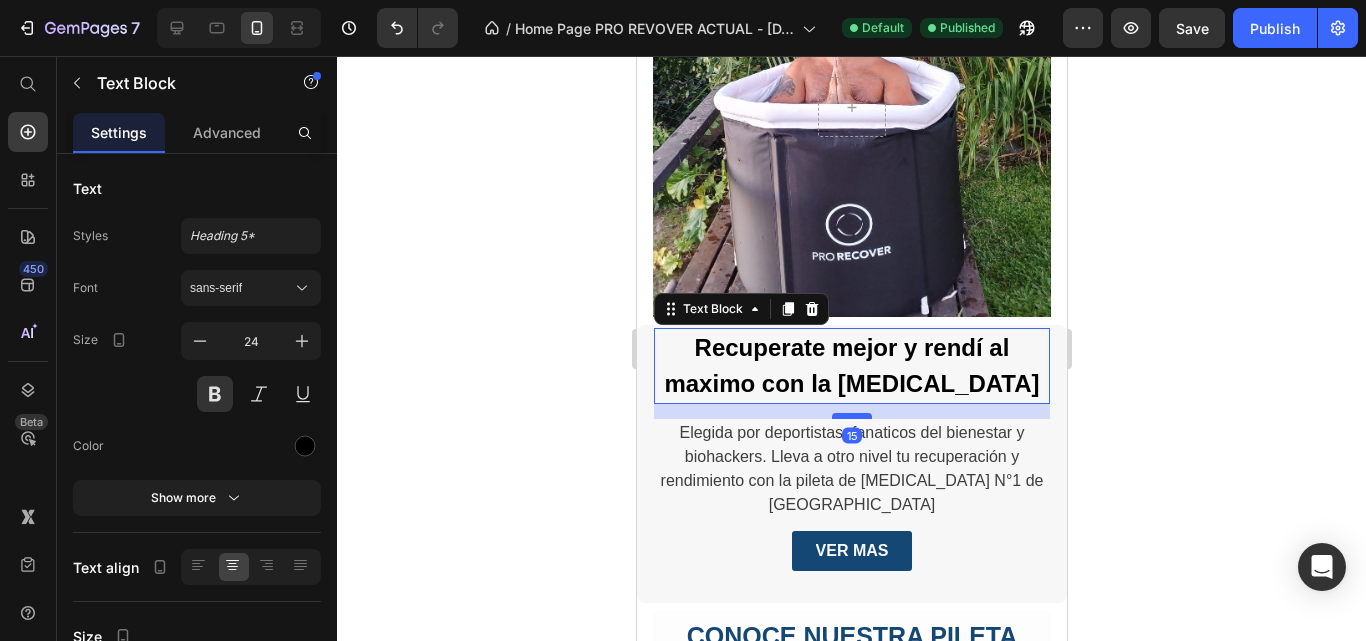 click at bounding box center (851, 416) 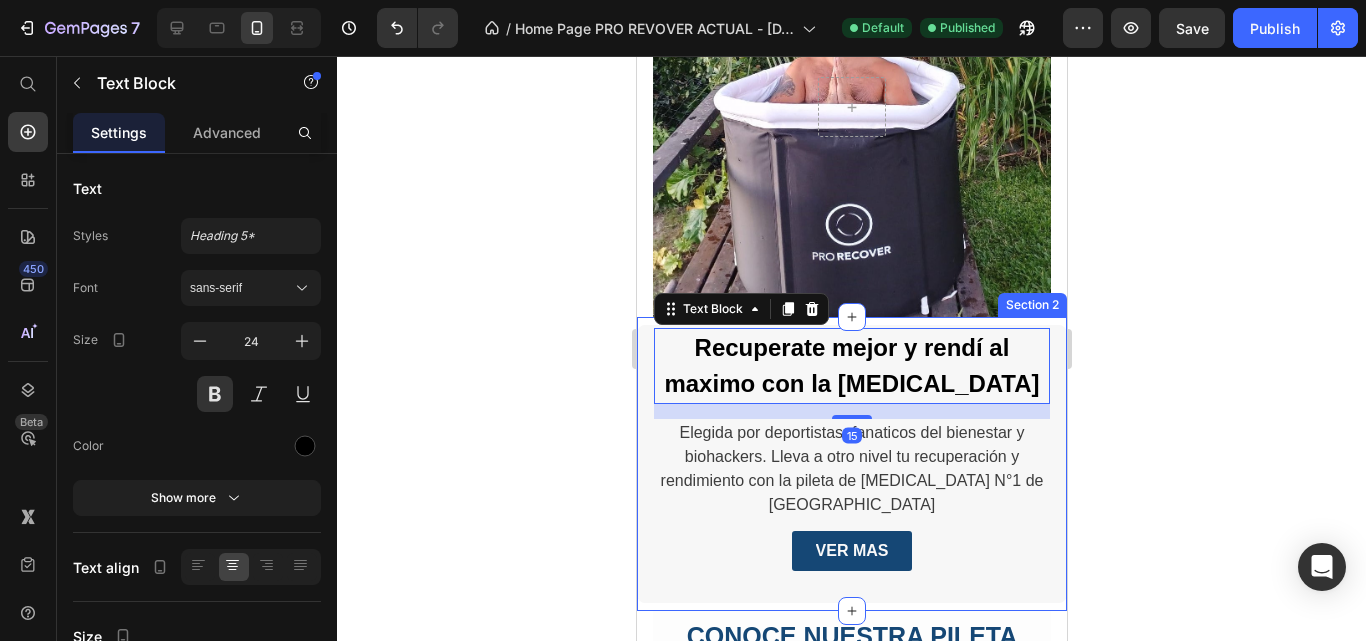 click at bounding box center (851, 107) 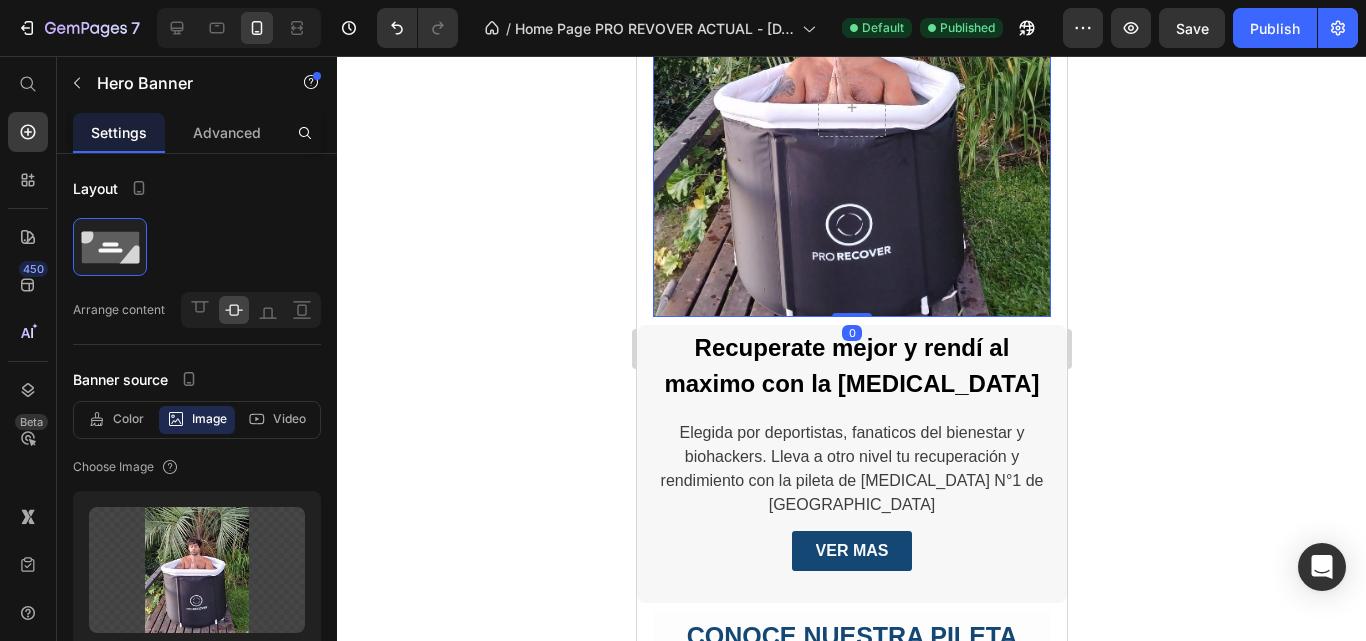 click at bounding box center [851, 107] 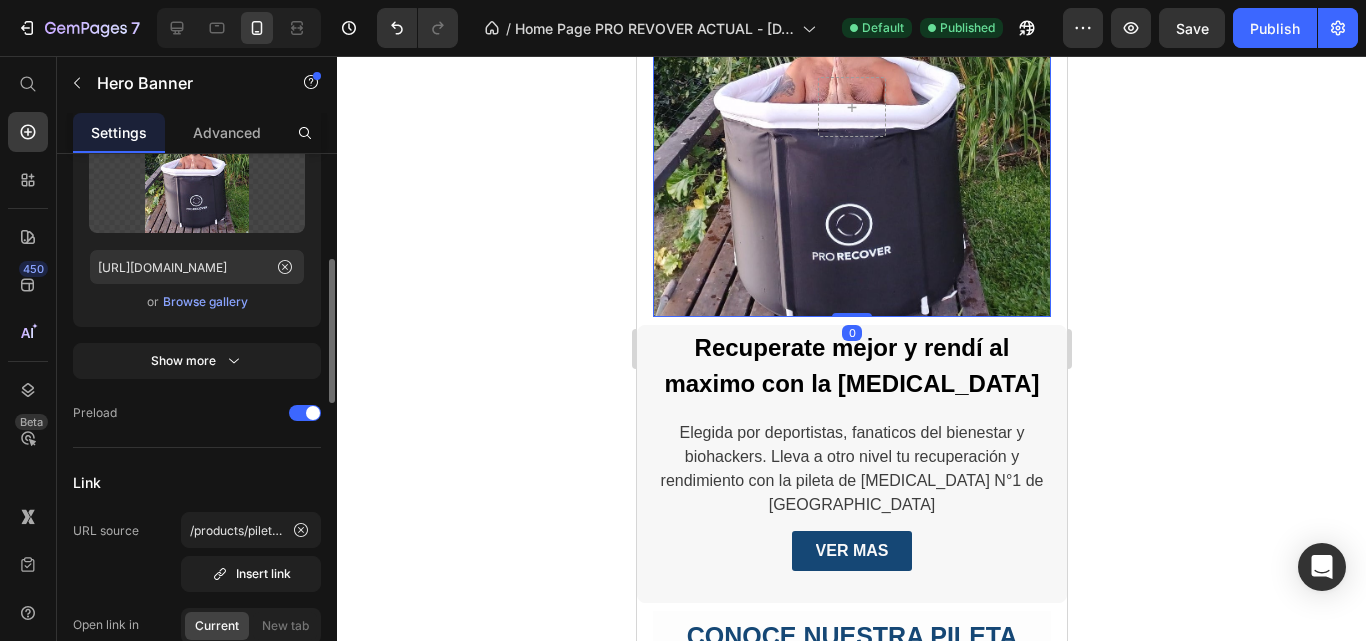 scroll, scrollTop: 700, scrollLeft: 0, axis: vertical 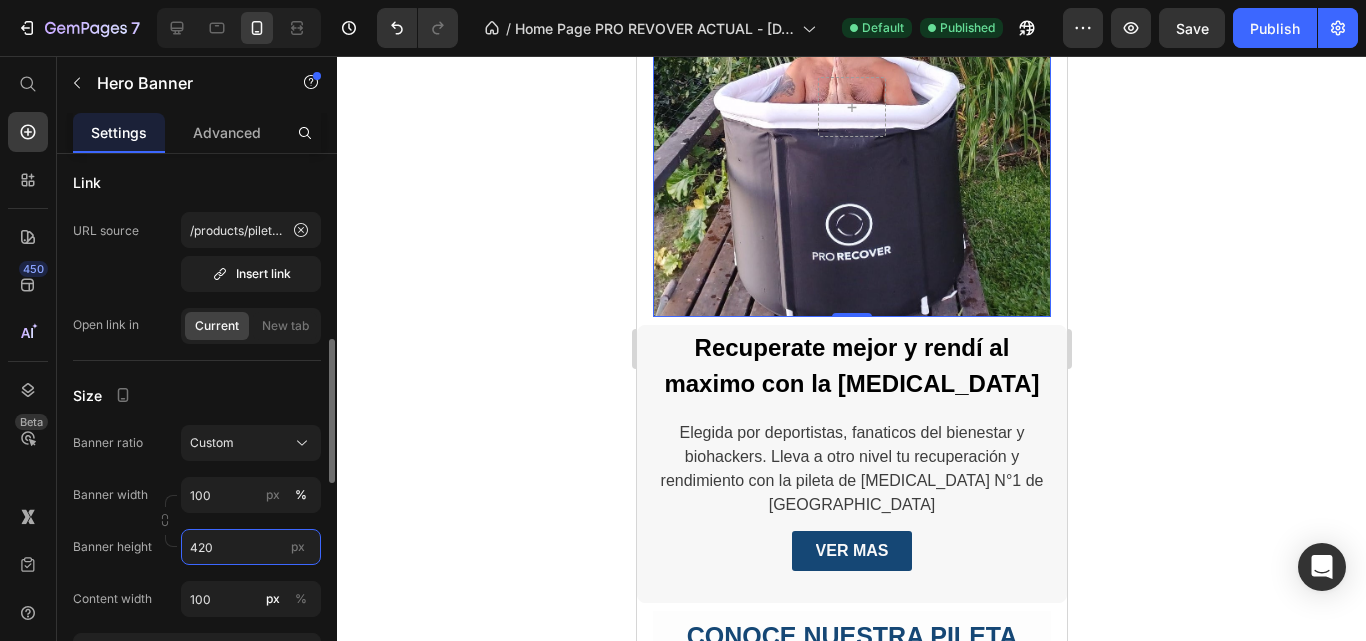 click on "420" at bounding box center [251, 547] 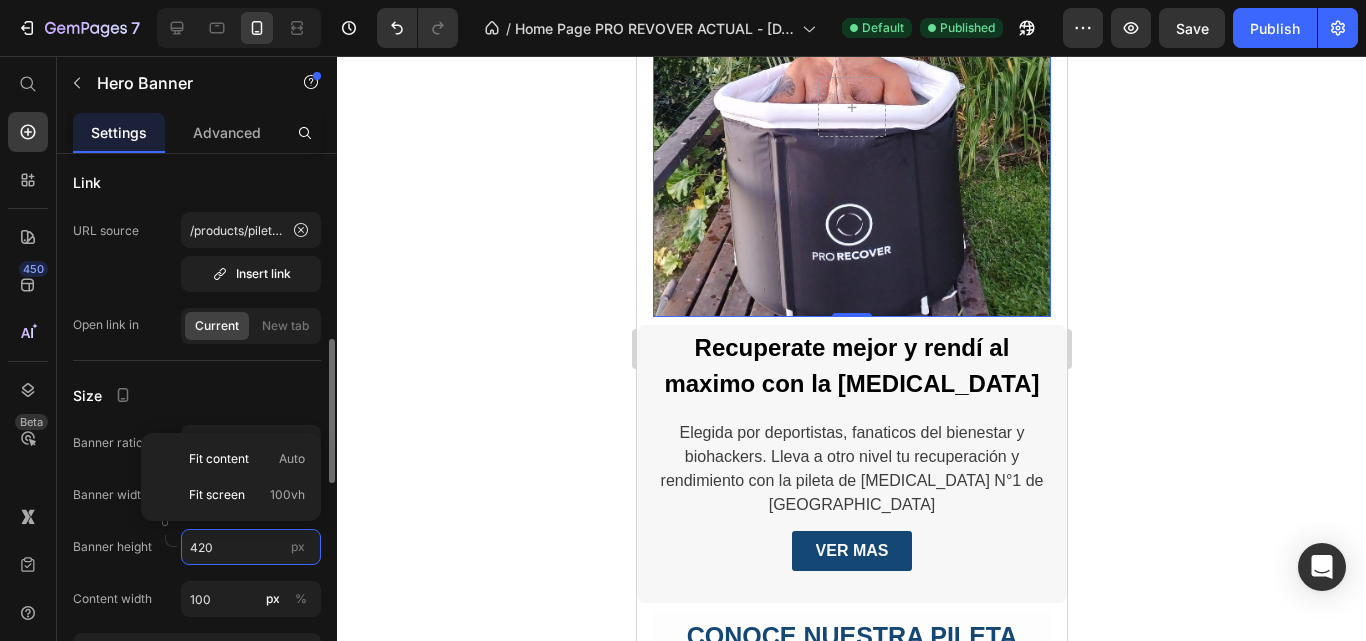 click on "420" at bounding box center (251, 547) 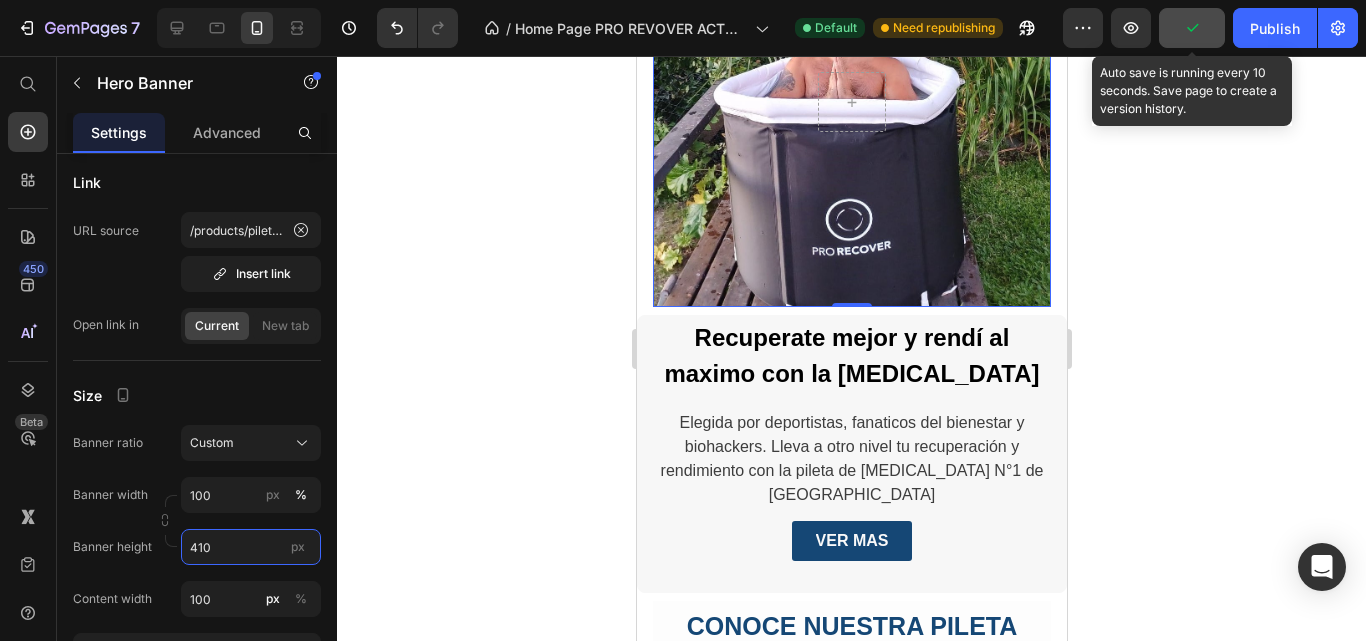 type on "410" 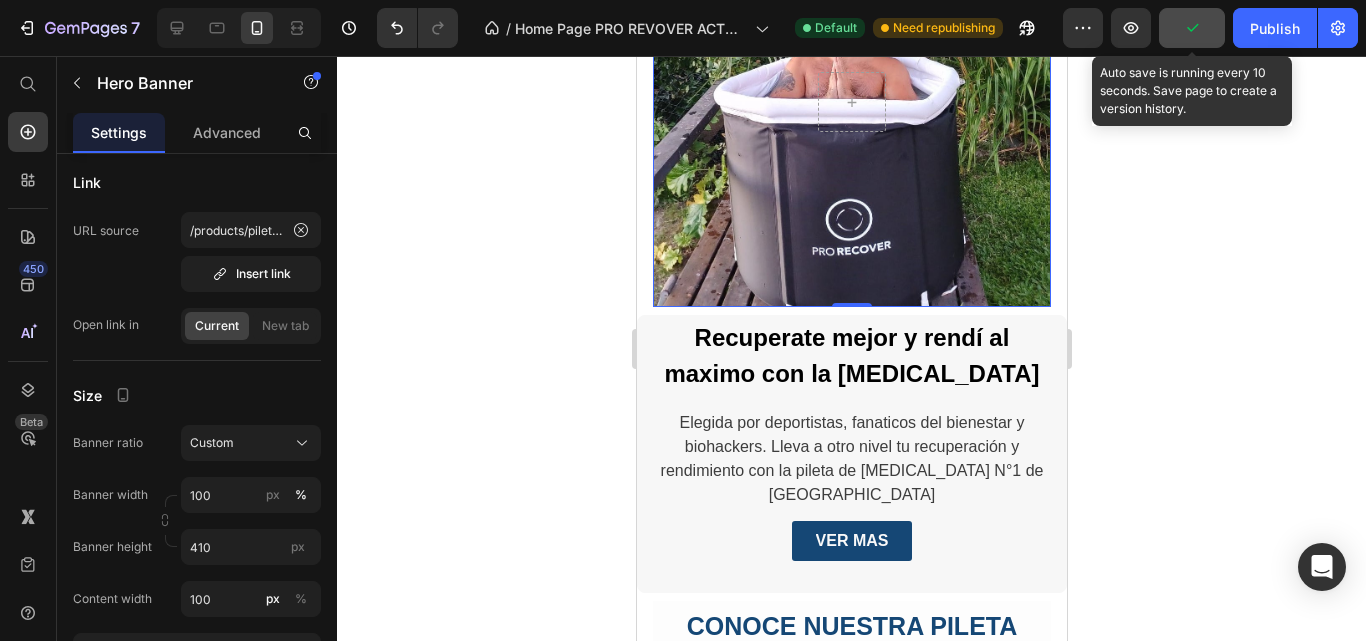 click 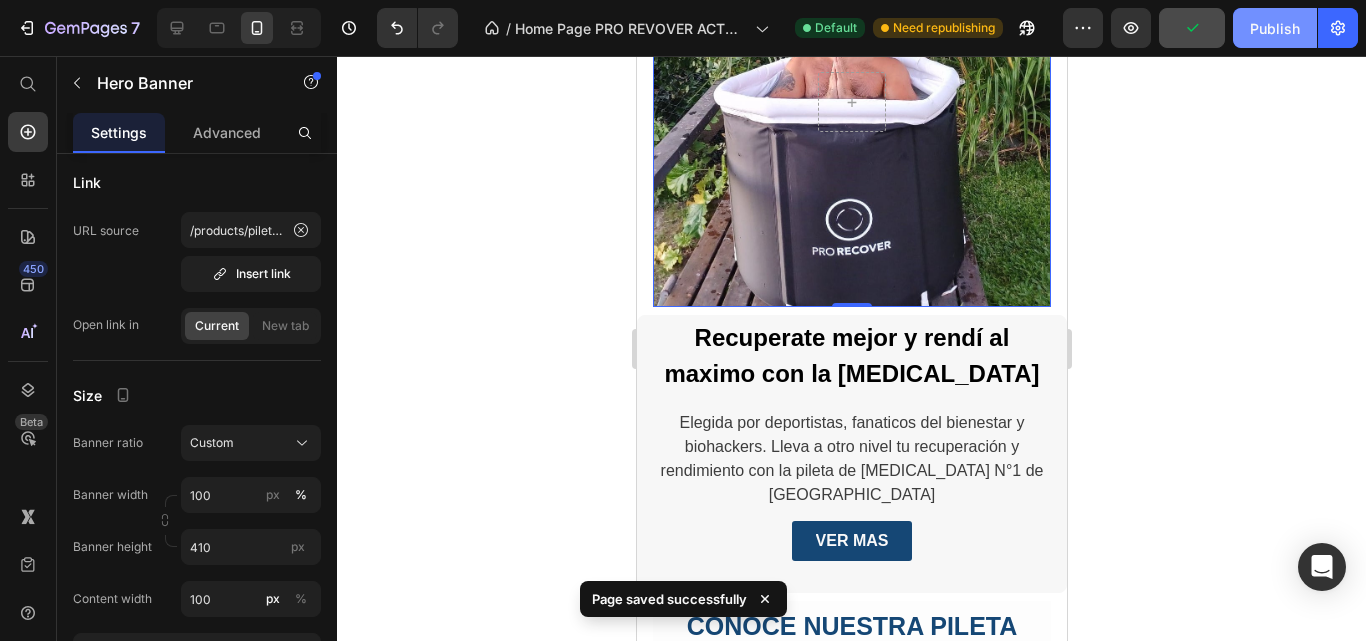 click on "Publish" at bounding box center (1275, 28) 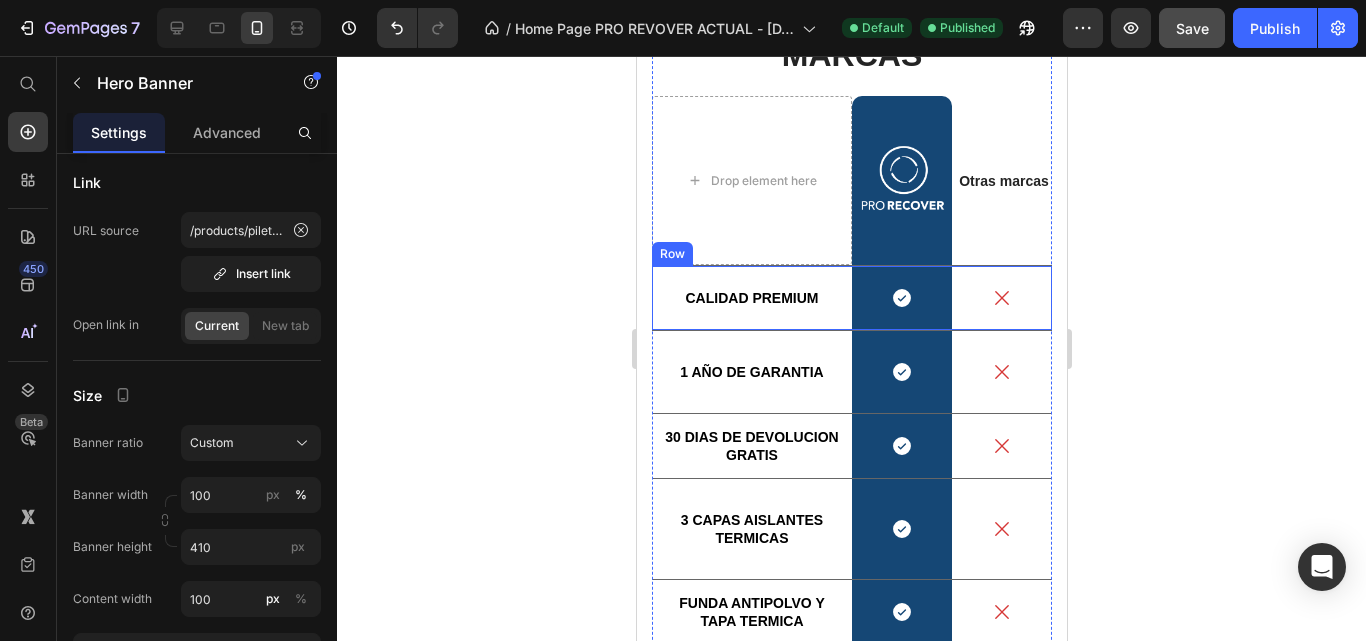 scroll, scrollTop: 3000, scrollLeft: 0, axis: vertical 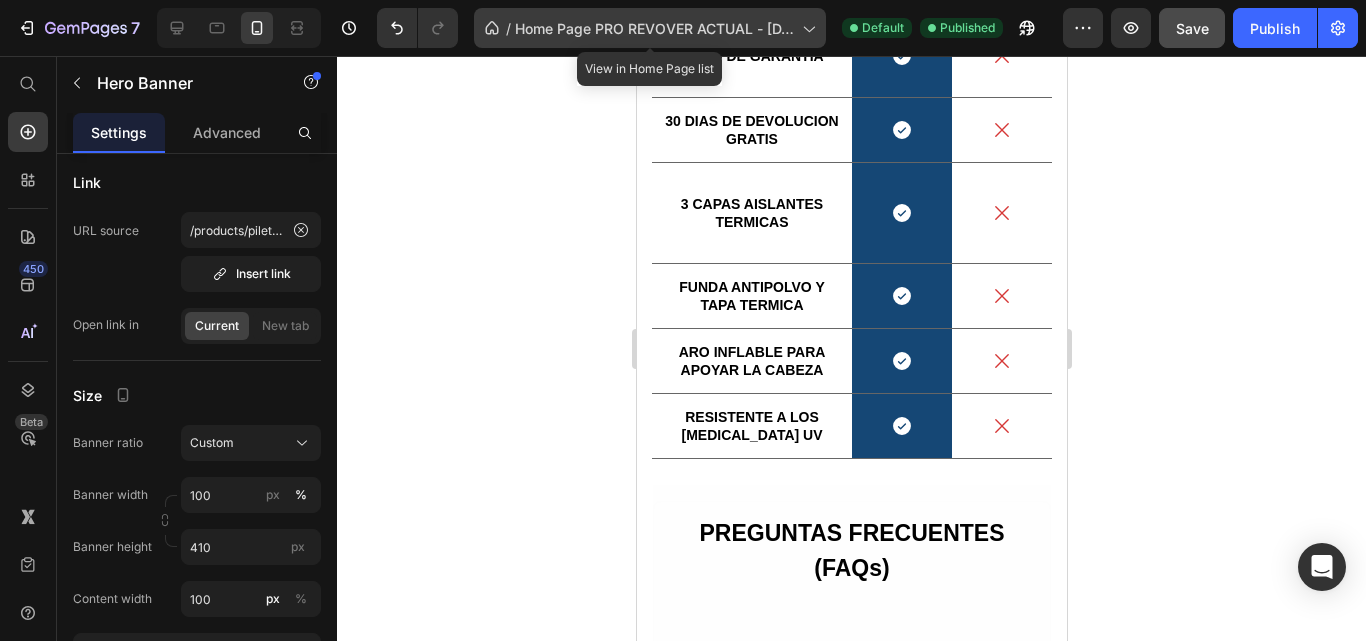 click on "Home Page PRO REVOVER ACTUAL - [DATE] 21:20:44" at bounding box center (654, 28) 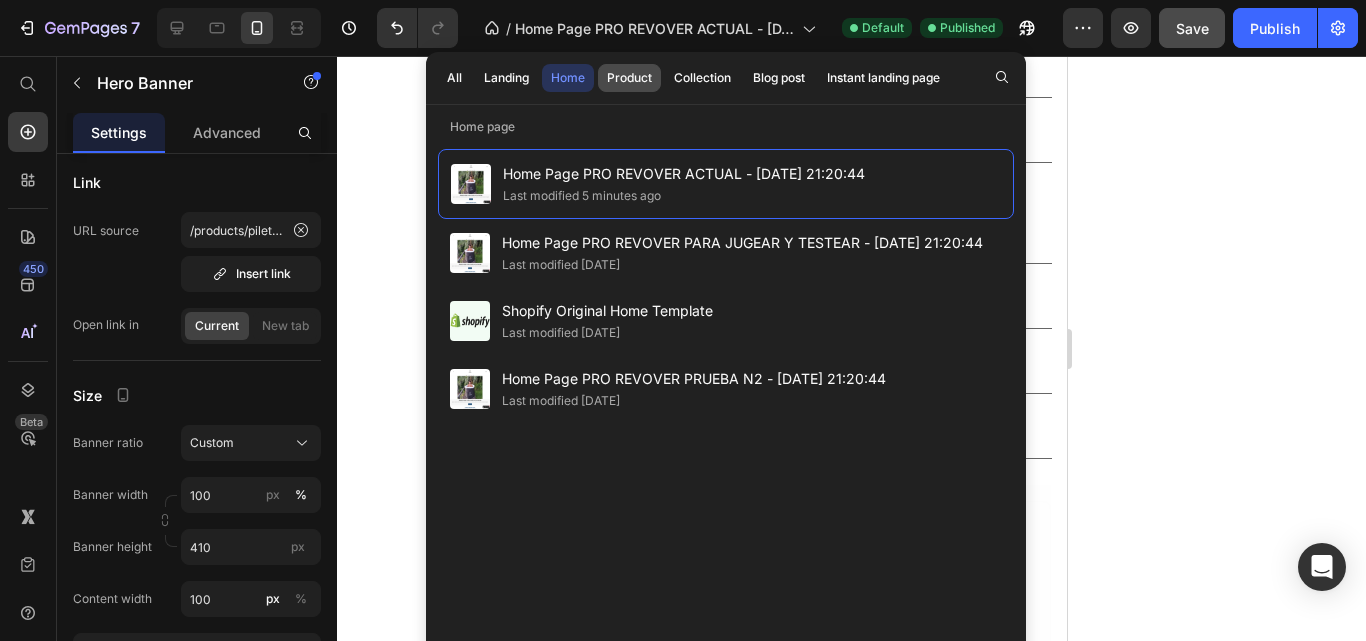 click on "Product" 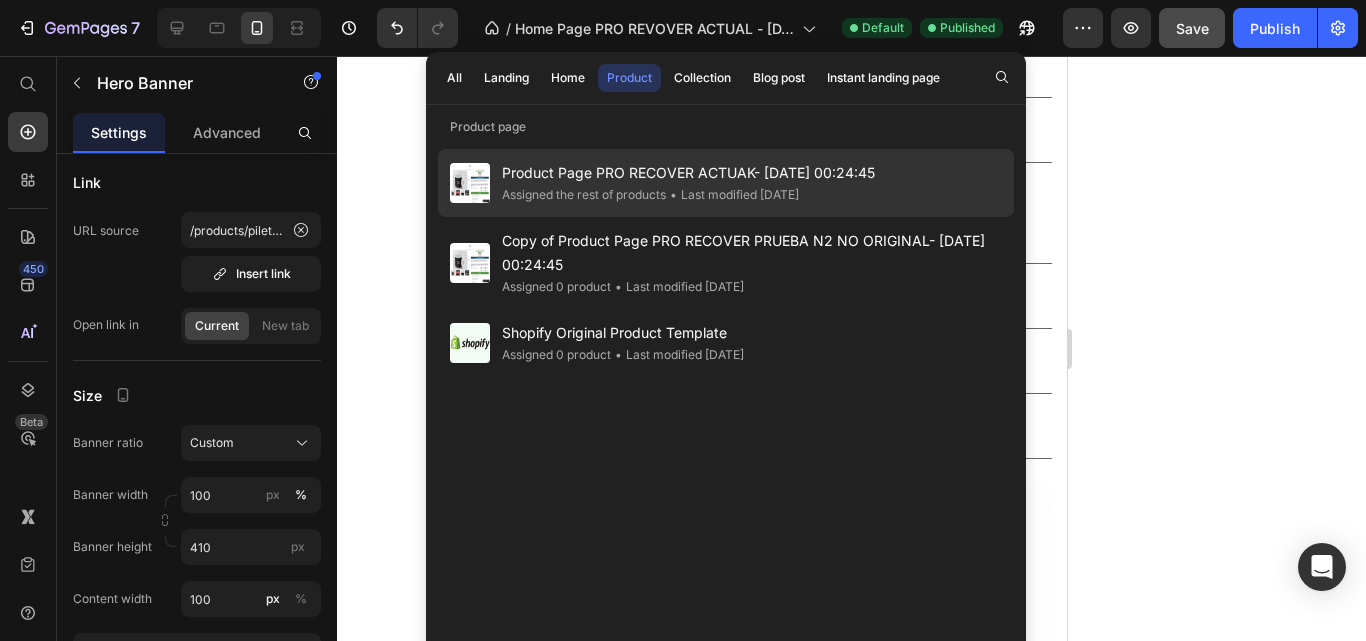 click on "Product Page PRO RECOVER ACTUAK- [DATE] 00:24:45" at bounding box center (688, 173) 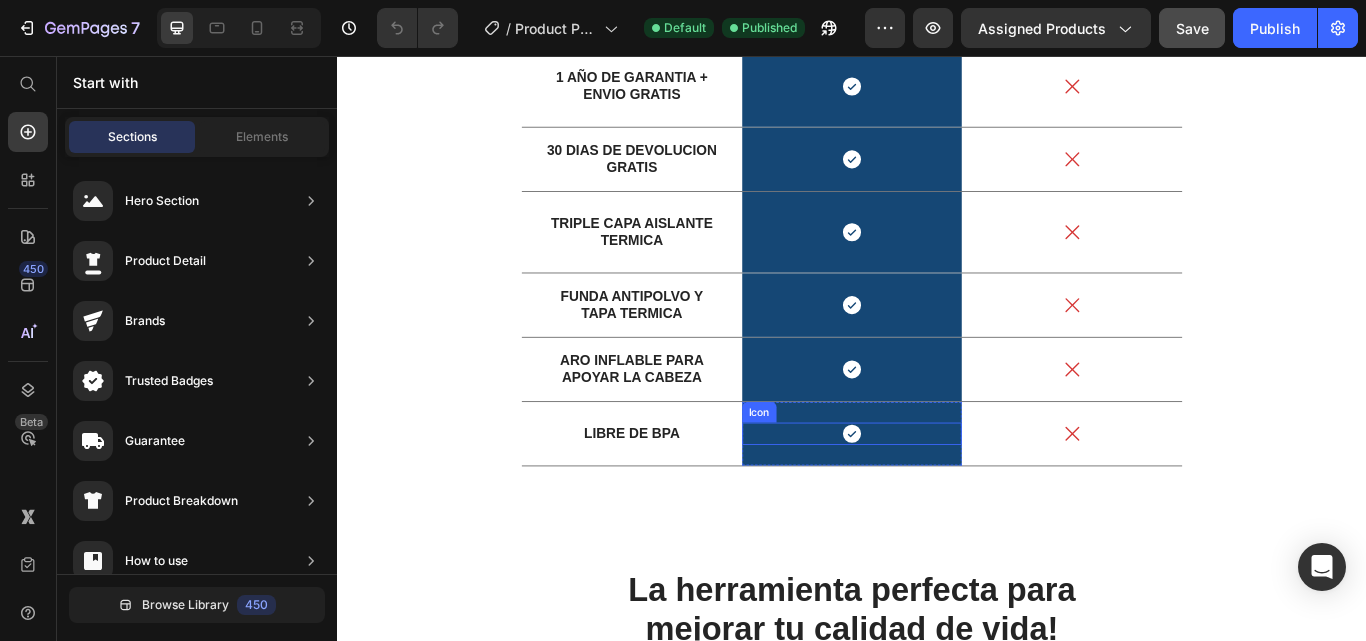 scroll, scrollTop: 1600, scrollLeft: 0, axis: vertical 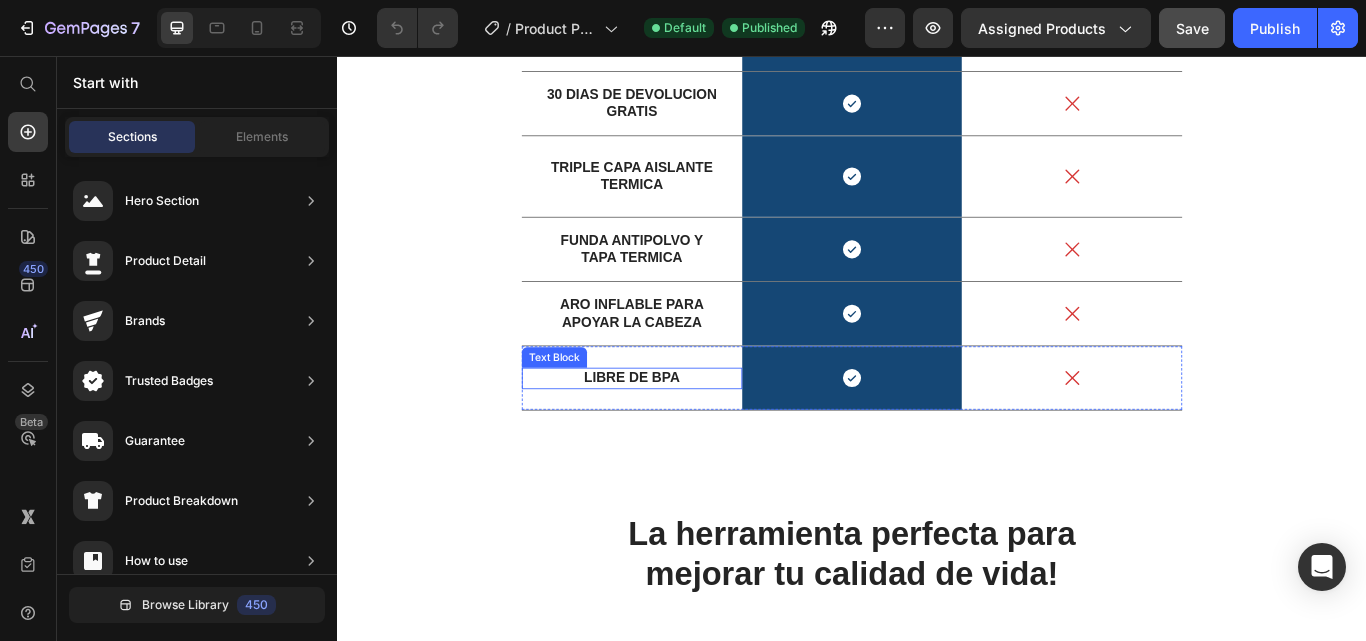 click on "LIBRE DE BPA" at bounding box center [680, 431] 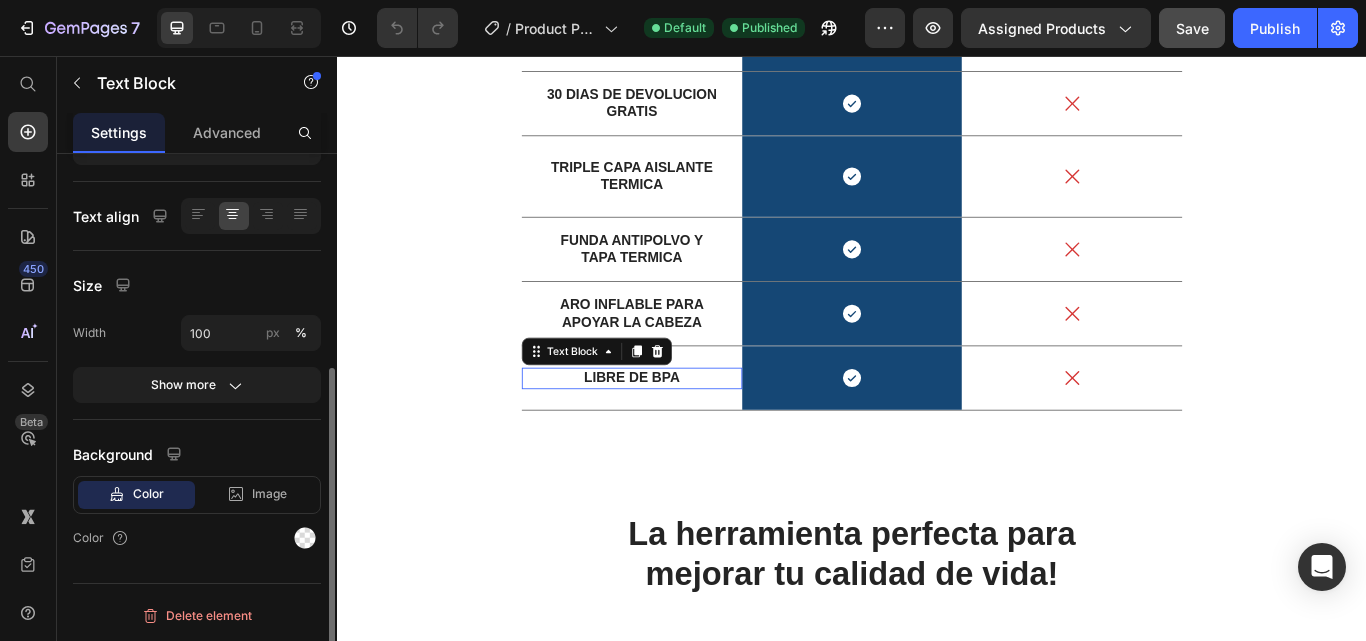 scroll, scrollTop: 0, scrollLeft: 0, axis: both 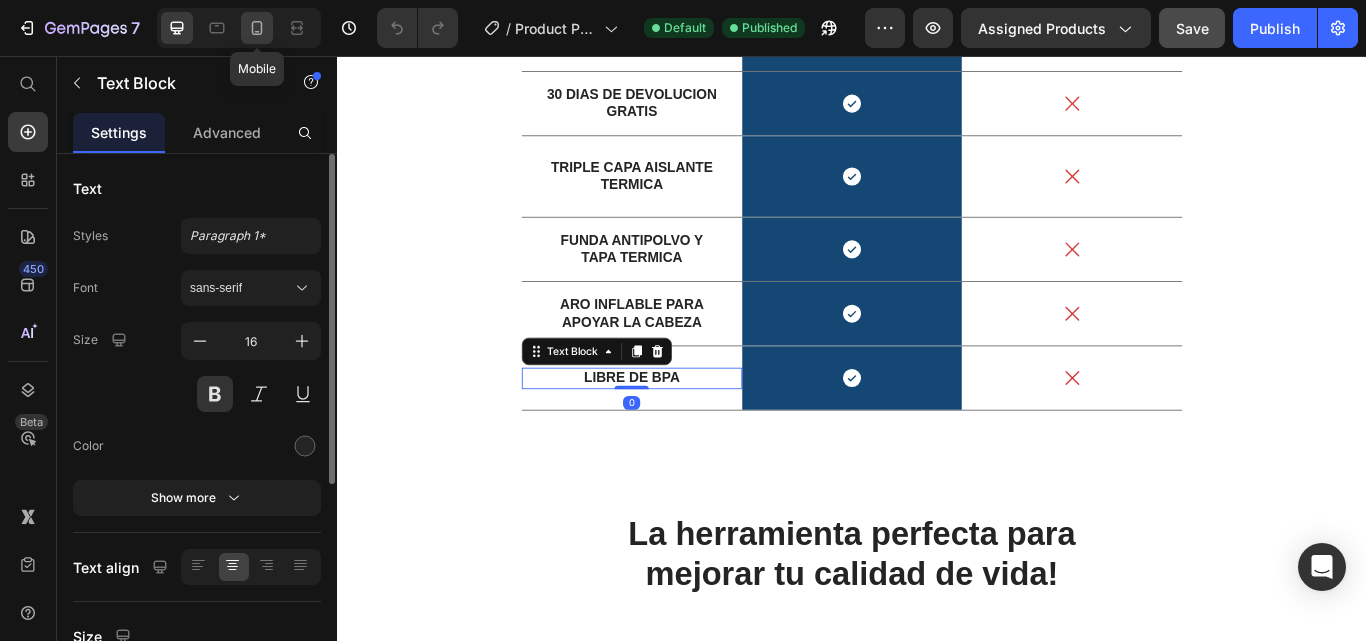 click 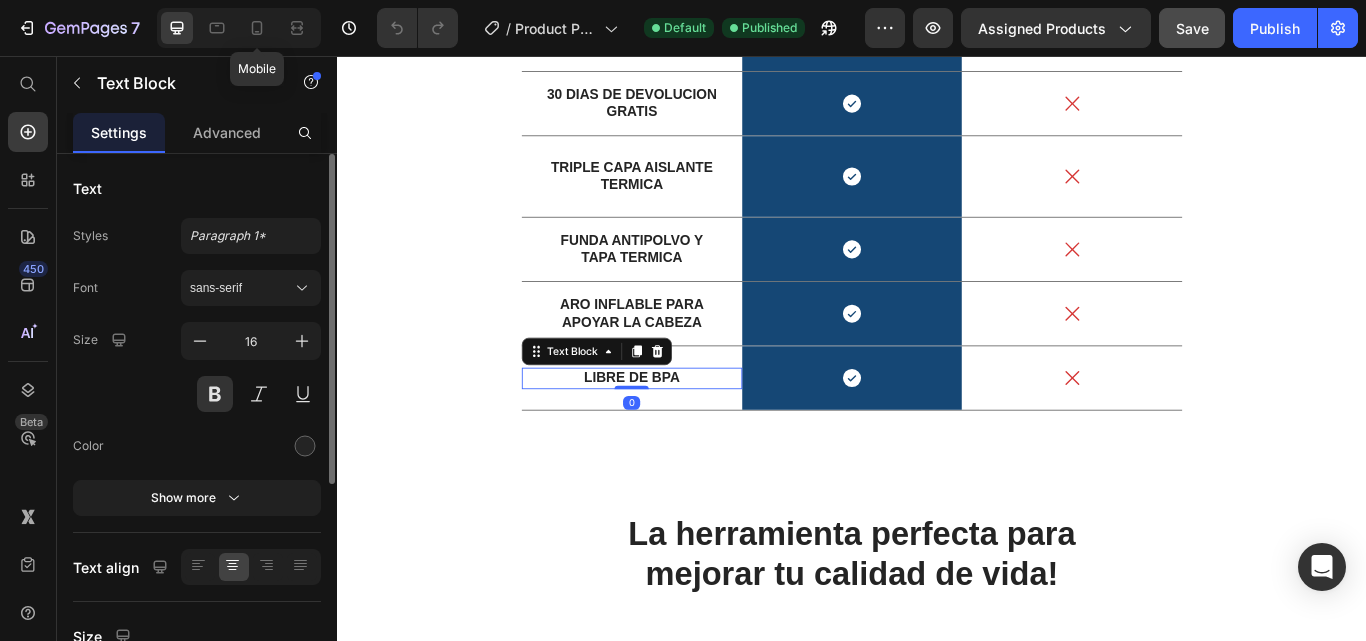 type on "14" 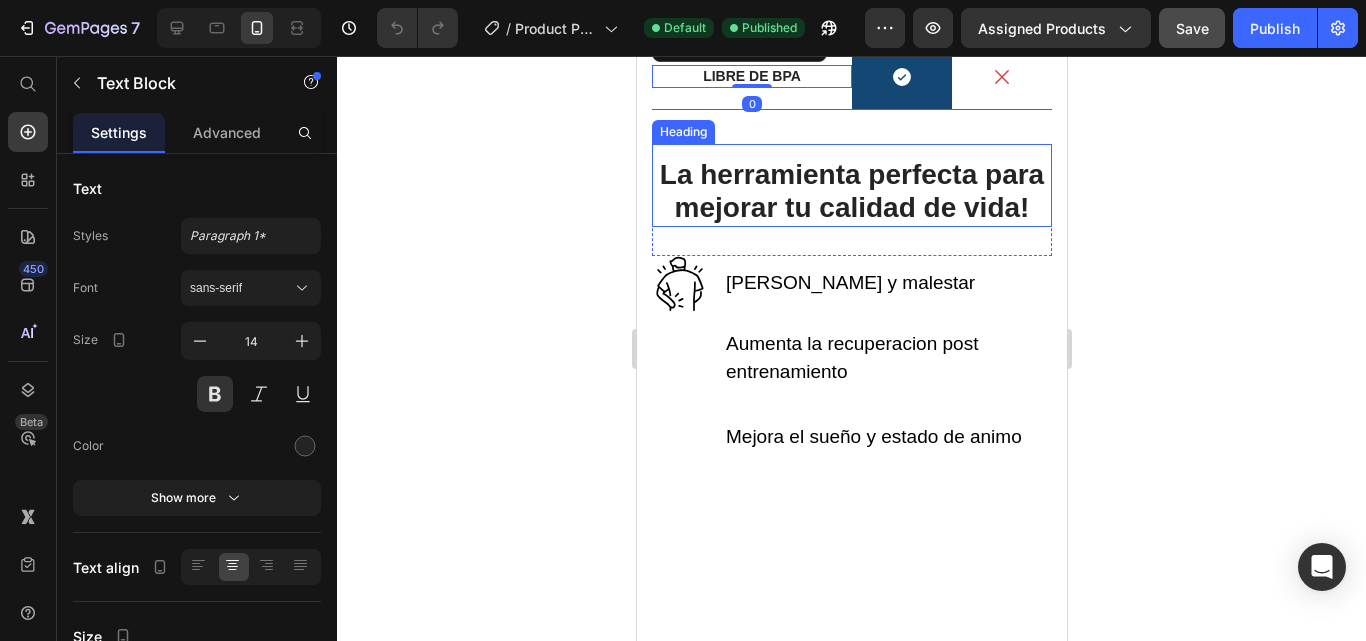 scroll, scrollTop: 1832, scrollLeft: 0, axis: vertical 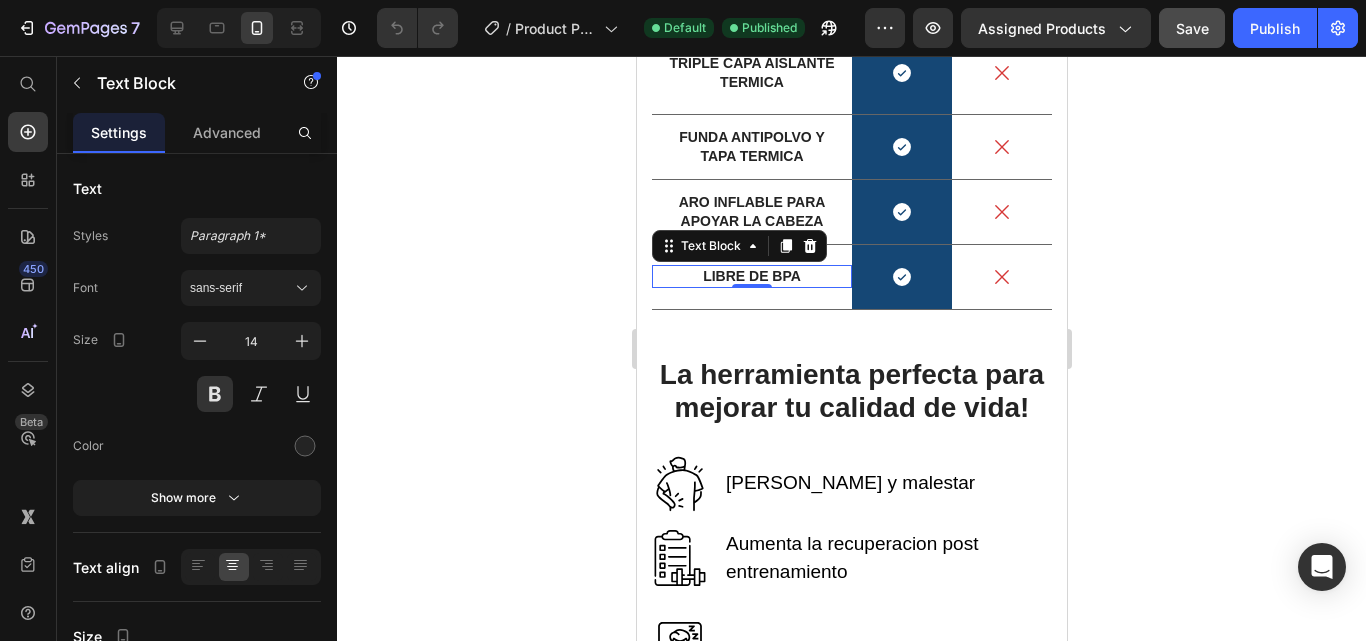 click on "LIBRE DE BPA" at bounding box center (751, 276) 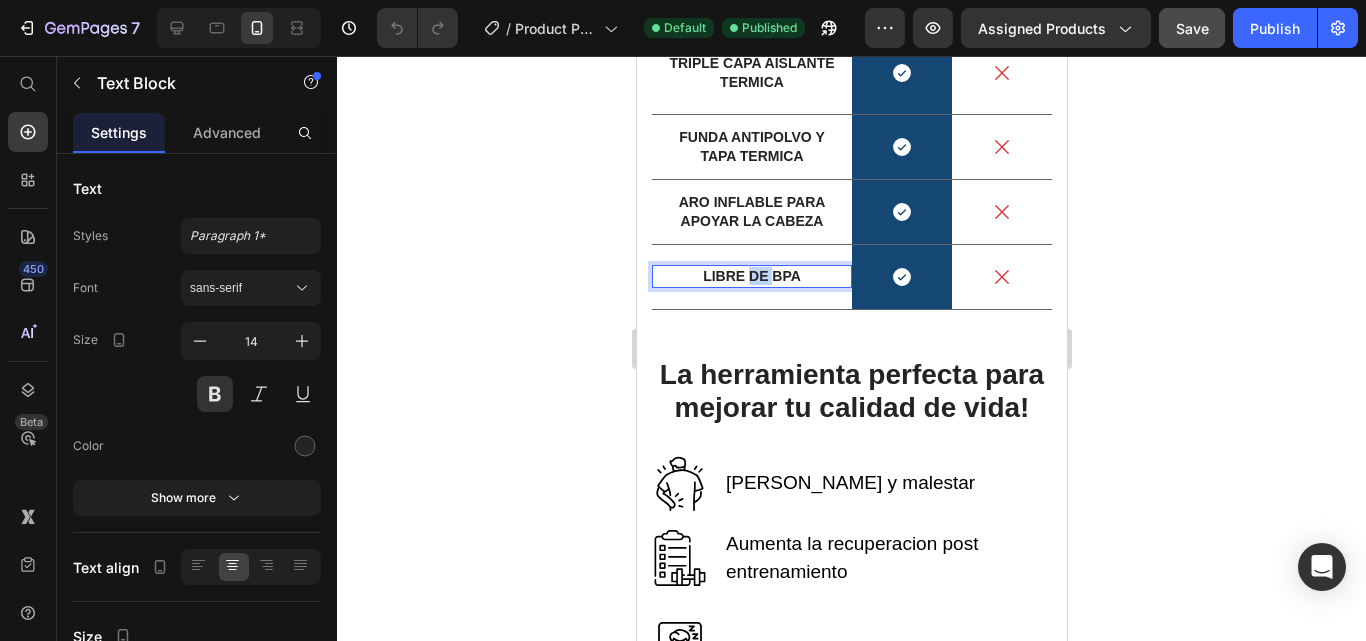 click on "LIBRE DE BPA" at bounding box center [751, 276] 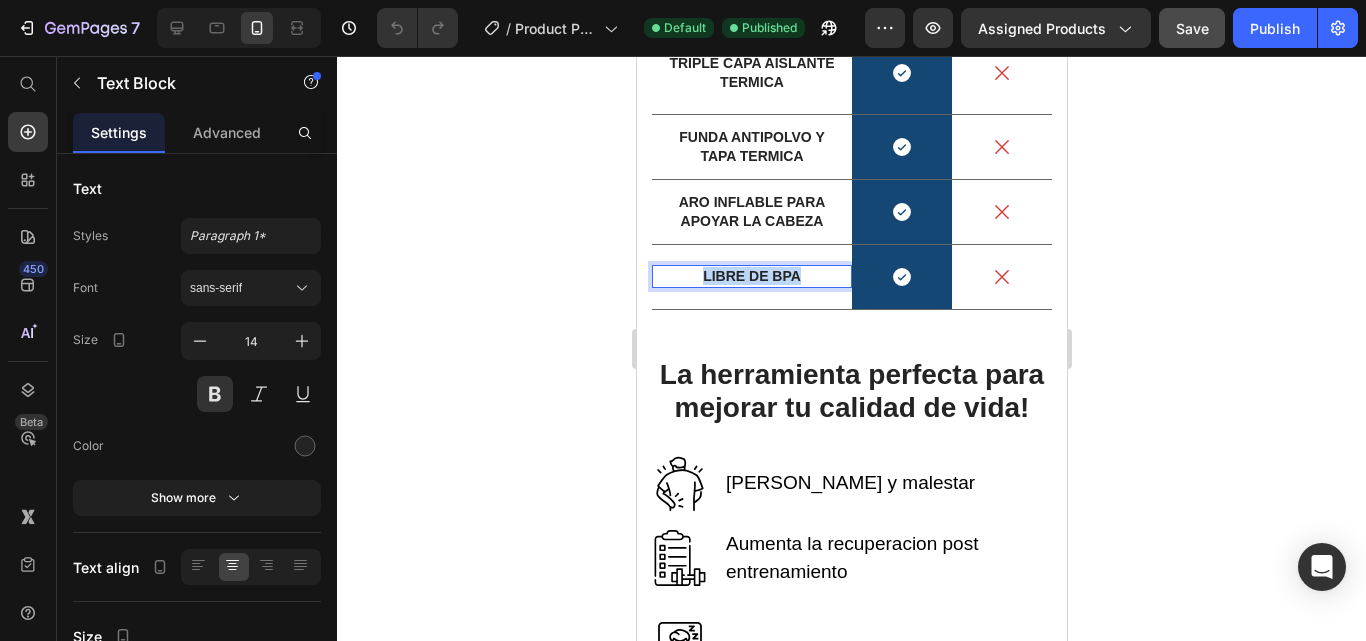 click on "LIBRE DE BPA" at bounding box center (751, 276) 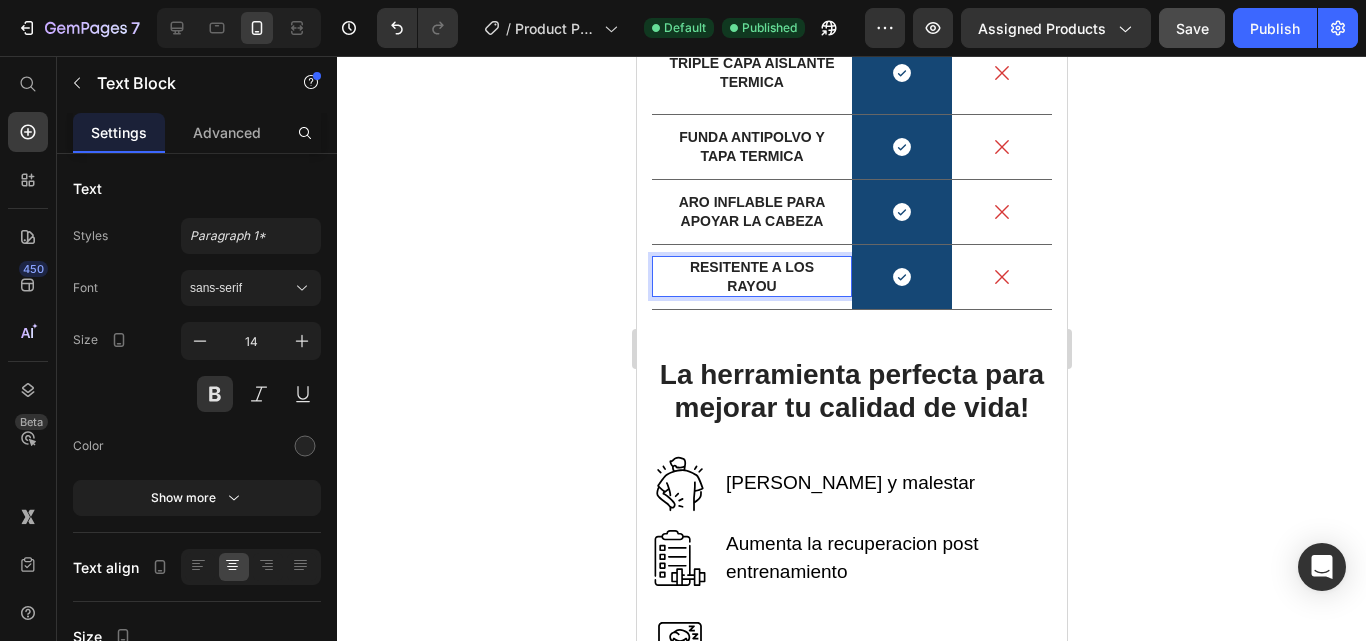scroll, scrollTop: 1823, scrollLeft: 0, axis: vertical 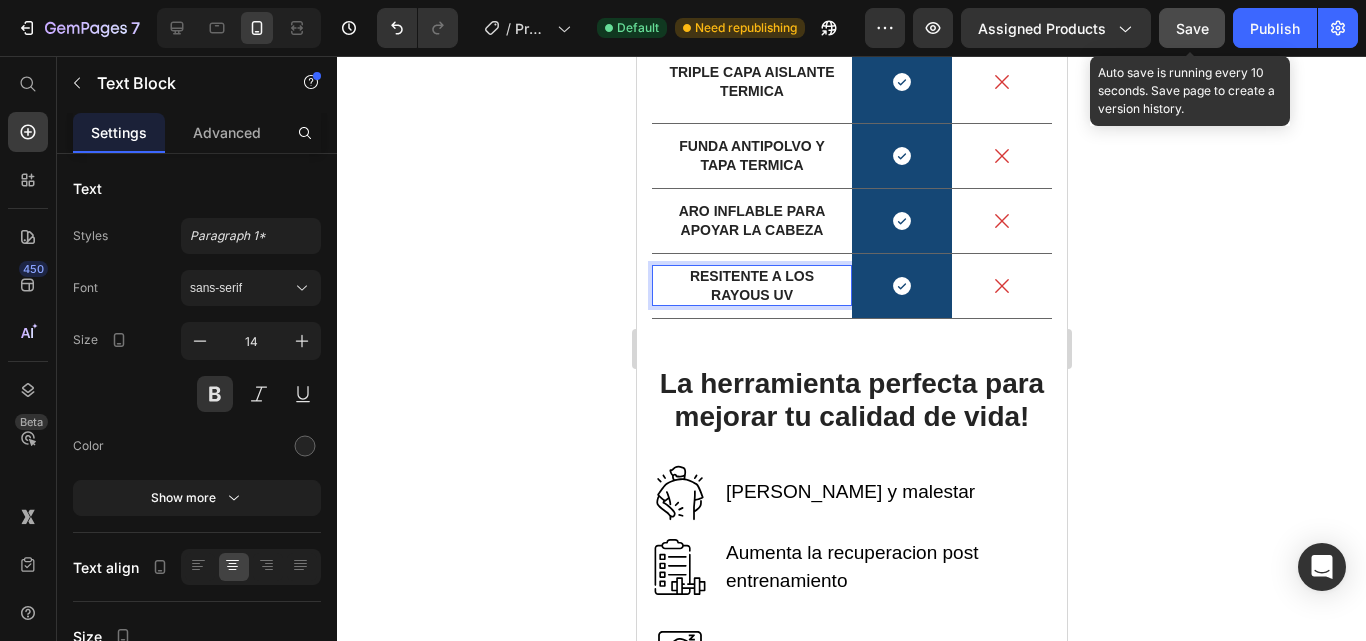 click on "Save" 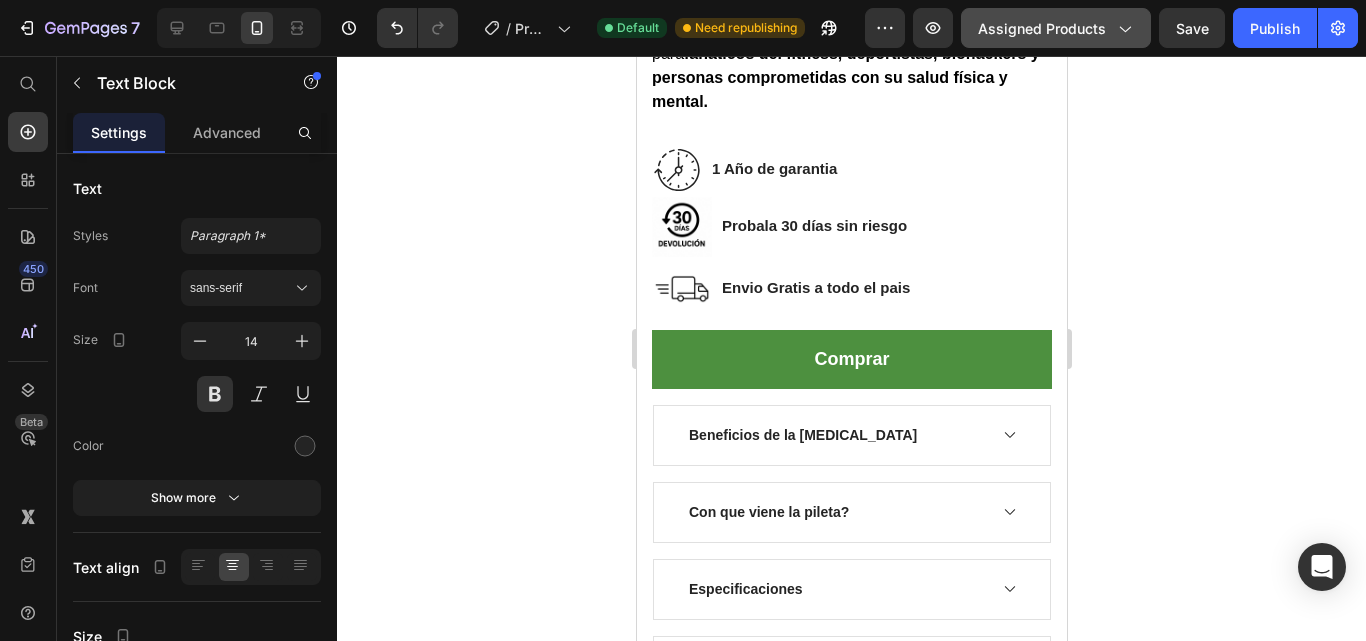 scroll, scrollTop: 769, scrollLeft: 0, axis: vertical 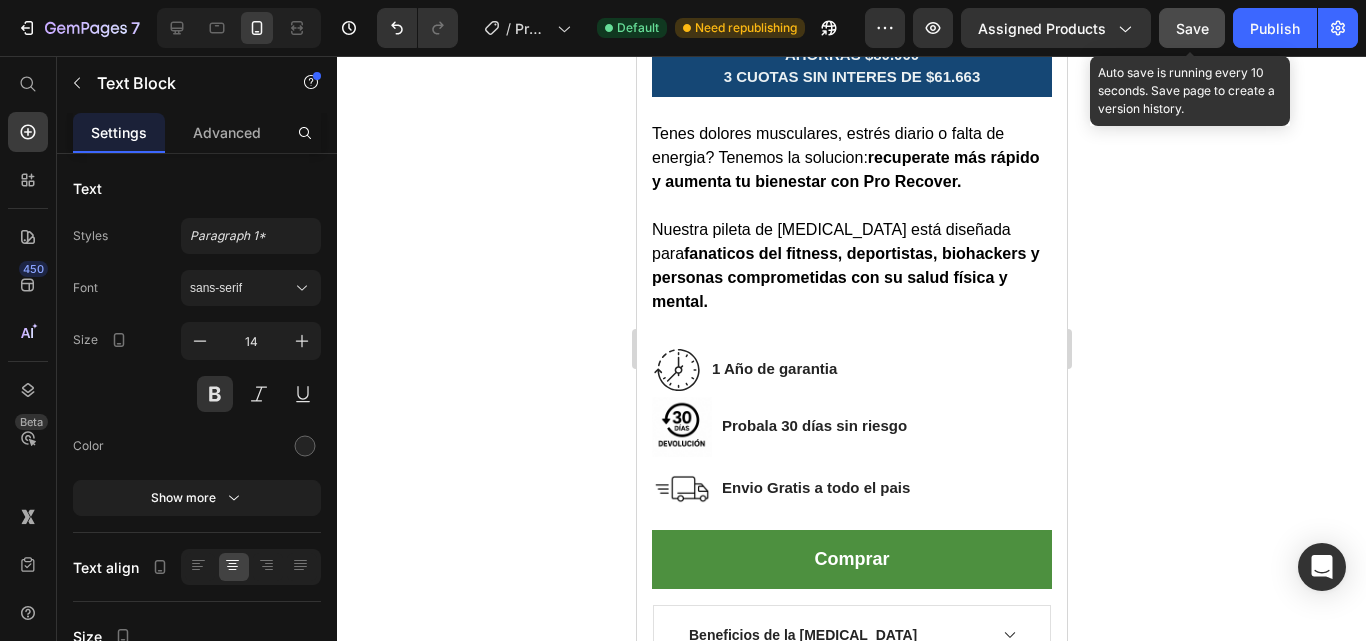 click on "Save" at bounding box center (1192, 28) 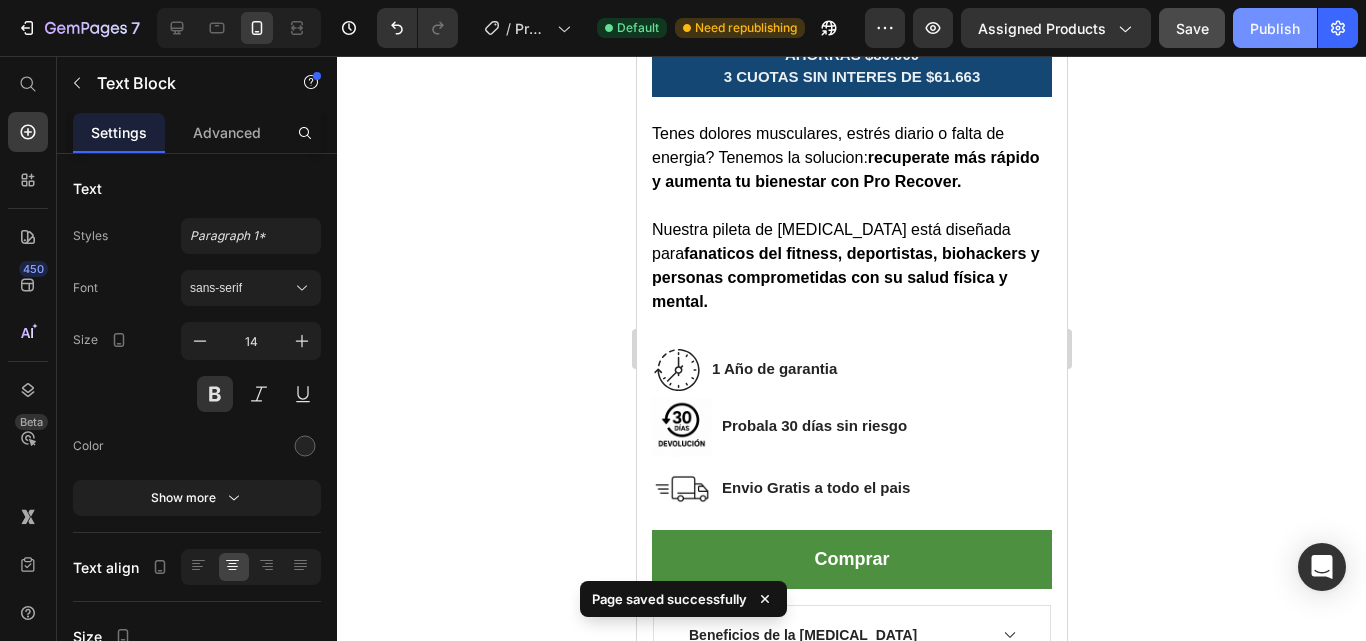 click on "Publish" at bounding box center (1275, 28) 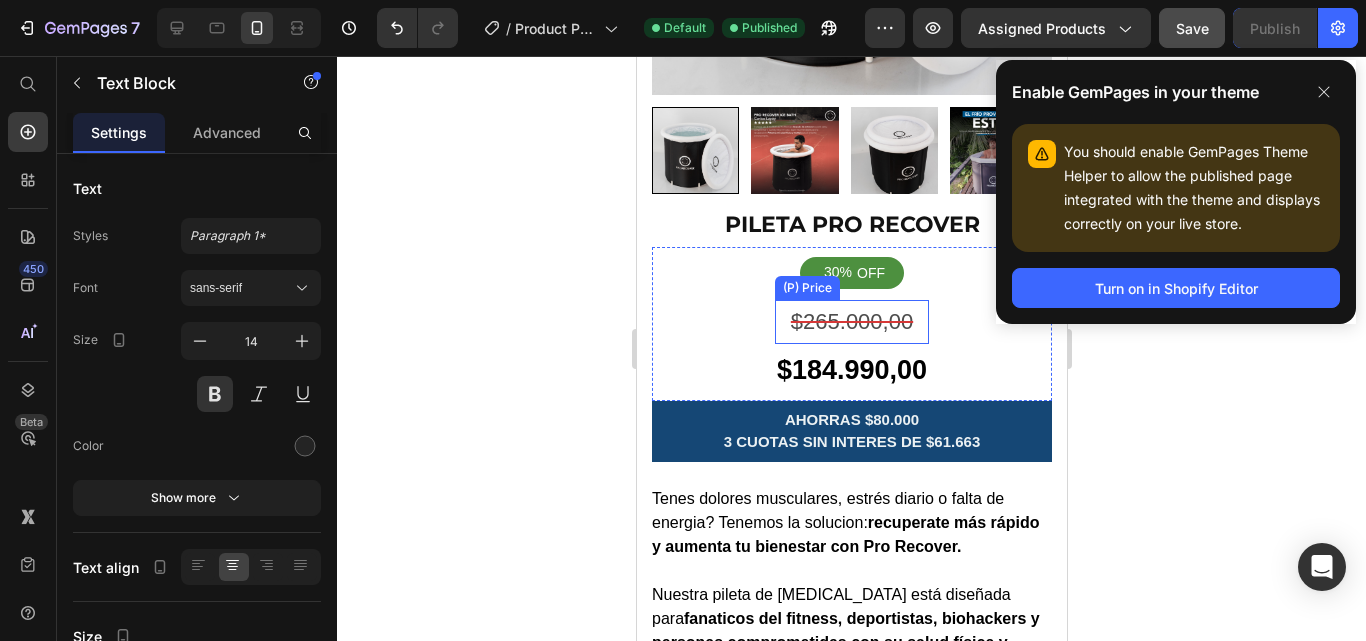 scroll, scrollTop: 369, scrollLeft: 0, axis: vertical 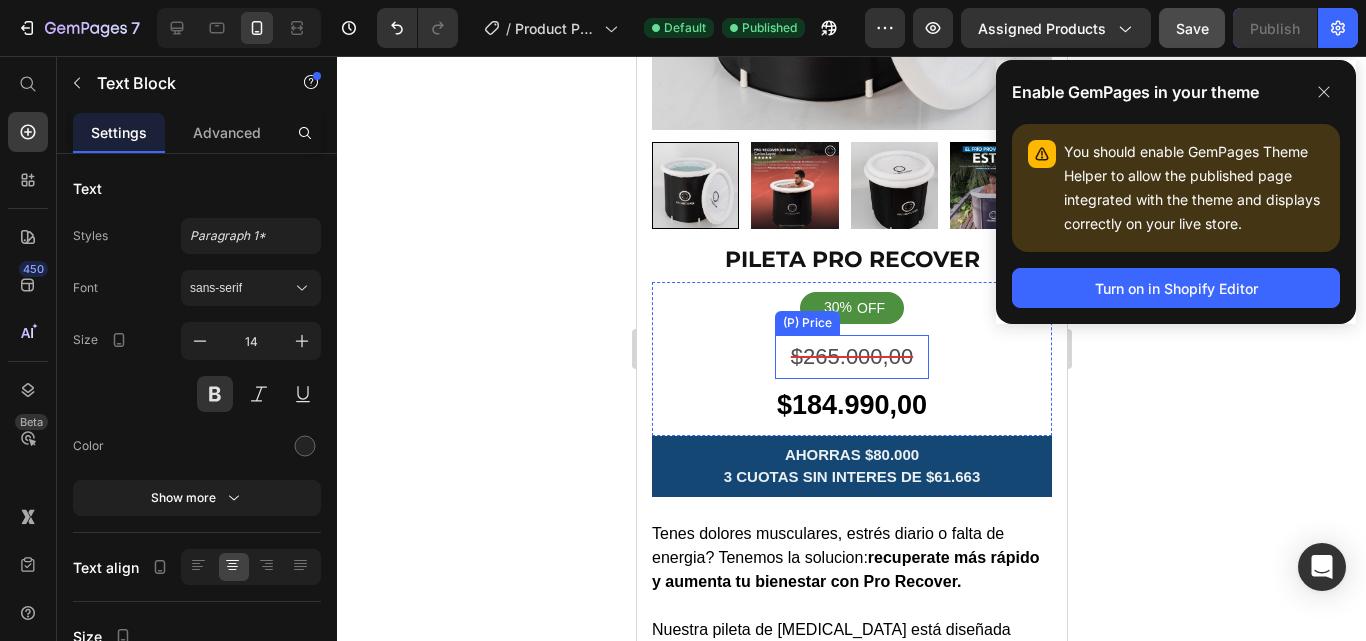 click on "$265.000,00" at bounding box center [851, 357] 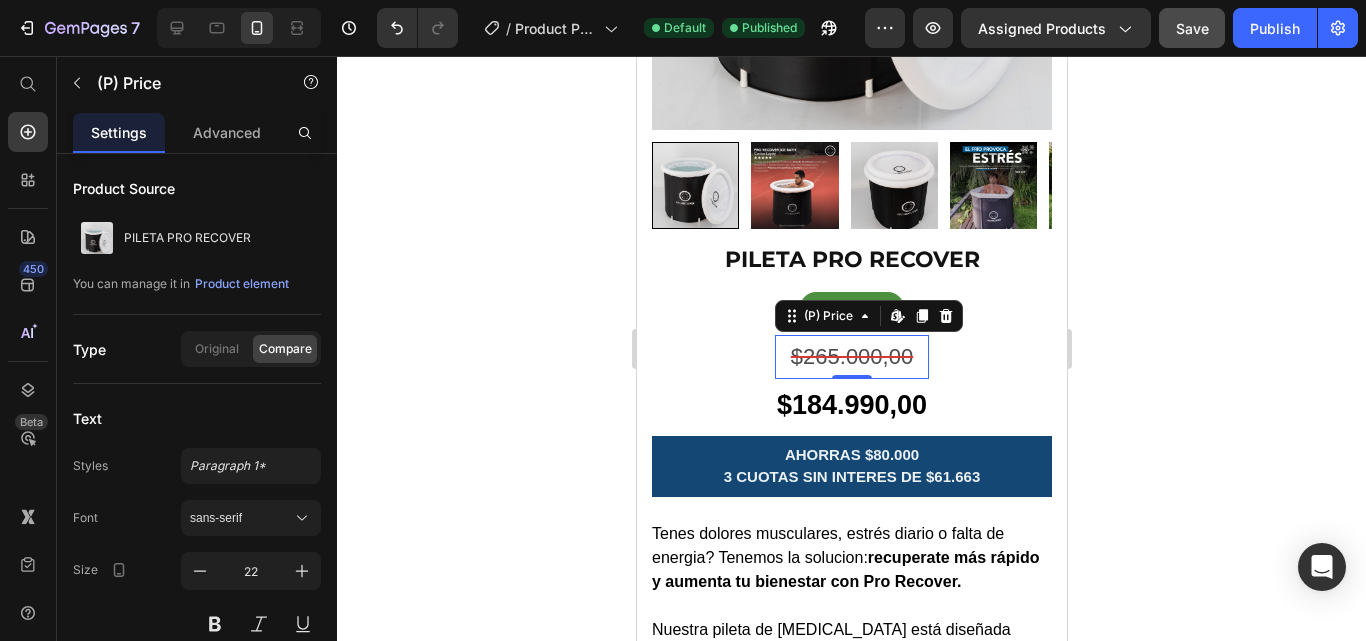 click on "$265.000,00" at bounding box center [851, 357] 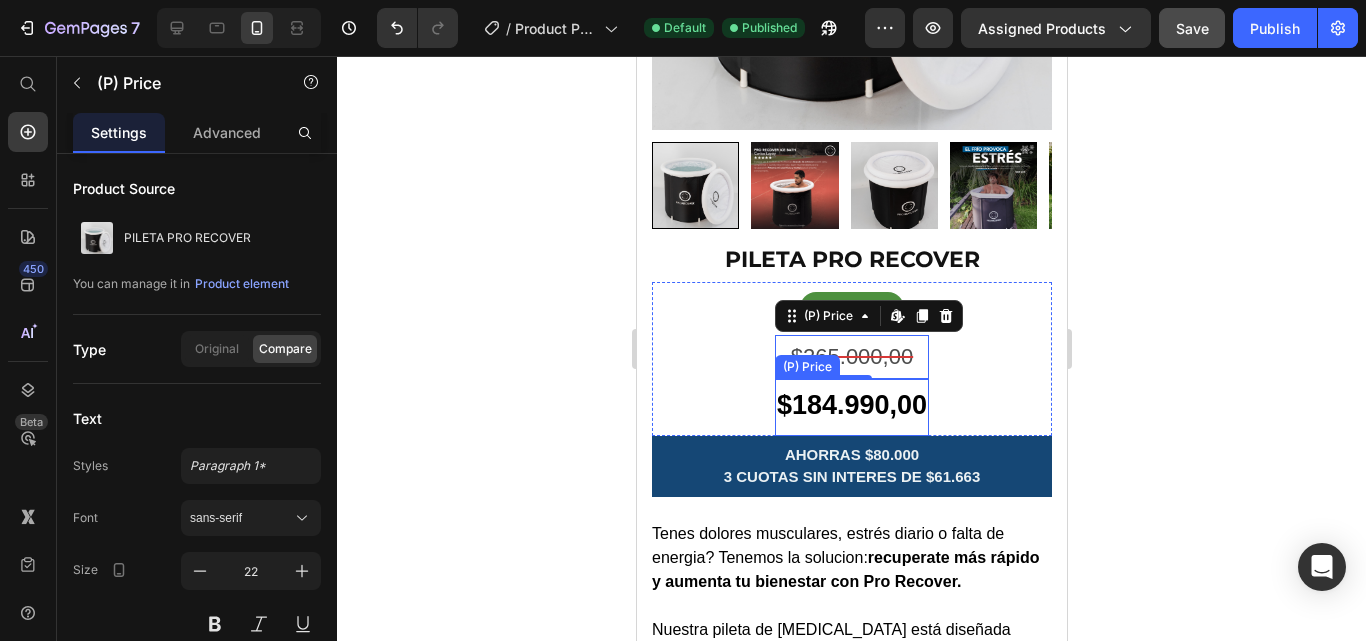 click on "$184.990,00" at bounding box center (851, 405) 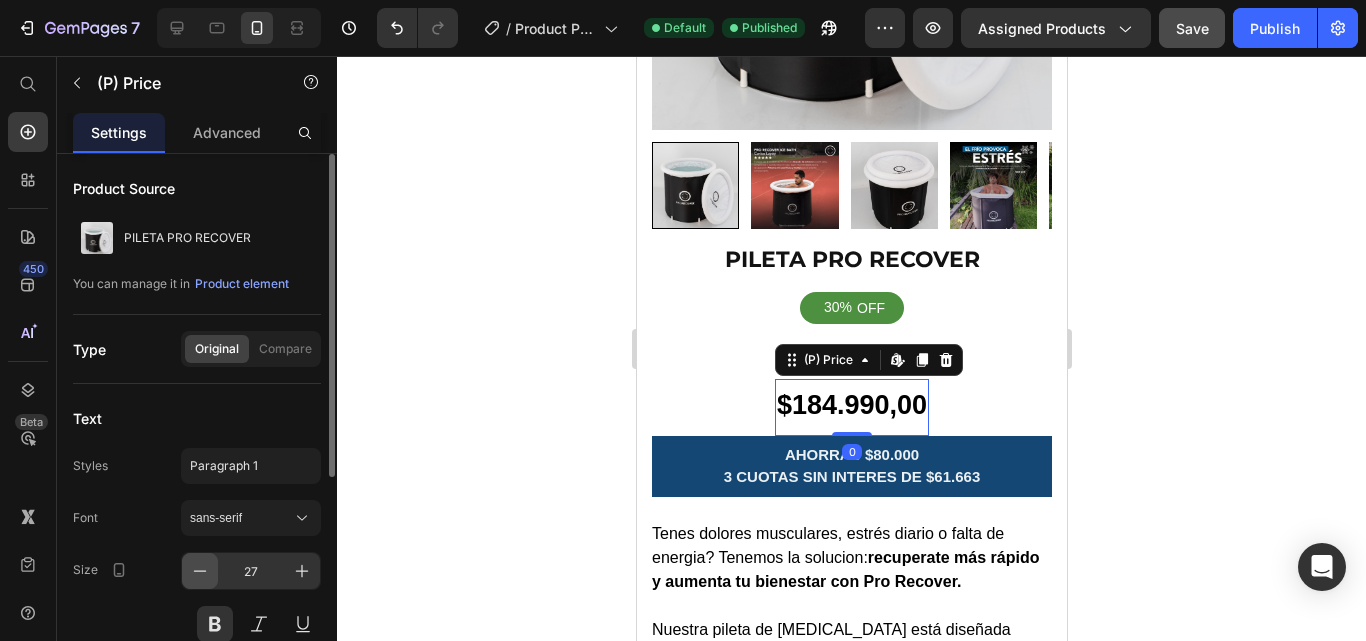 click 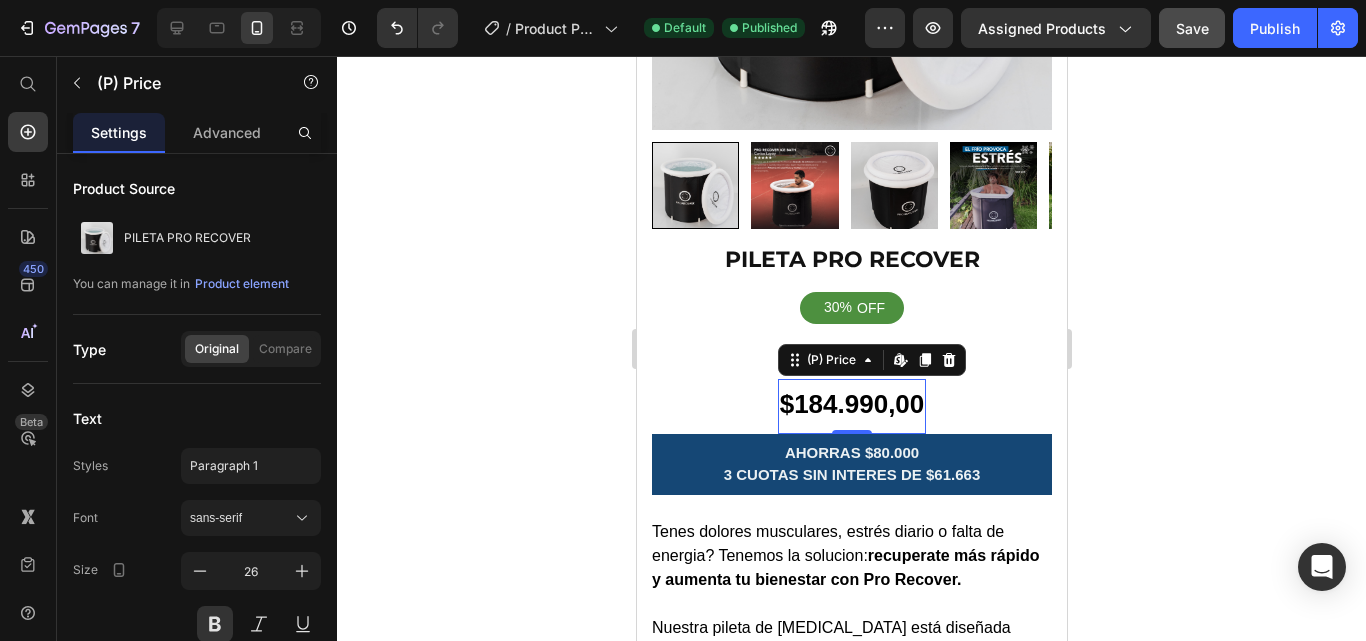 click 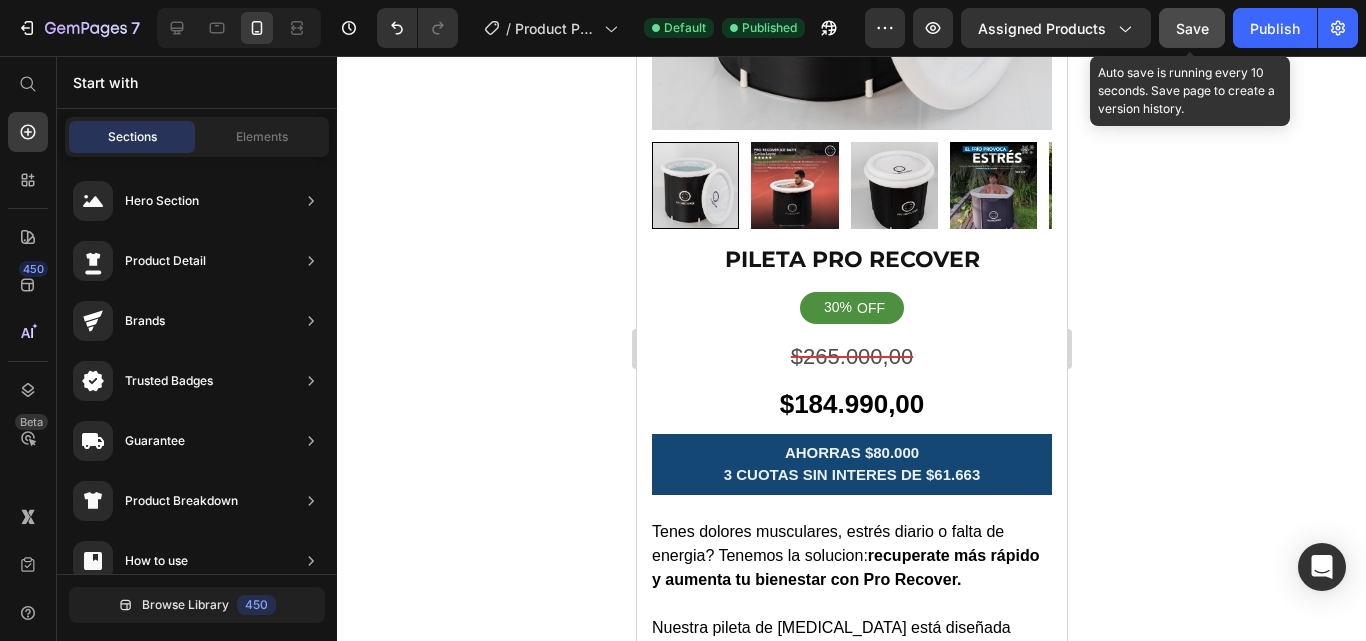 drag, startPoint x: 1206, startPoint y: 28, endPoint x: 405, endPoint y: 234, distance: 827.0653 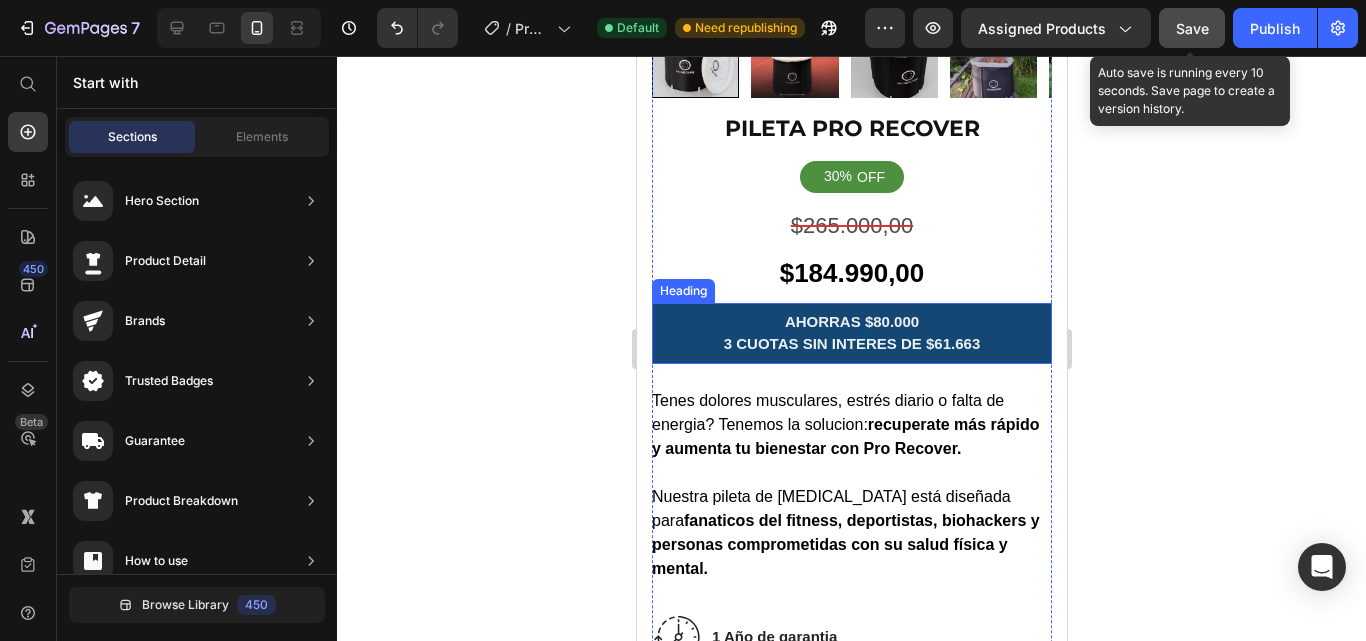 scroll, scrollTop: 400, scrollLeft: 0, axis: vertical 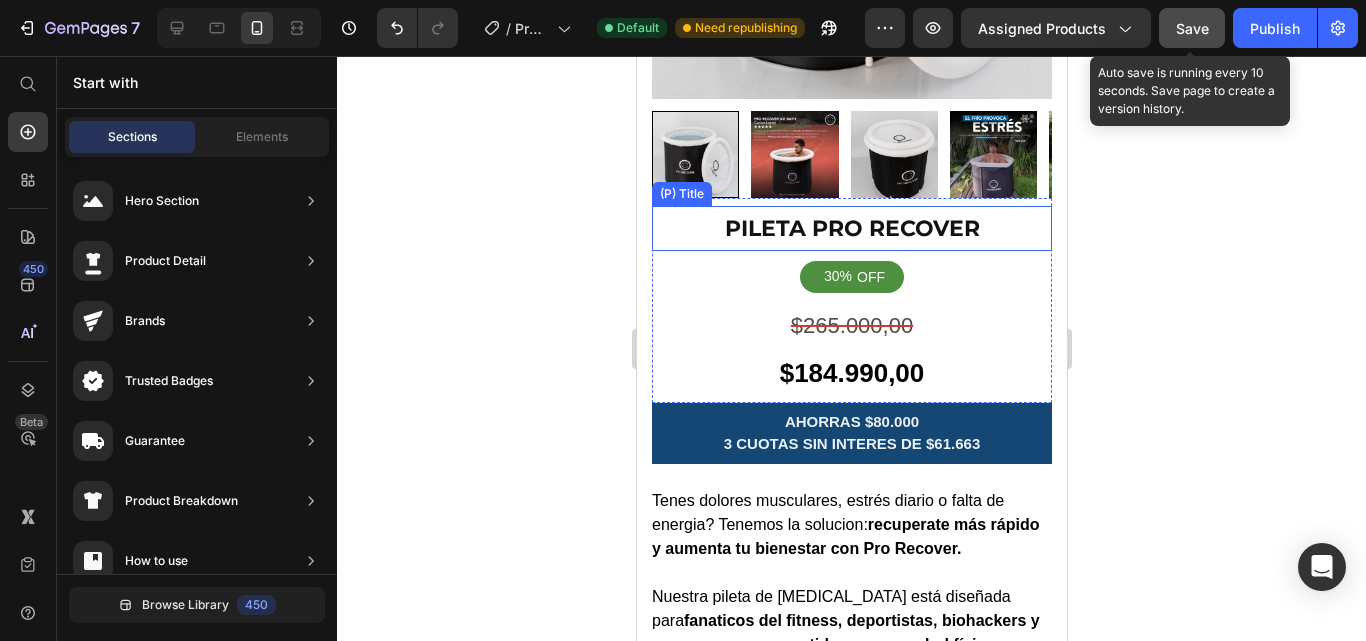 click on "PILETA PRO RECOVER" at bounding box center [851, 228] 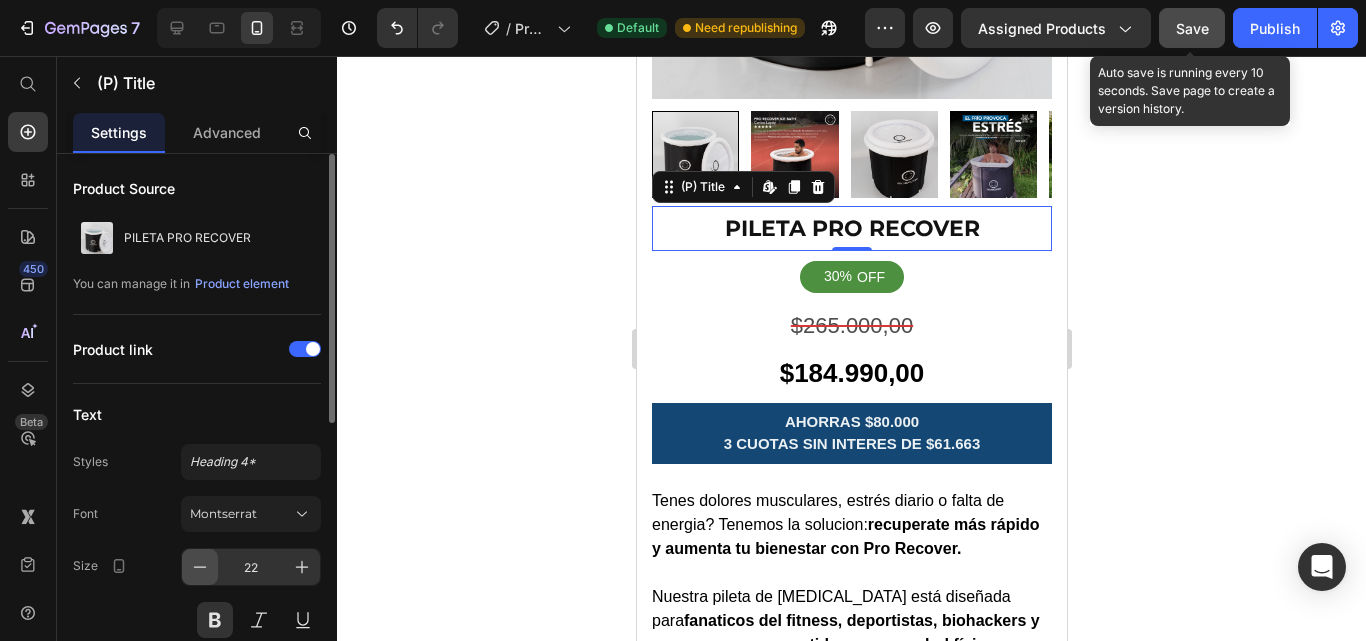 click 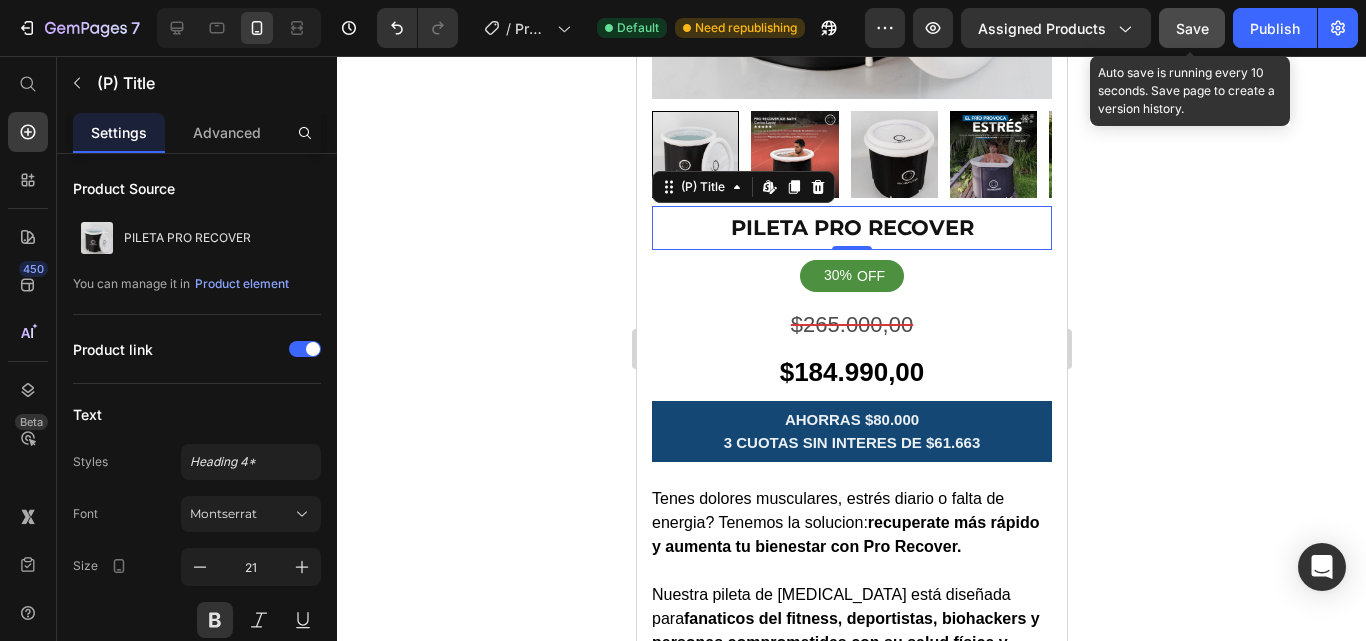 click on "Save" at bounding box center (1192, 28) 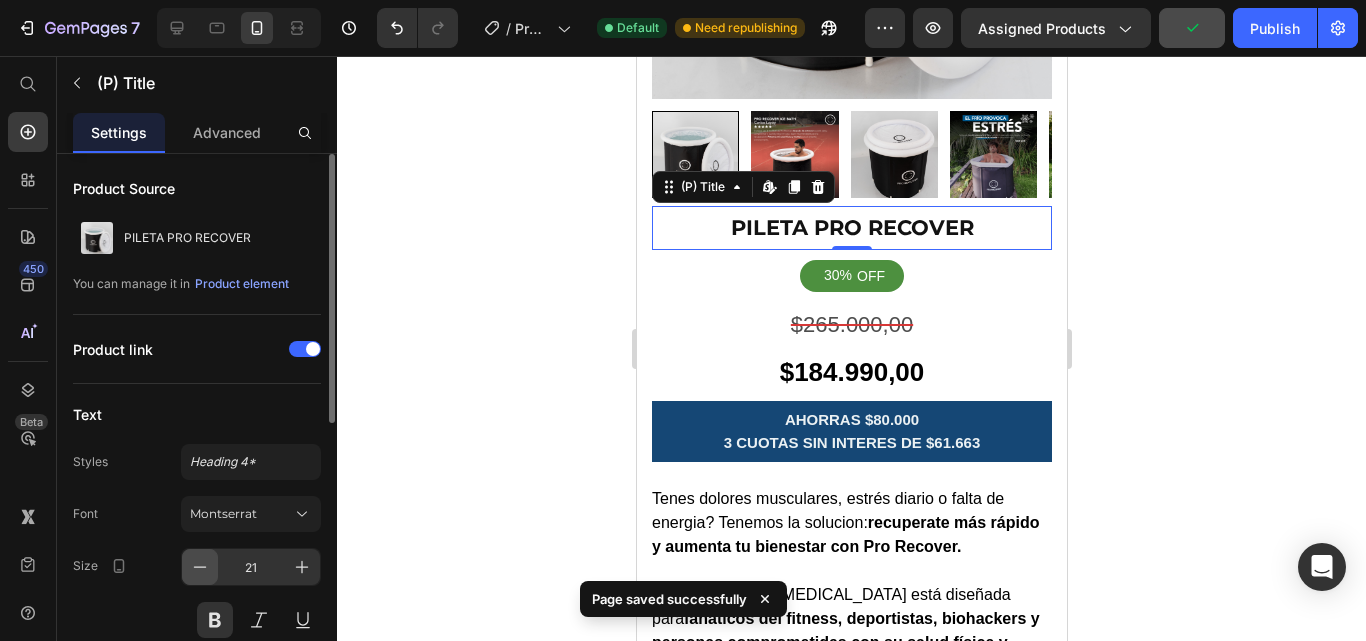 click 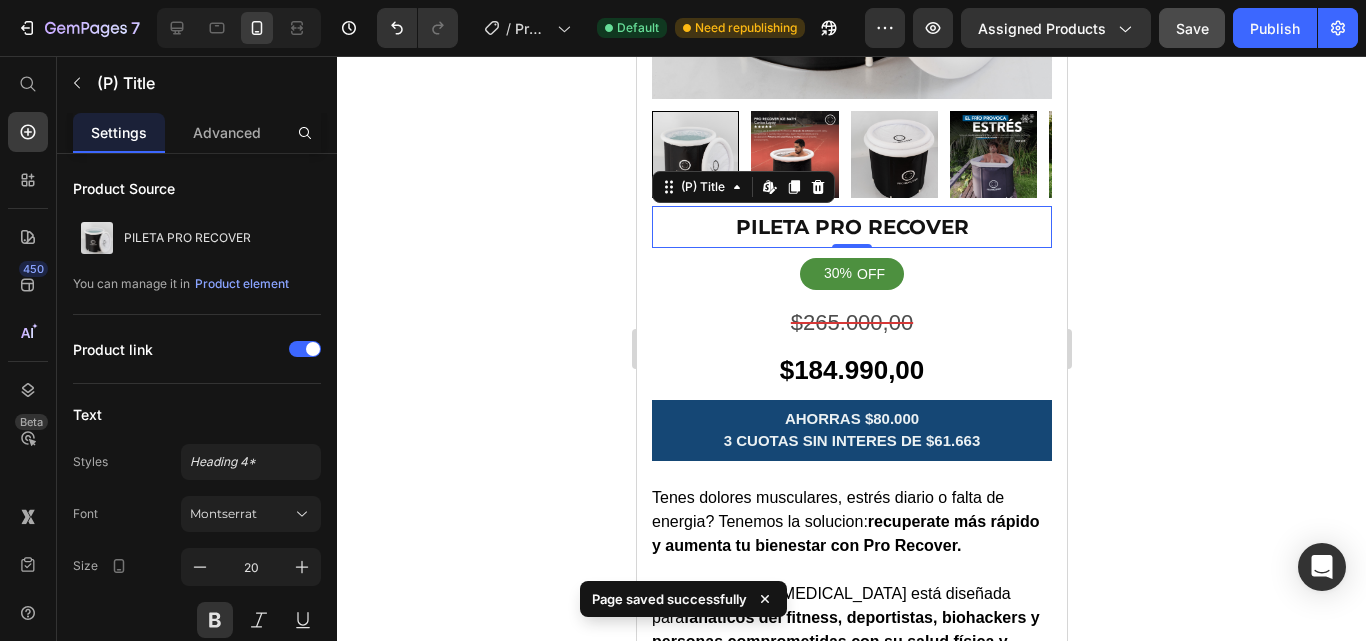 click on "Save" 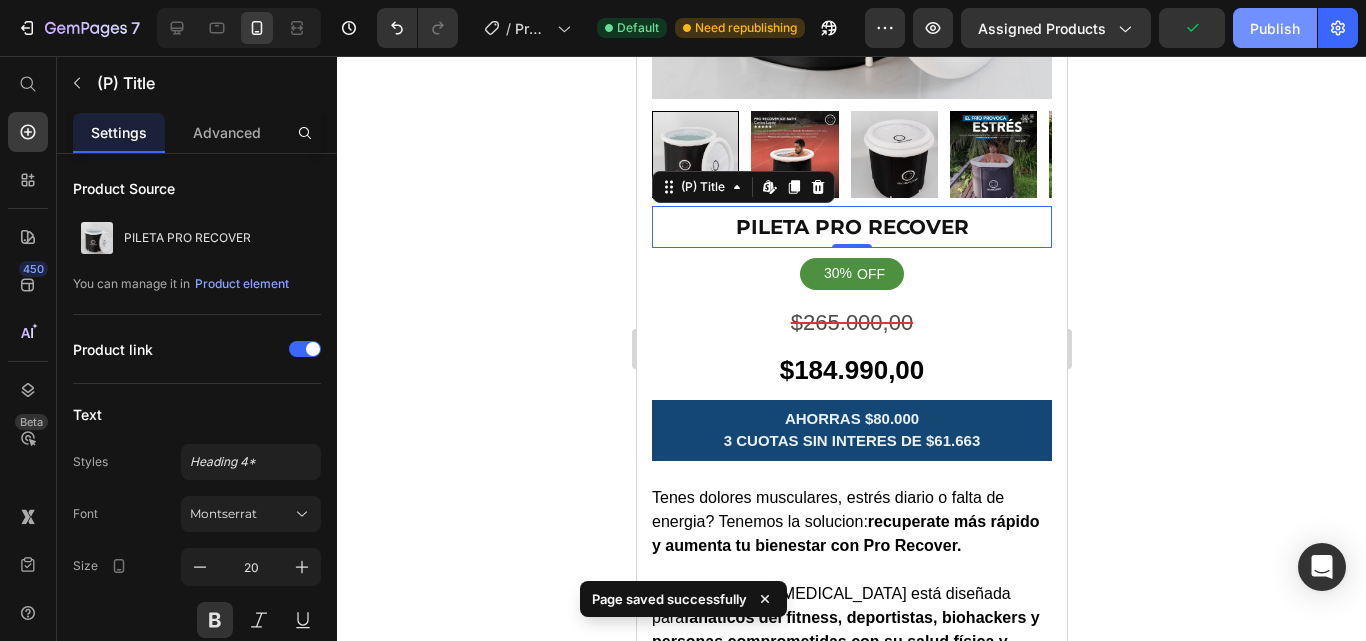 click on "Publish" 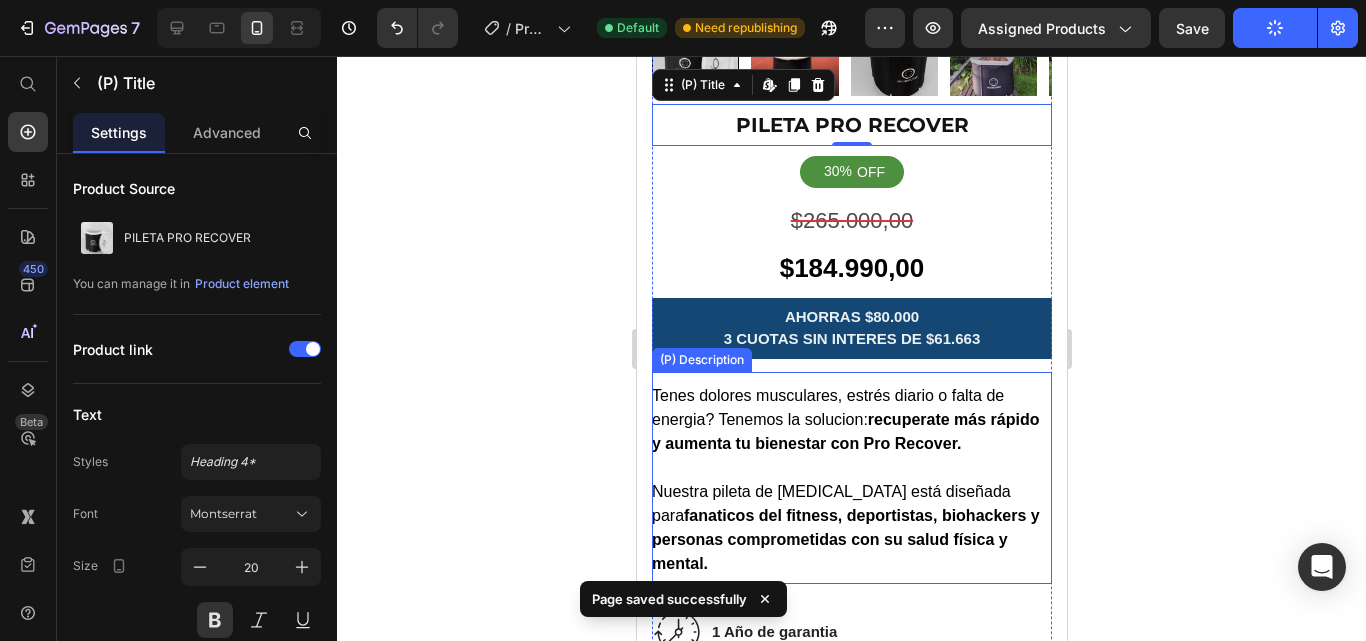 scroll, scrollTop: 600, scrollLeft: 0, axis: vertical 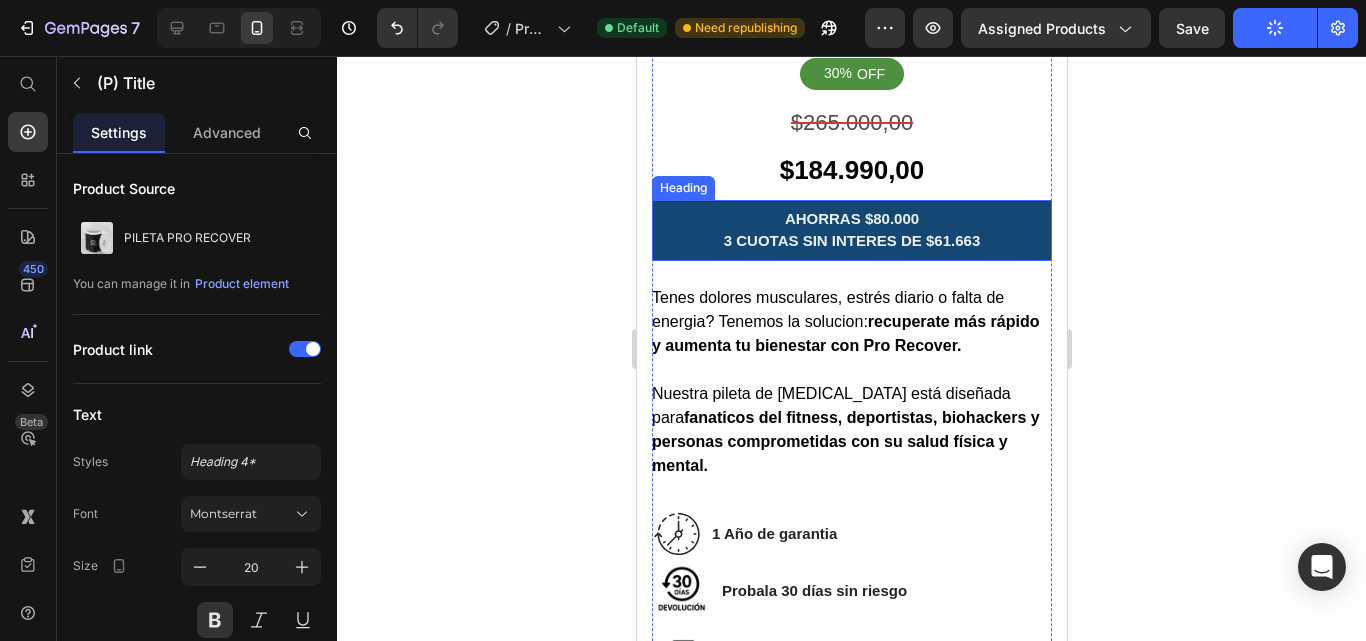 click on "AHORRAS $80.000 3 CUOTAS SIN INTERES DE $61.663" at bounding box center [851, 230] 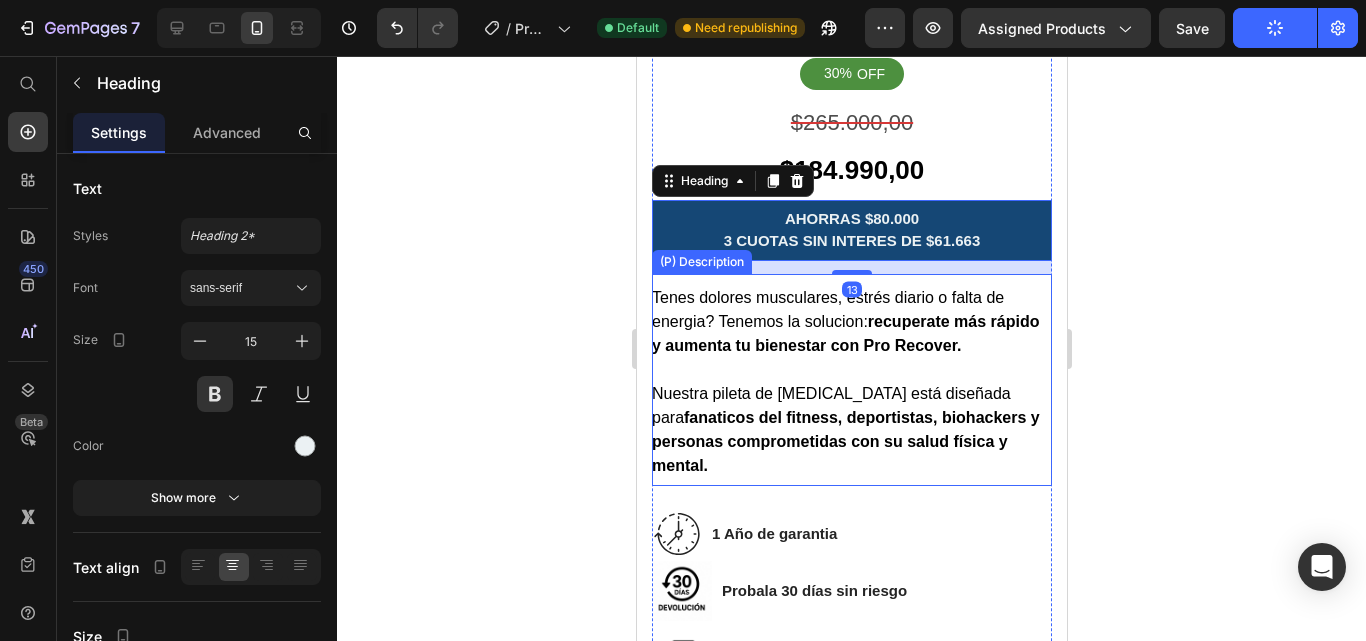 click on "Tenes dolores musculares, estrés diario o falta de energia? Tenemos la solucion:  recuperate más rápido y aumenta tu bienestar con Pro Recover.
Nuestra pileta de [MEDICAL_DATA] está diseñada para  fanaticos del fitness, deportistas, biohackers y personas comprometidas con su salud física y mental." at bounding box center [851, 382] 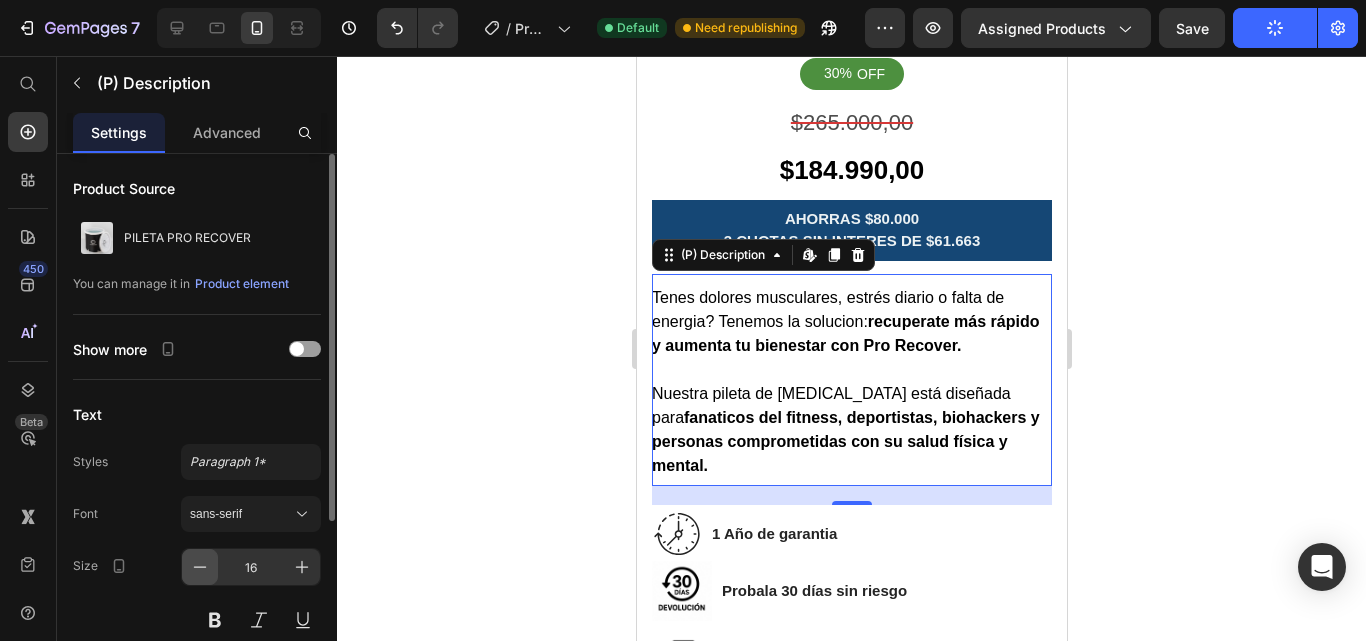 click at bounding box center (200, 567) 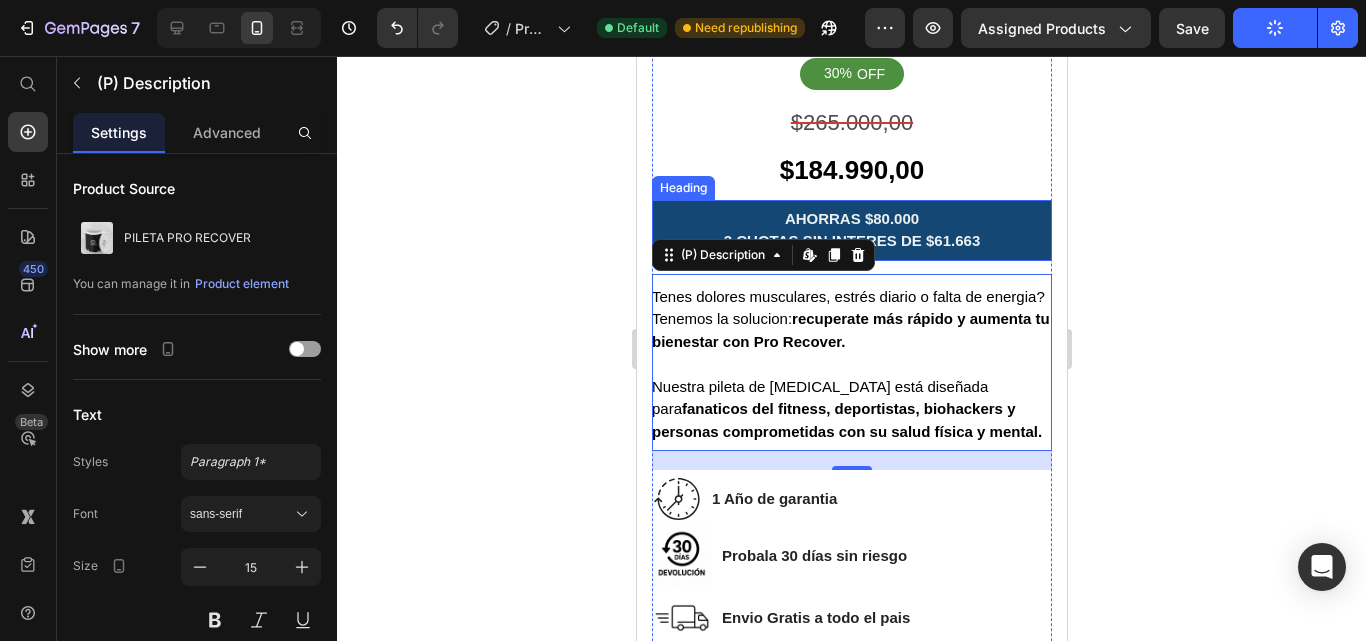 click on "AHORRAS $80.000 3 CUOTAS SIN INTERES DE $61.663" at bounding box center [851, 230] 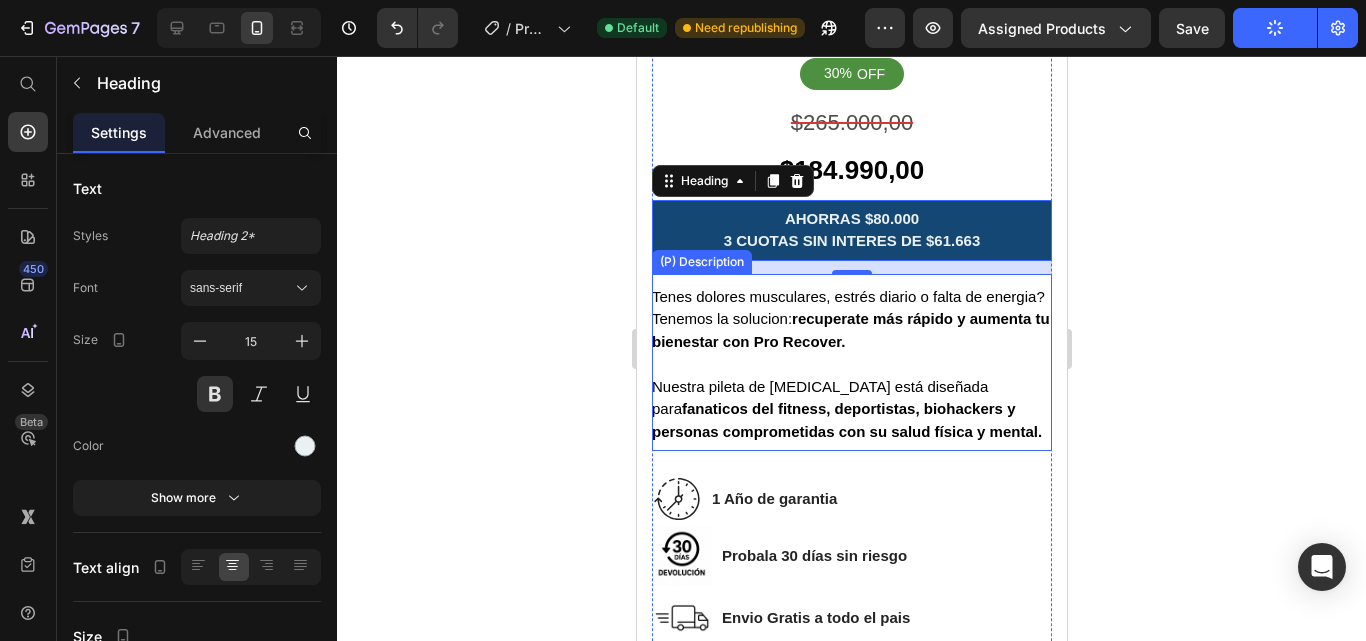 click on "recuperate más rápido y aumenta tu bienestar con Pro Recover." at bounding box center (850, 330) 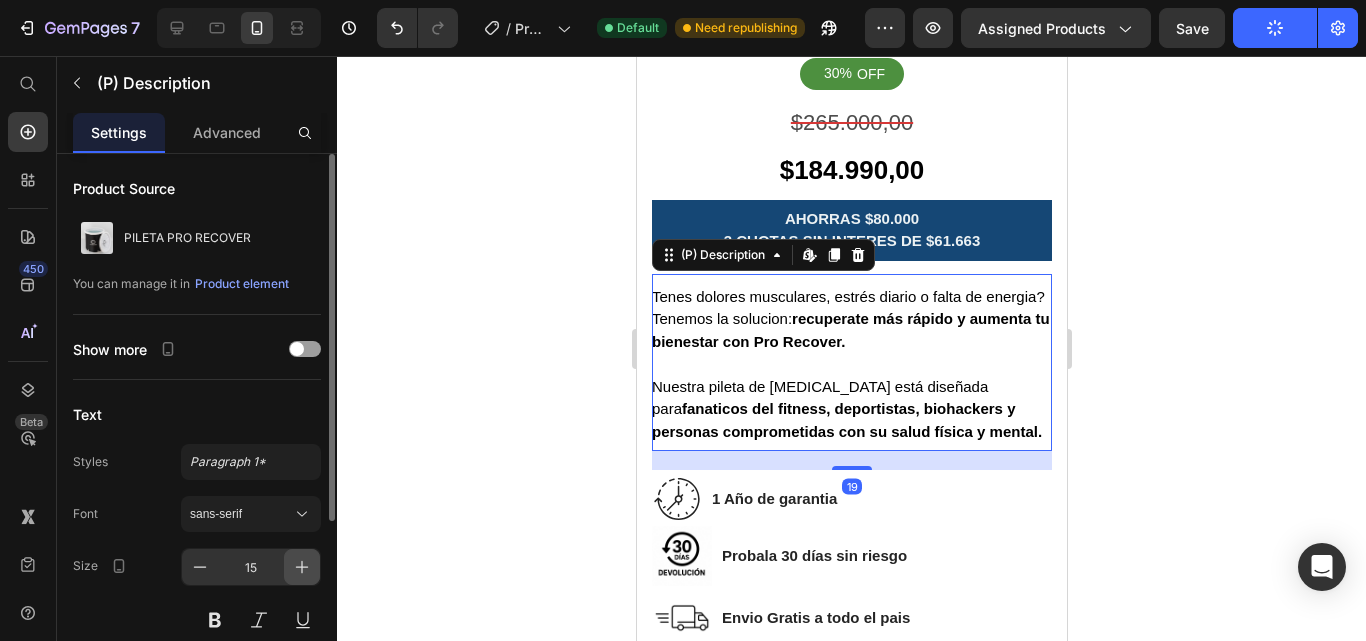 click 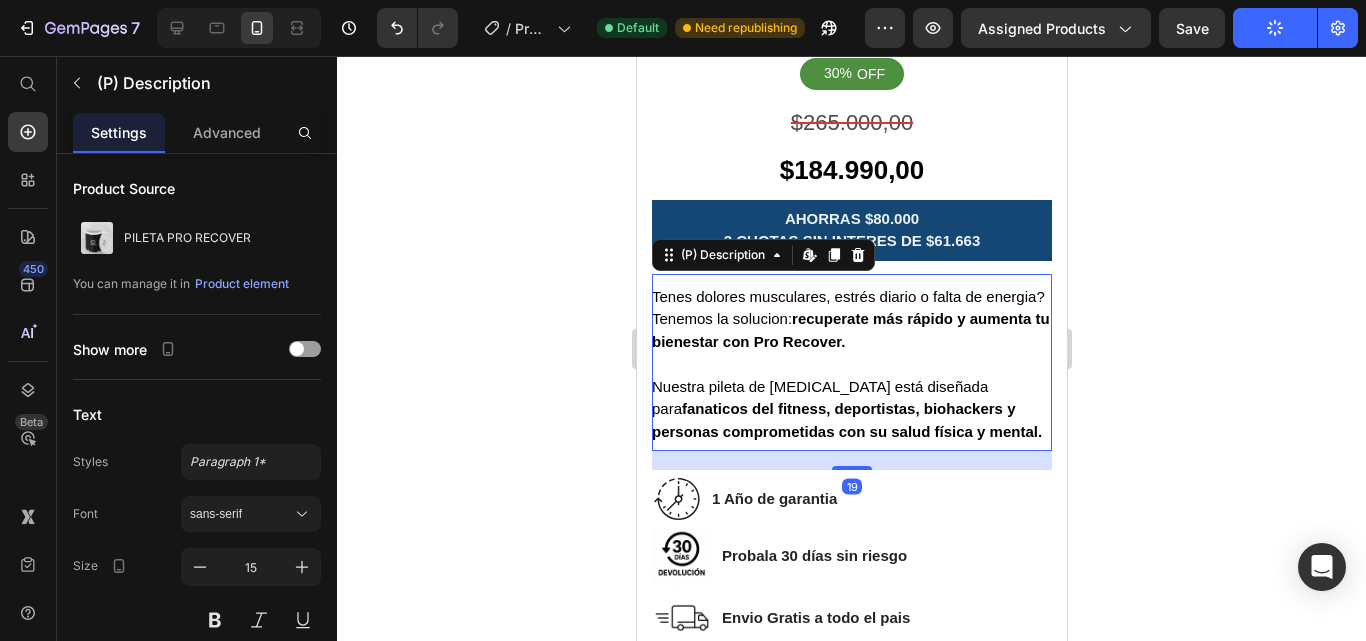 type on "16" 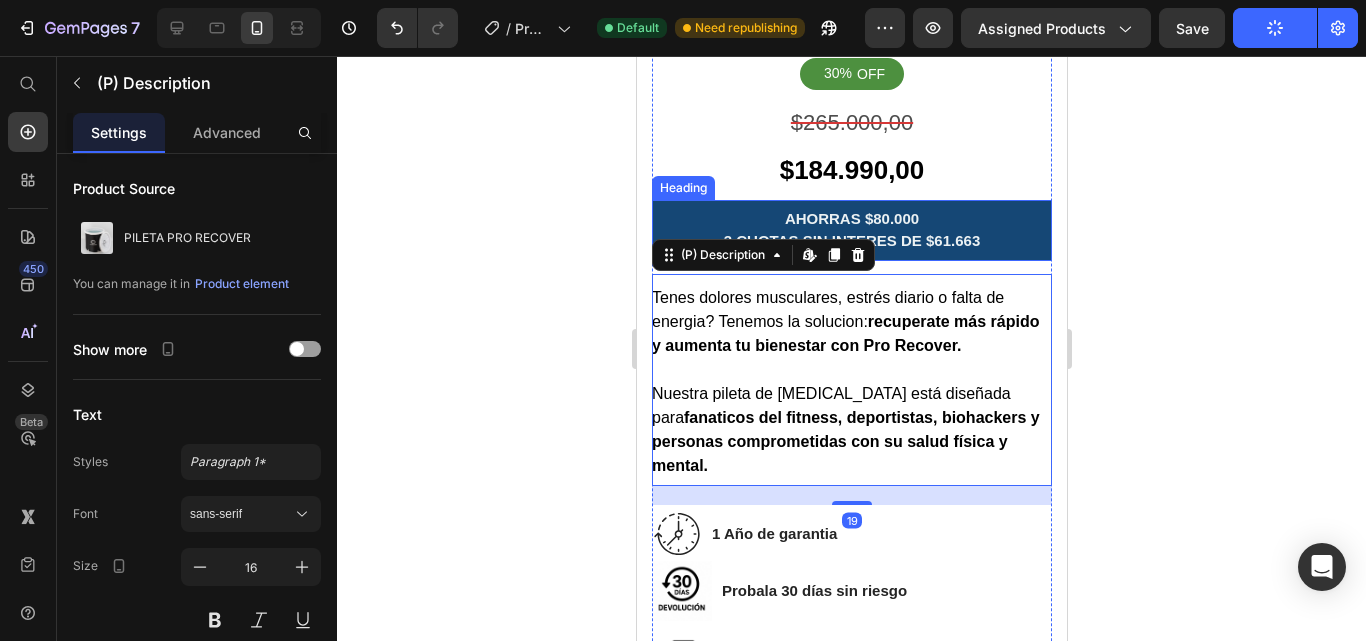click on "AHORRAS $80.000 3 CUOTAS SIN INTERES DE $61.663" at bounding box center [851, 230] 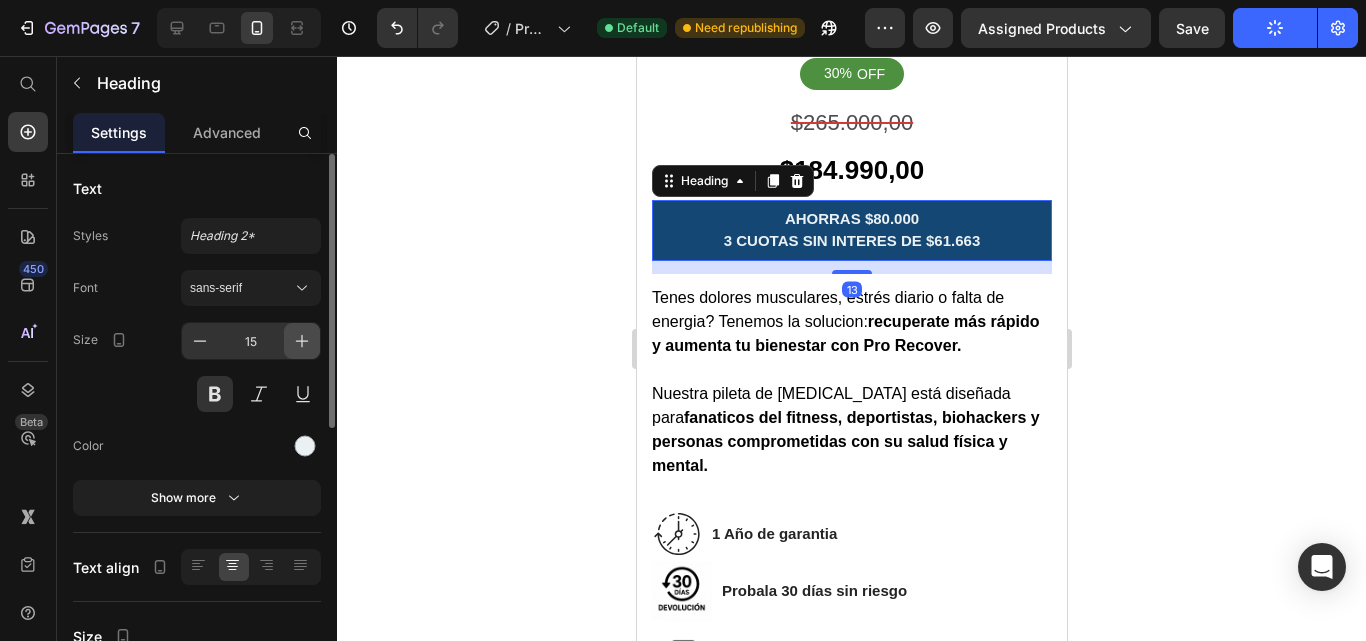 click 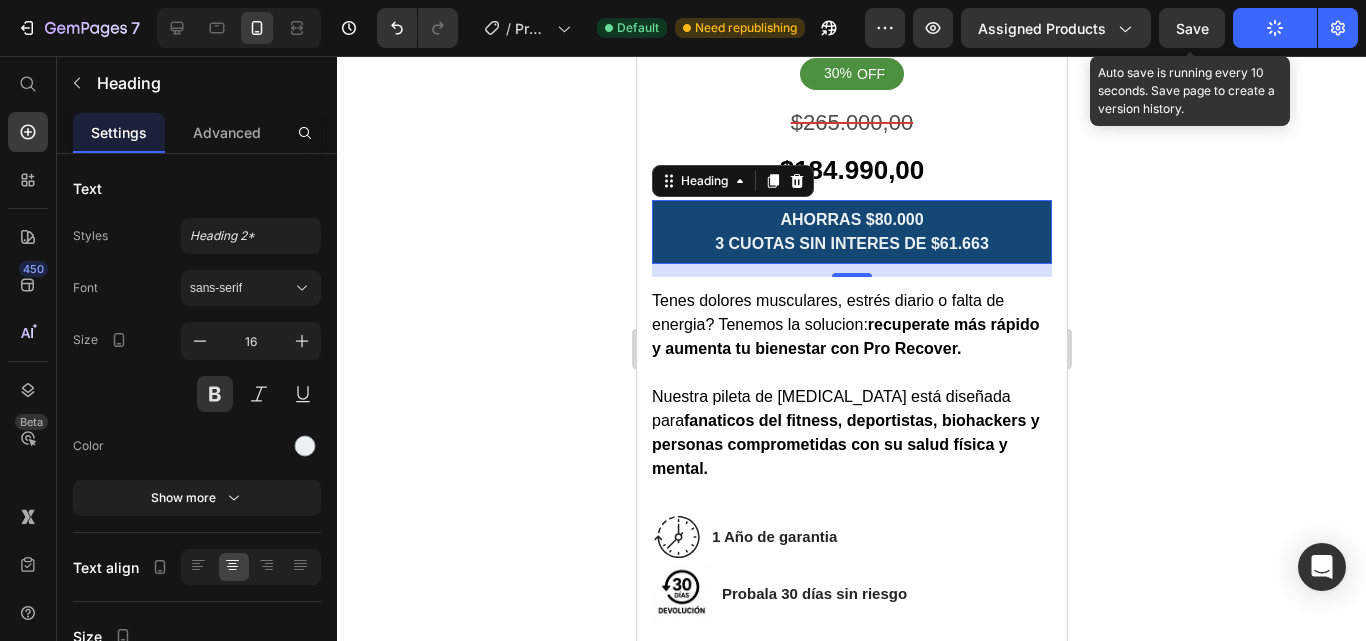 click on "Save" at bounding box center [1192, 28] 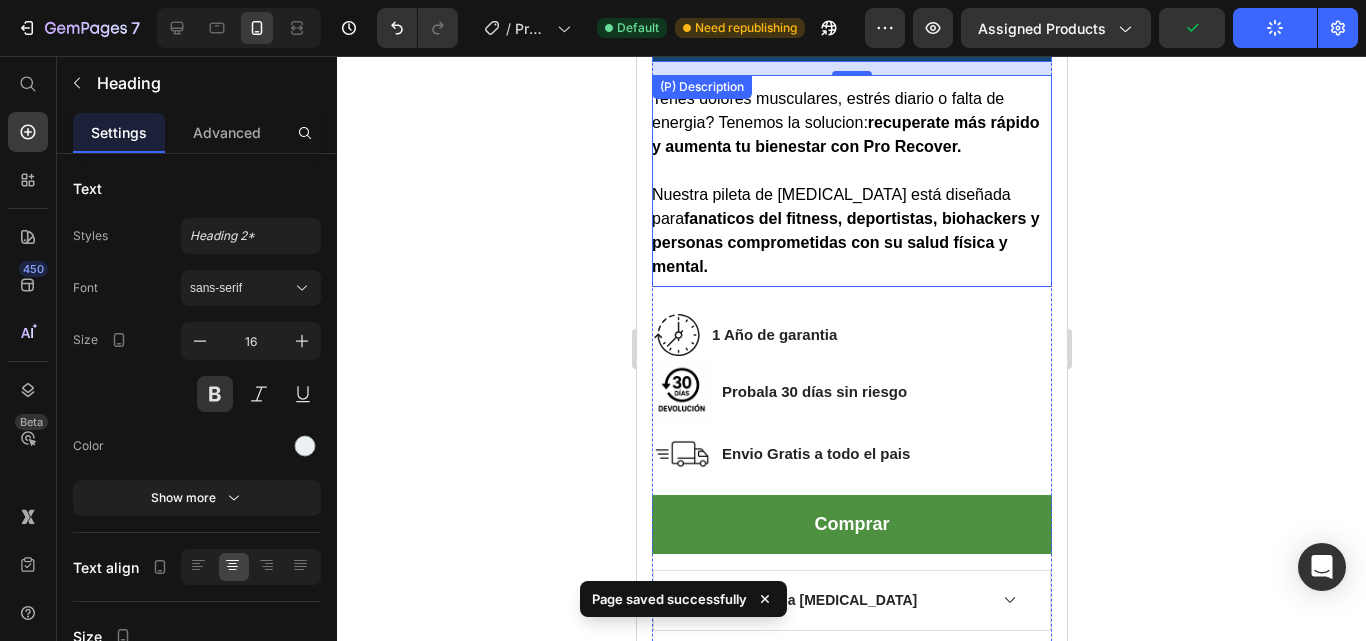 scroll, scrollTop: 800, scrollLeft: 0, axis: vertical 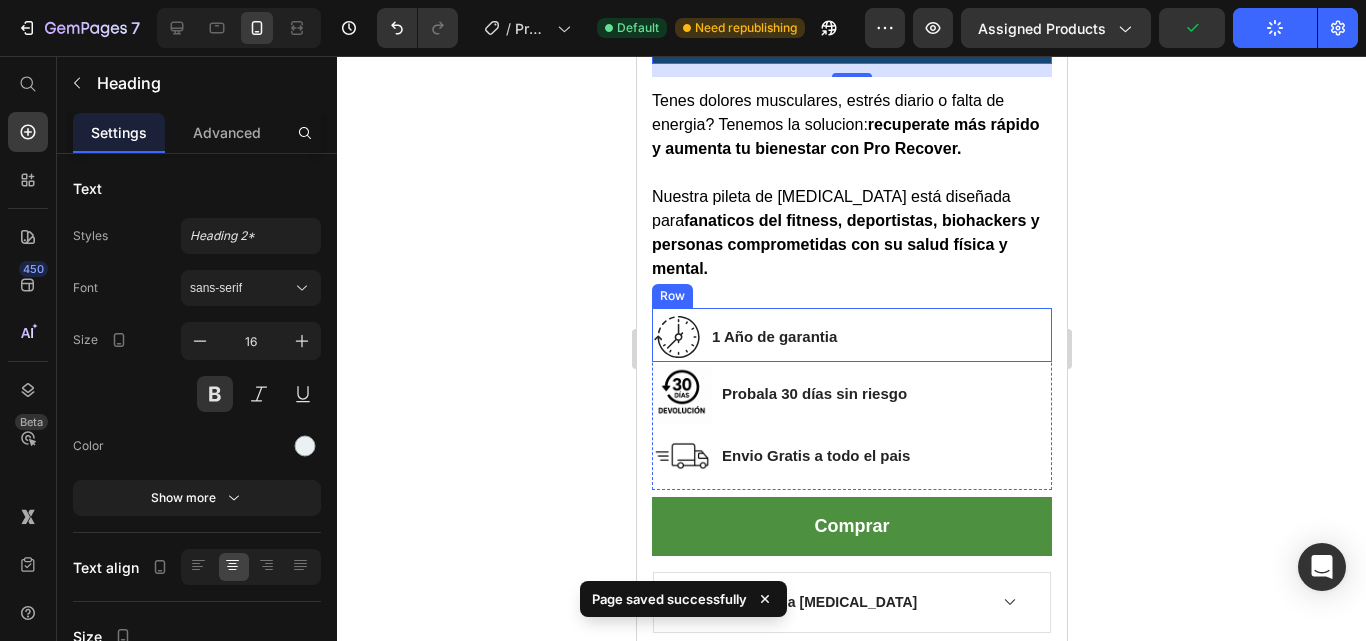 click on "1 Año de garantia" at bounding box center (773, 337) 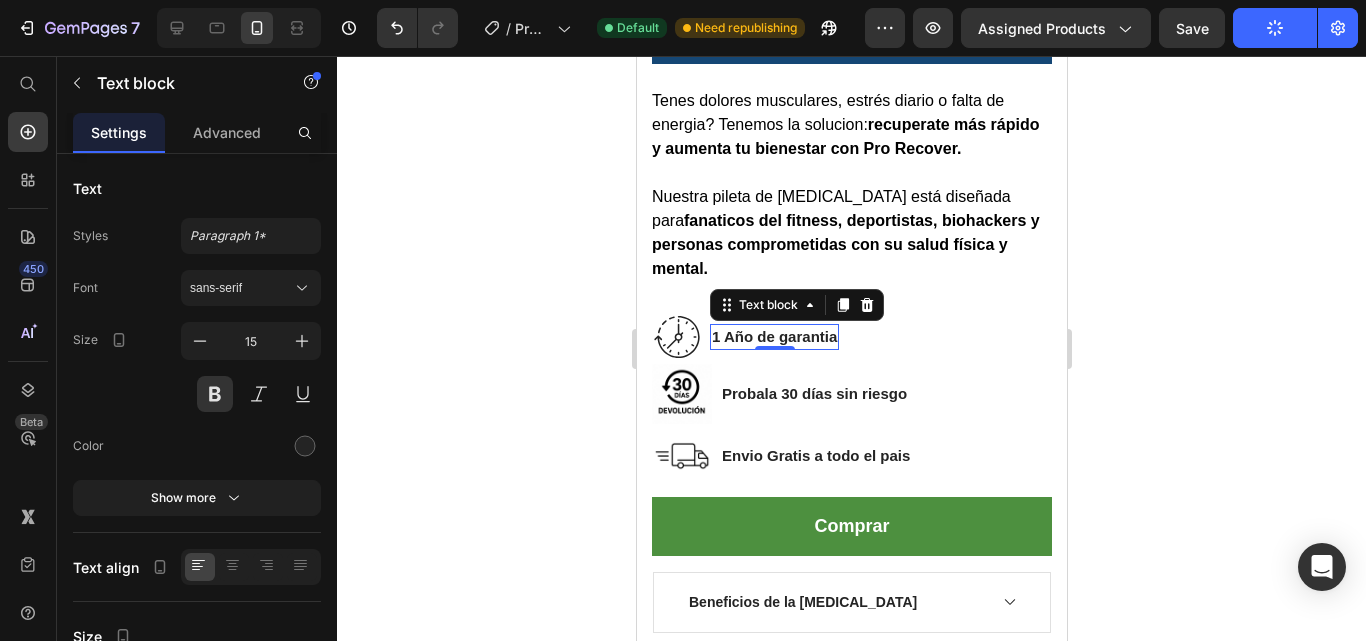 click 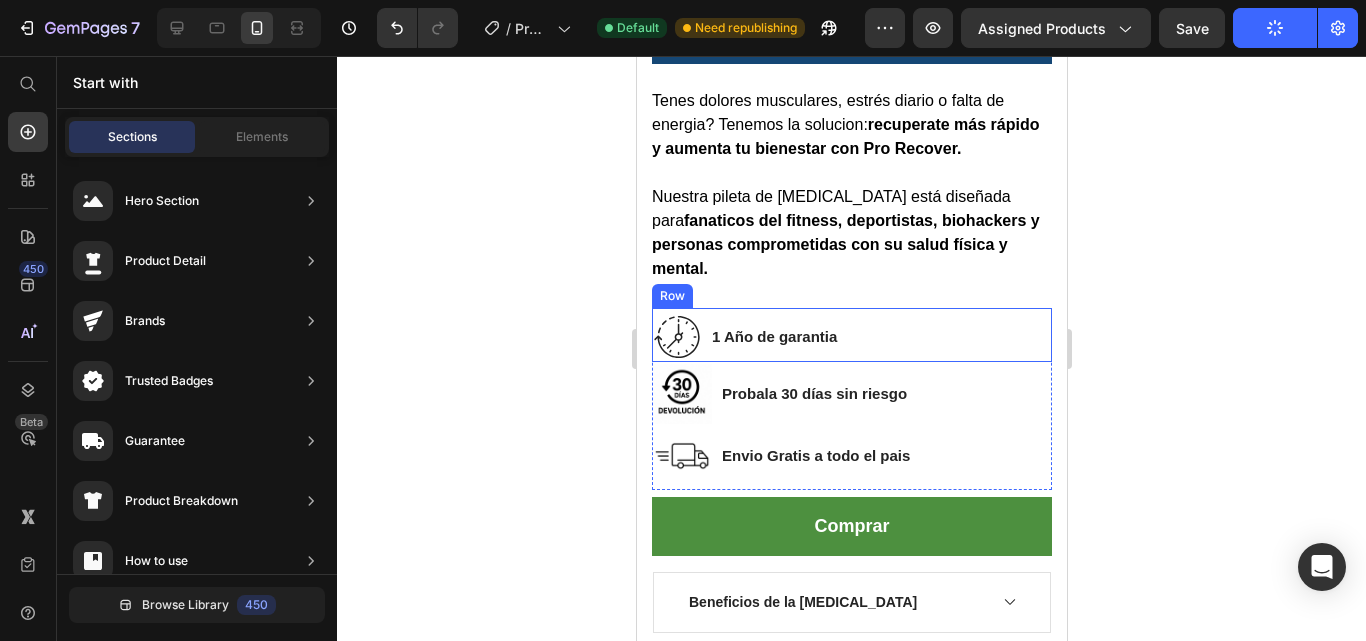 click on "Image 1 Año de garantia Text block Row" at bounding box center (851, 335) 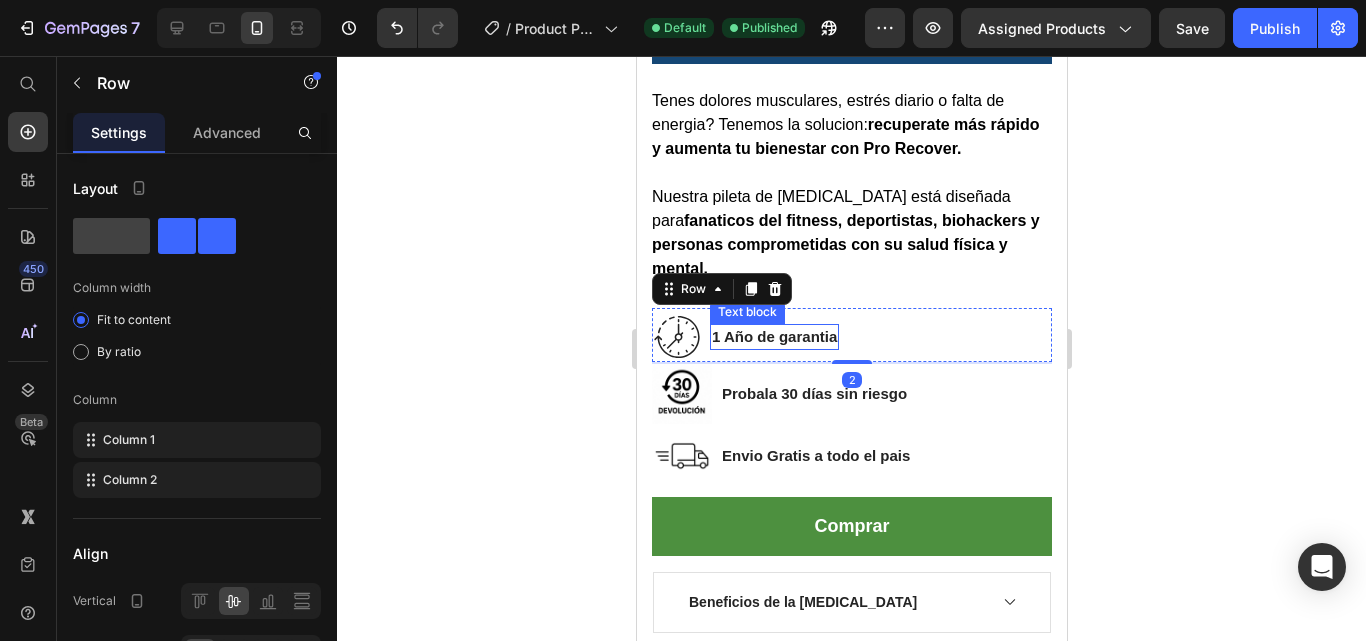 click on "1 Año de garantia" at bounding box center (773, 337) 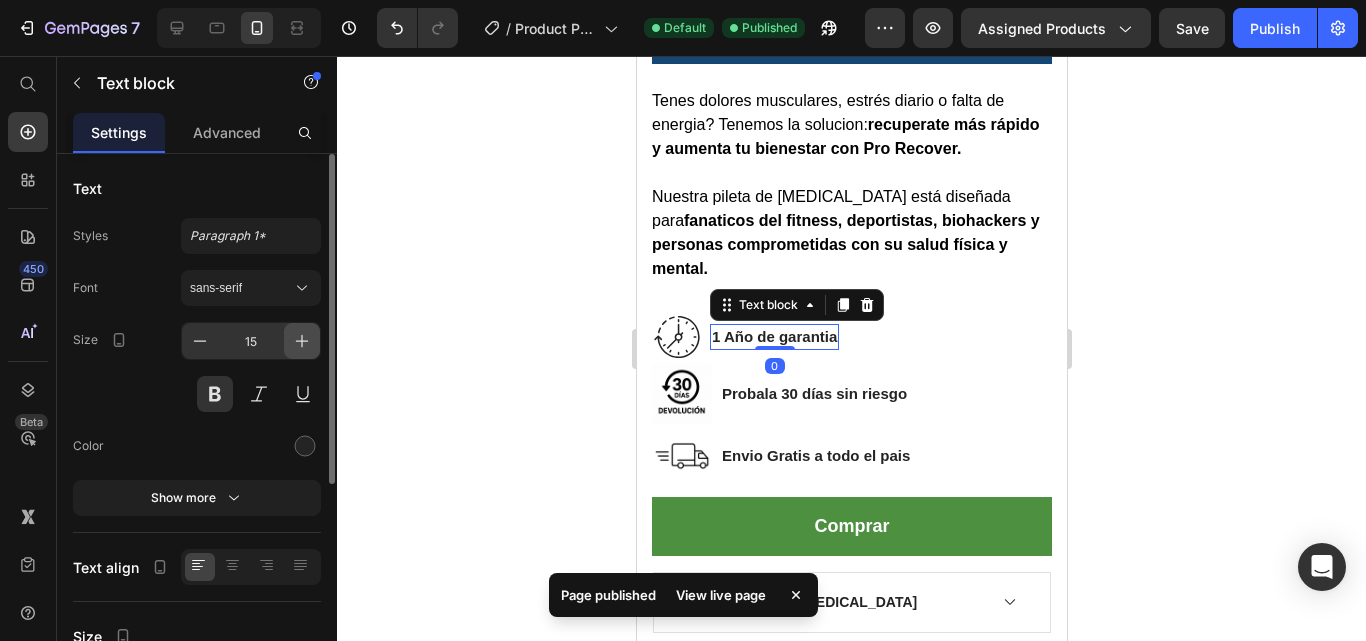 click 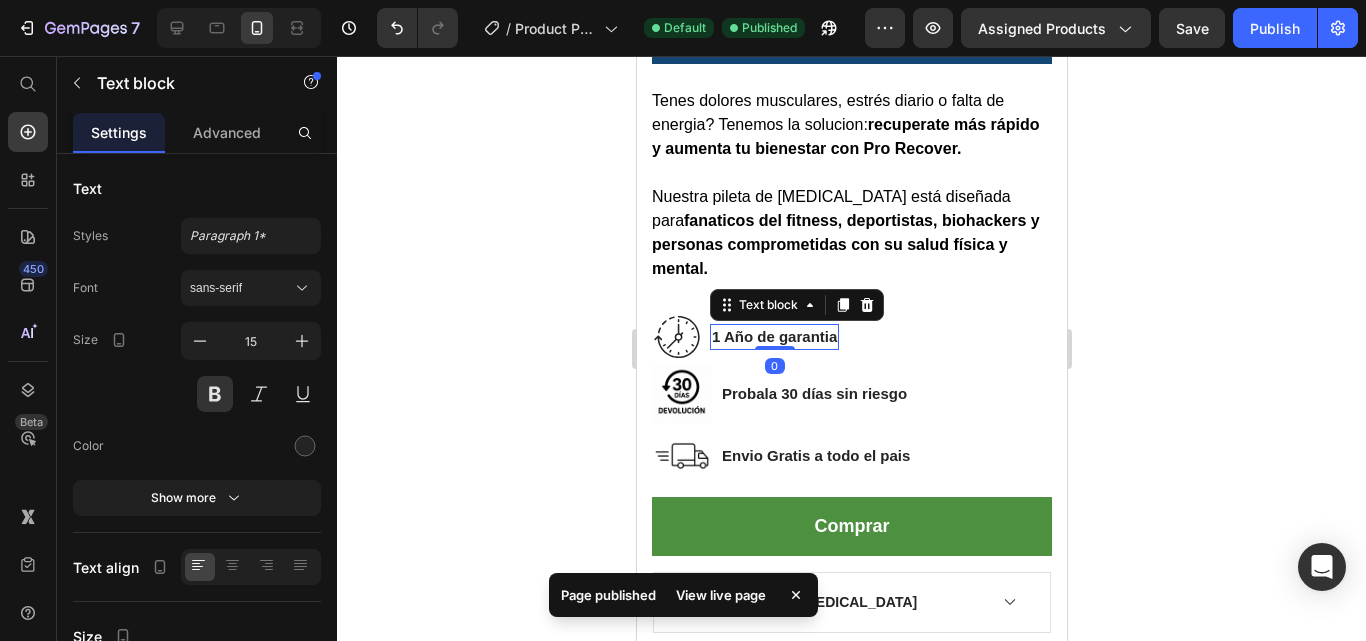 type on "16" 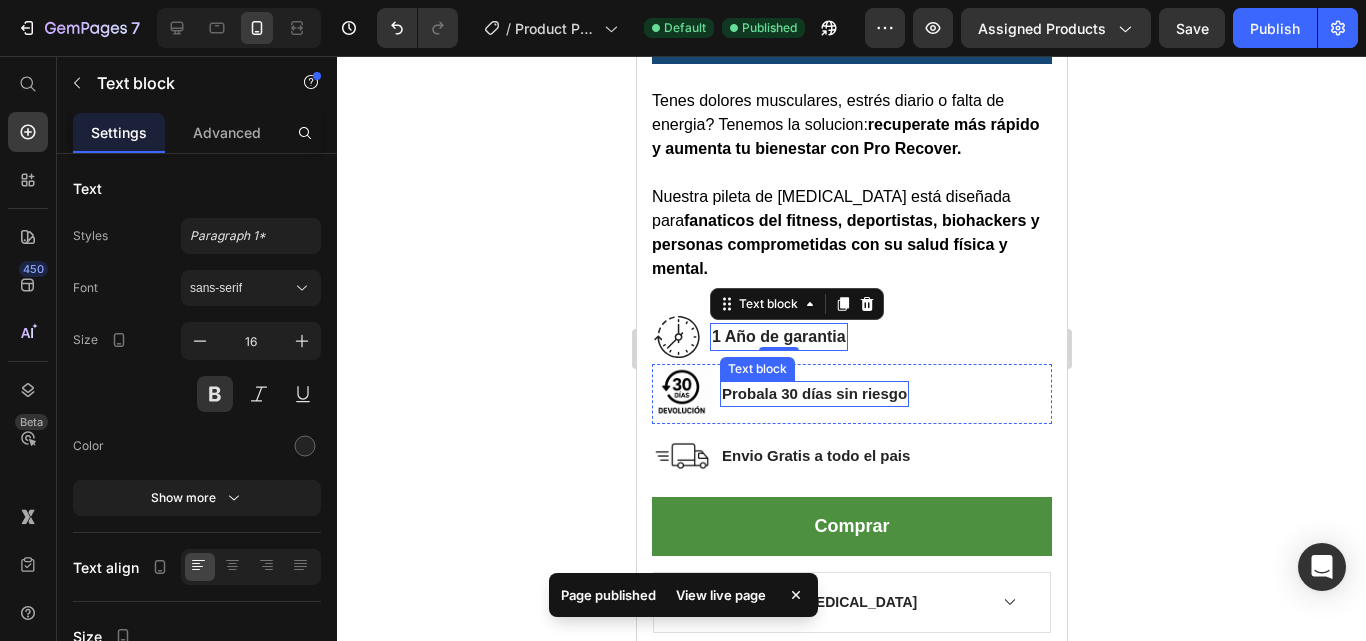 click on "Probala 30 días sin riesgo" at bounding box center [813, 393] 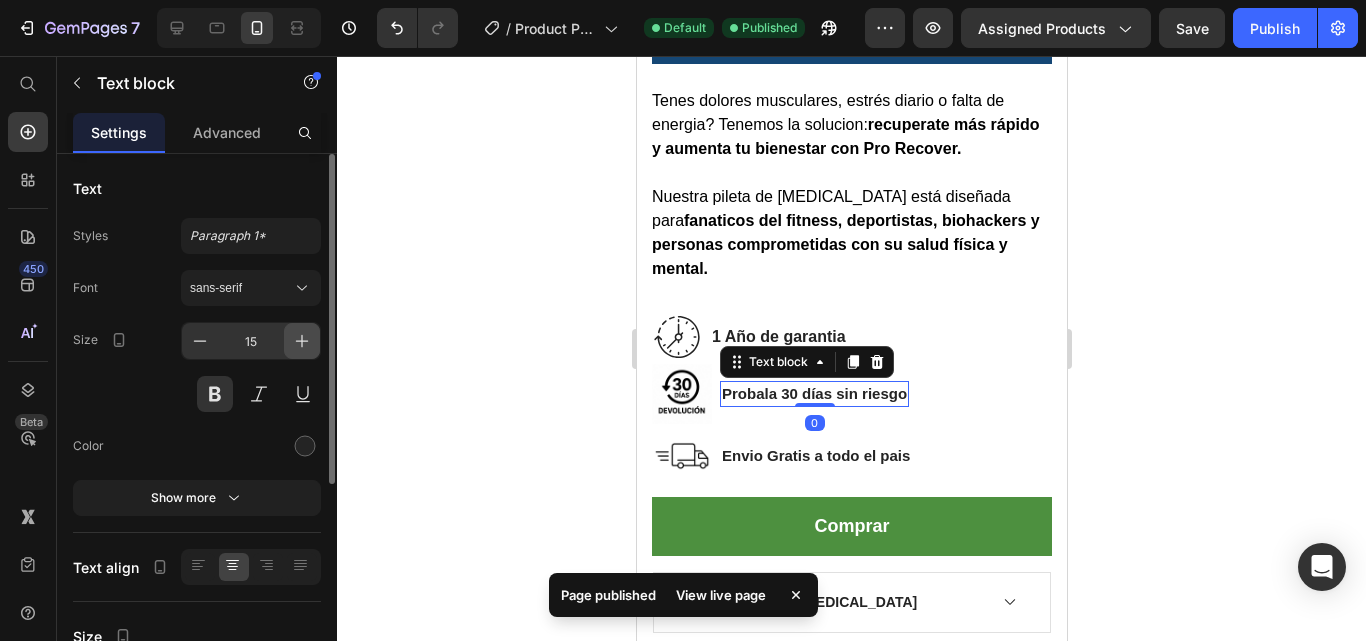 click 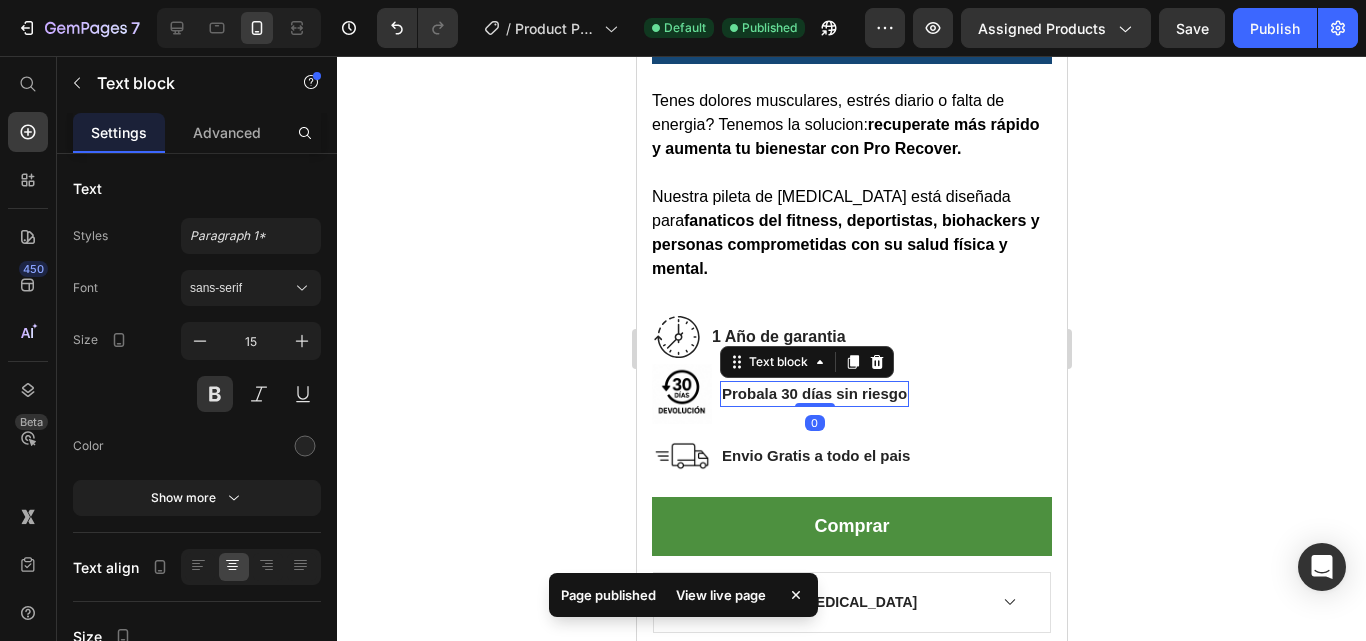 type on "16" 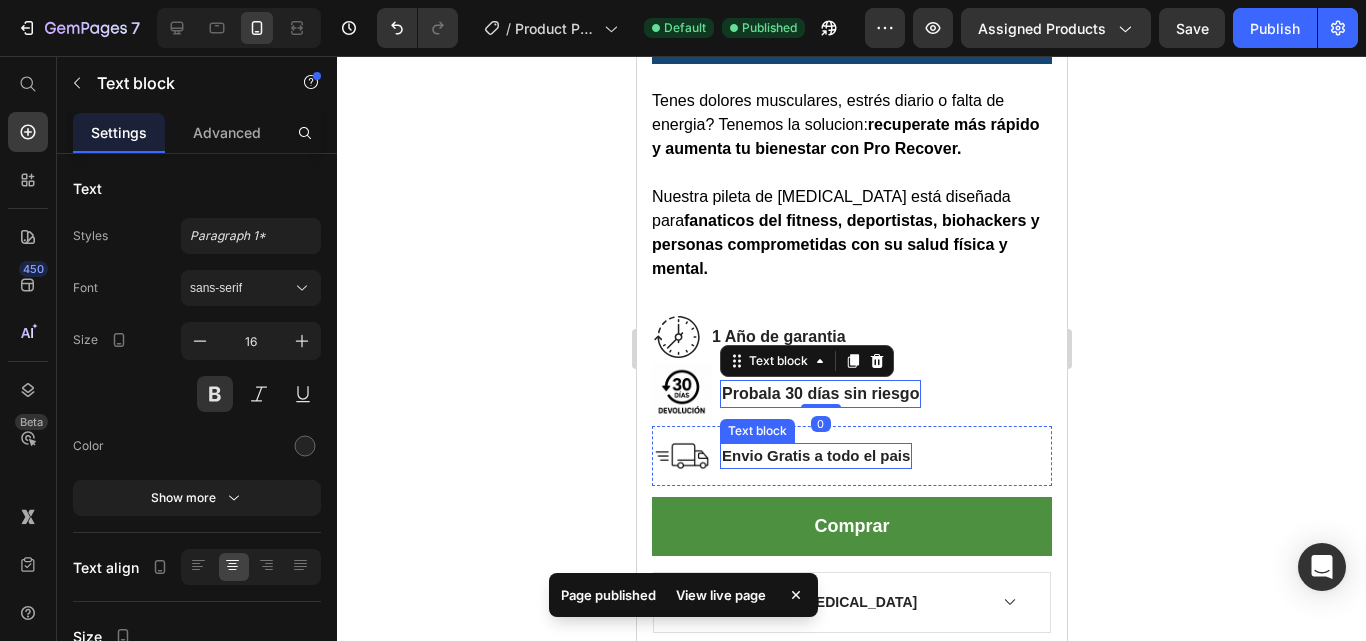 click on "Envio Gratis a todo el pais" at bounding box center (815, 456) 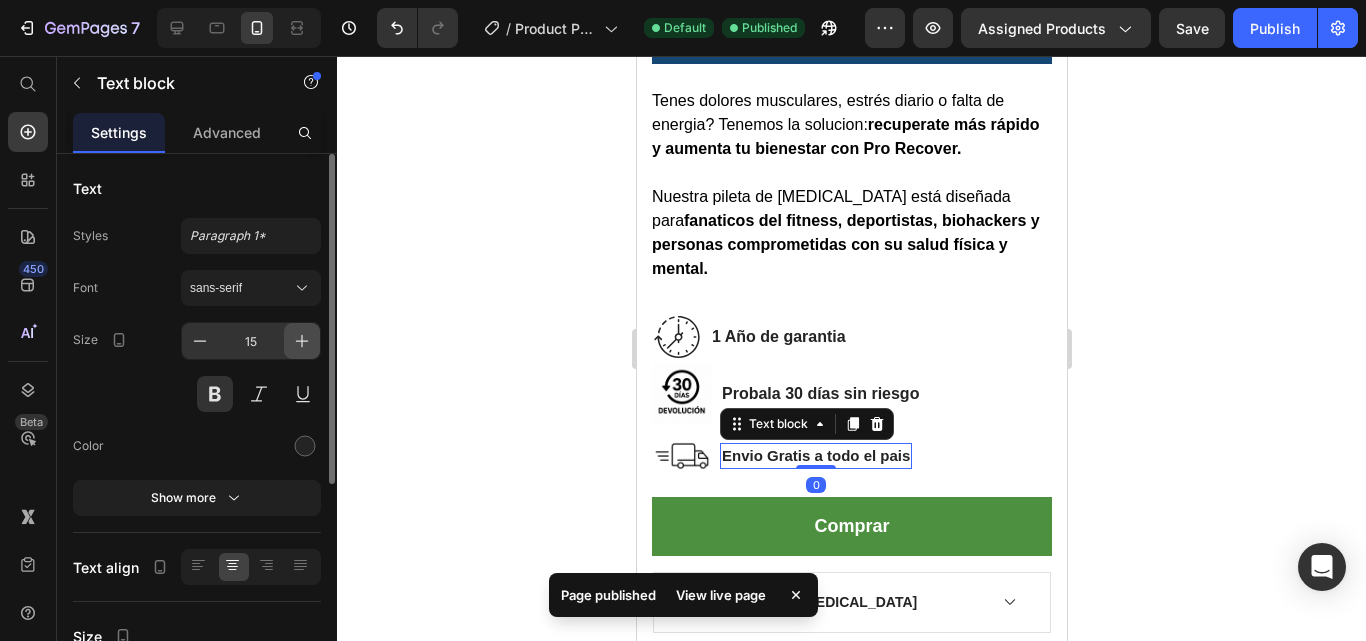 click 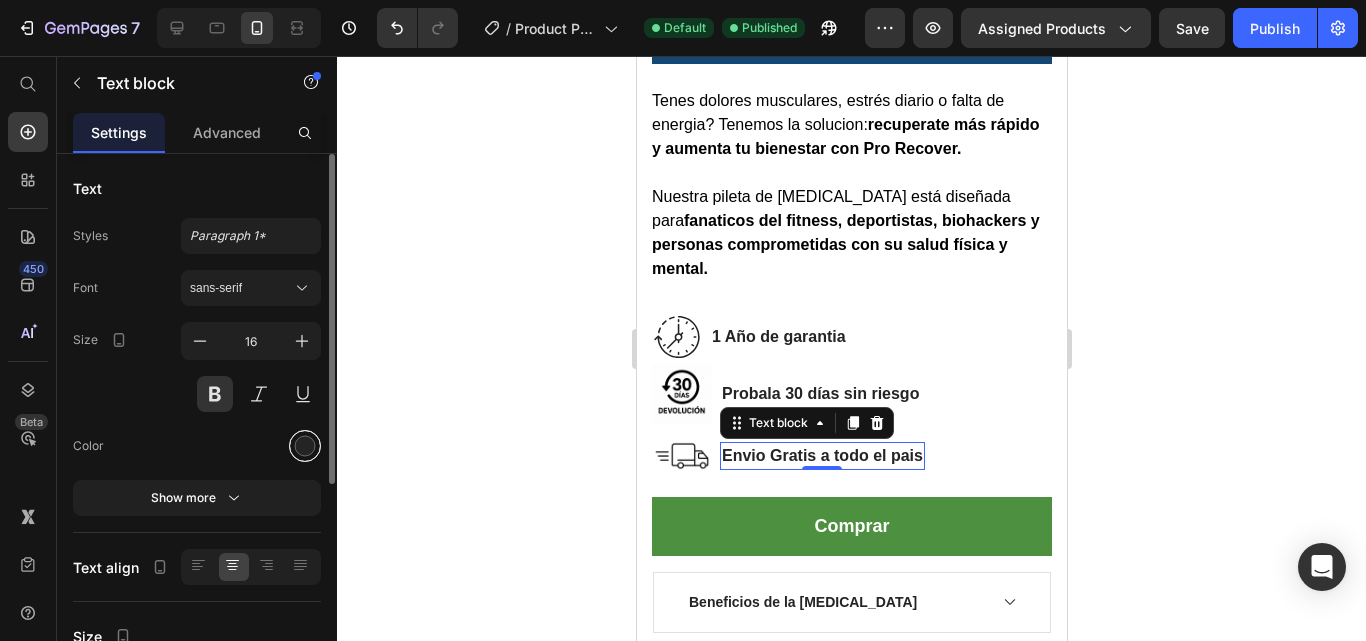 click at bounding box center [305, 446] 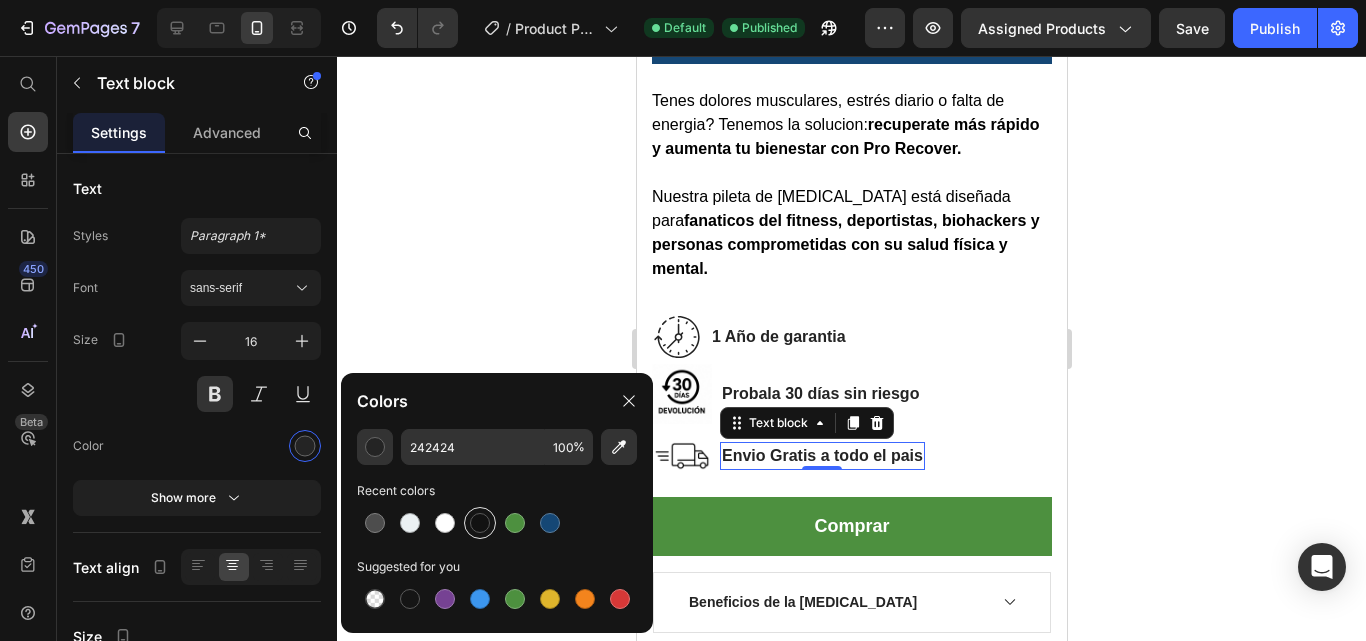click at bounding box center (480, 523) 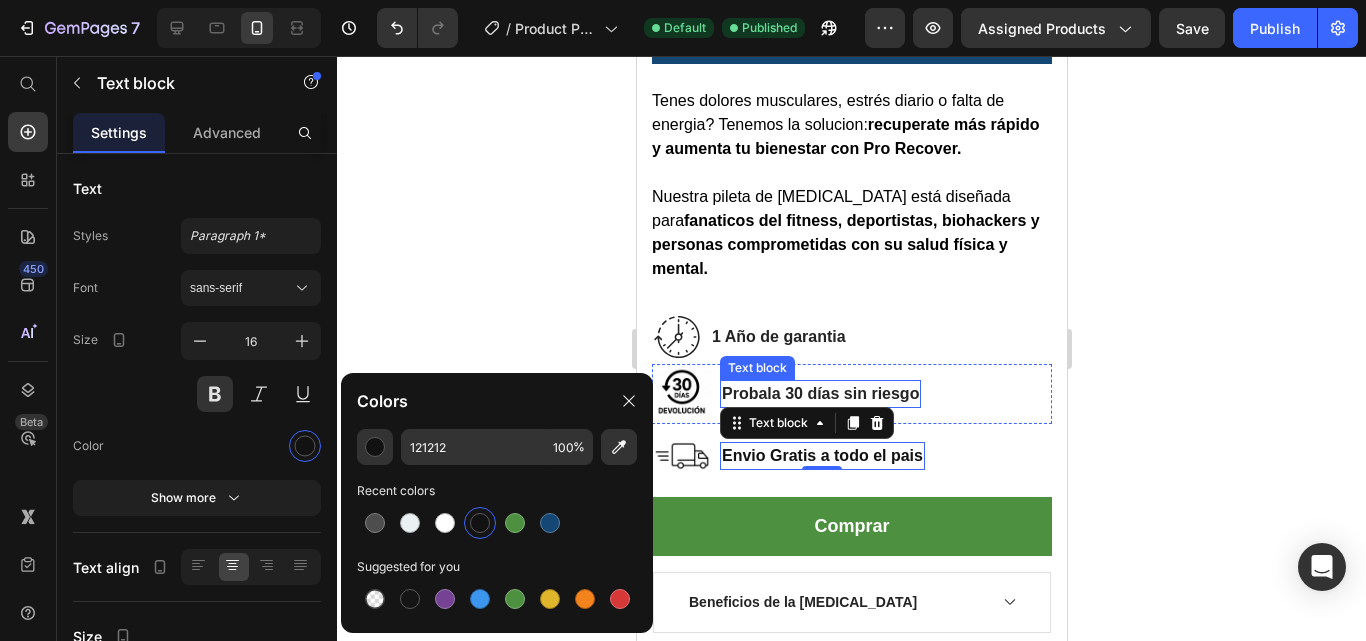 click on "Probala 30 días sin riesgo" at bounding box center (819, 393) 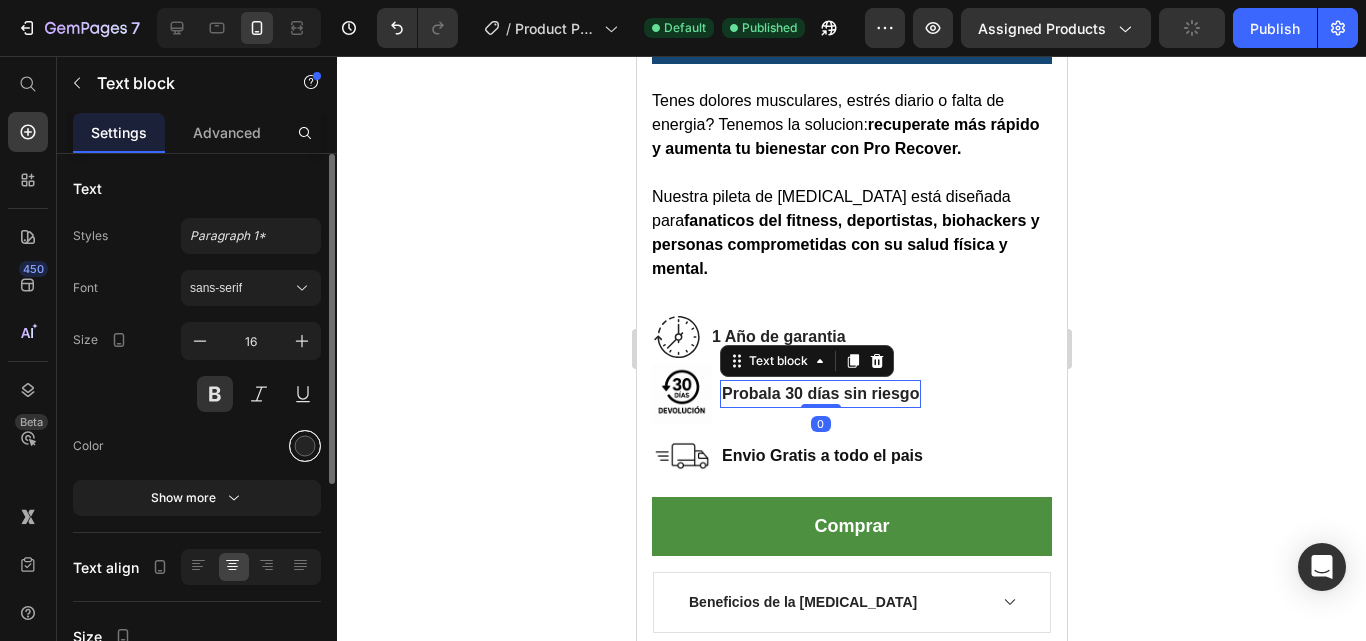 click at bounding box center [305, 446] 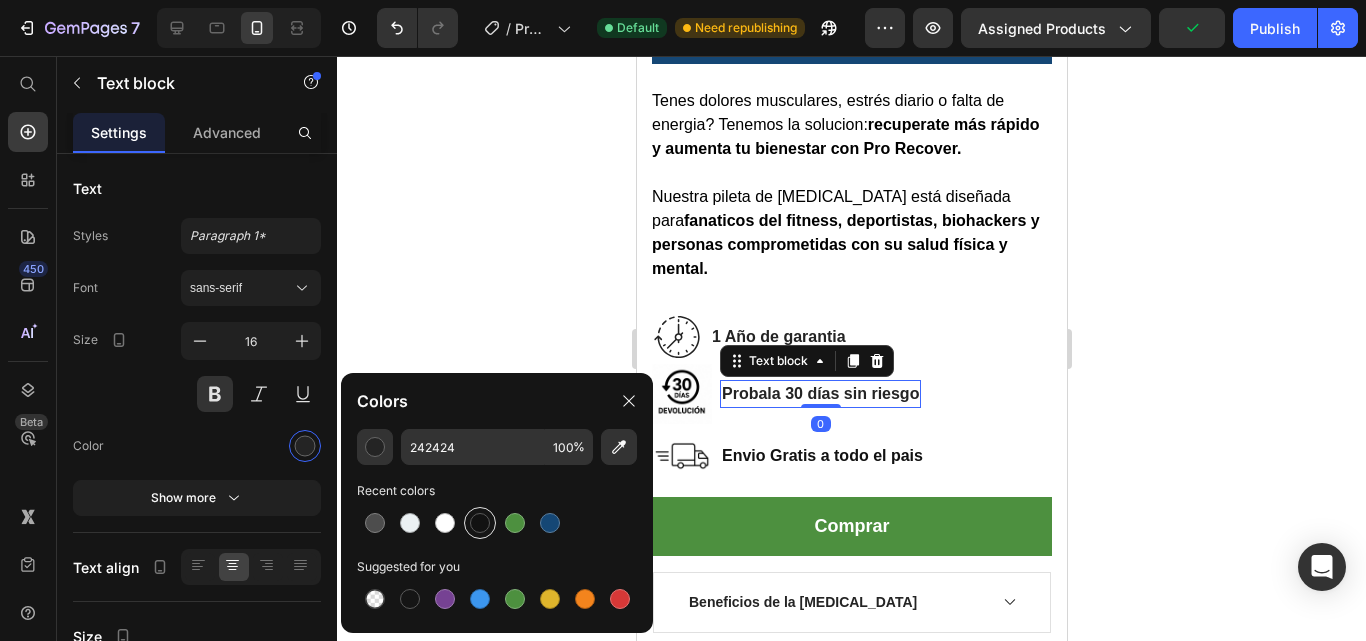 click at bounding box center (480, 523) 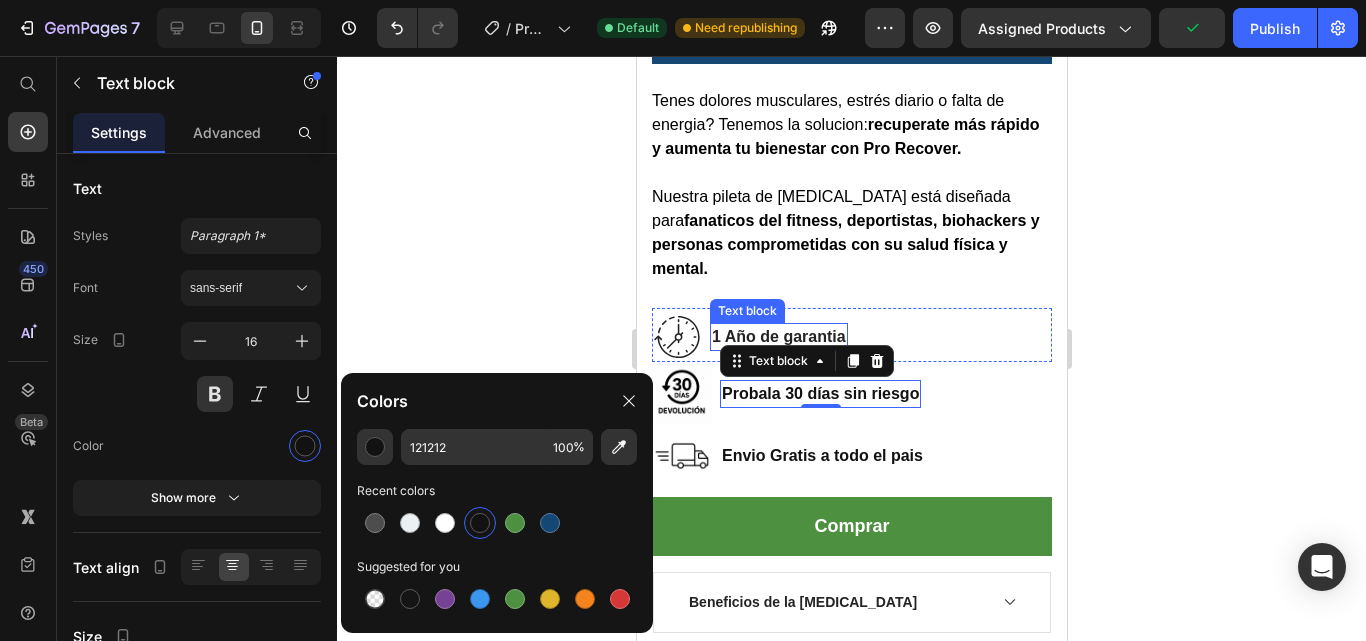 click on "1 Año de garantia" at bounding box center (778, 337) 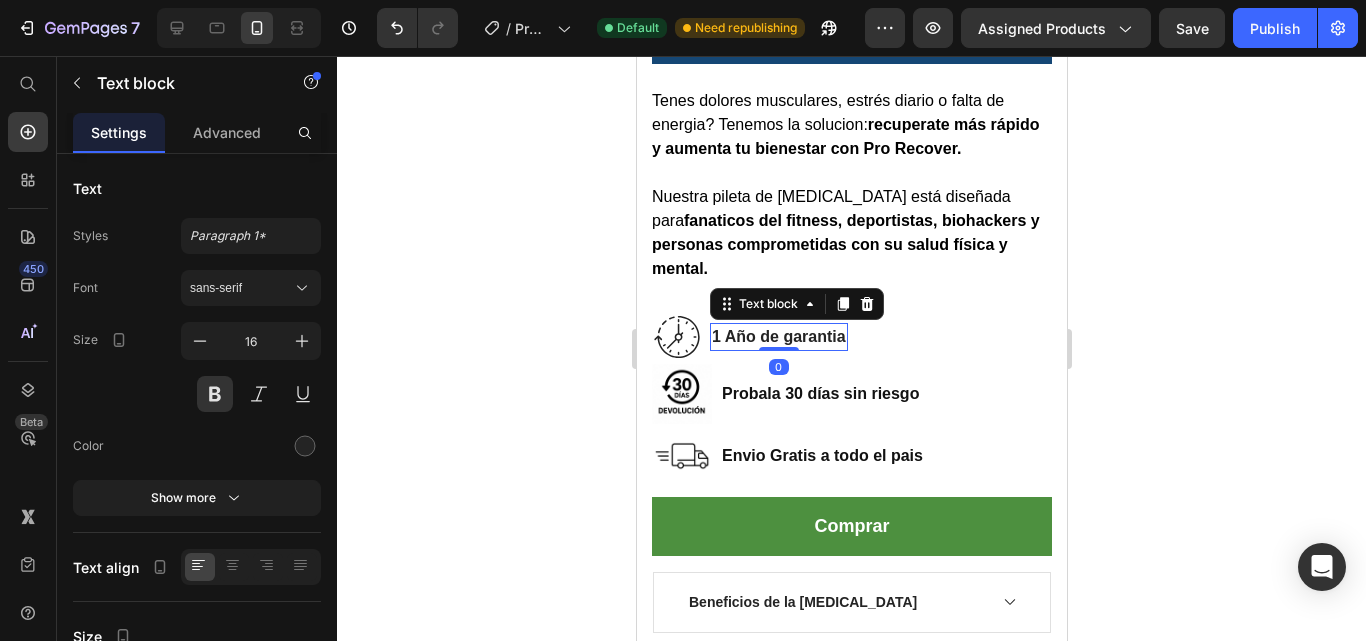 click on "1 Año de garantia" at bounding box center [778, 337] 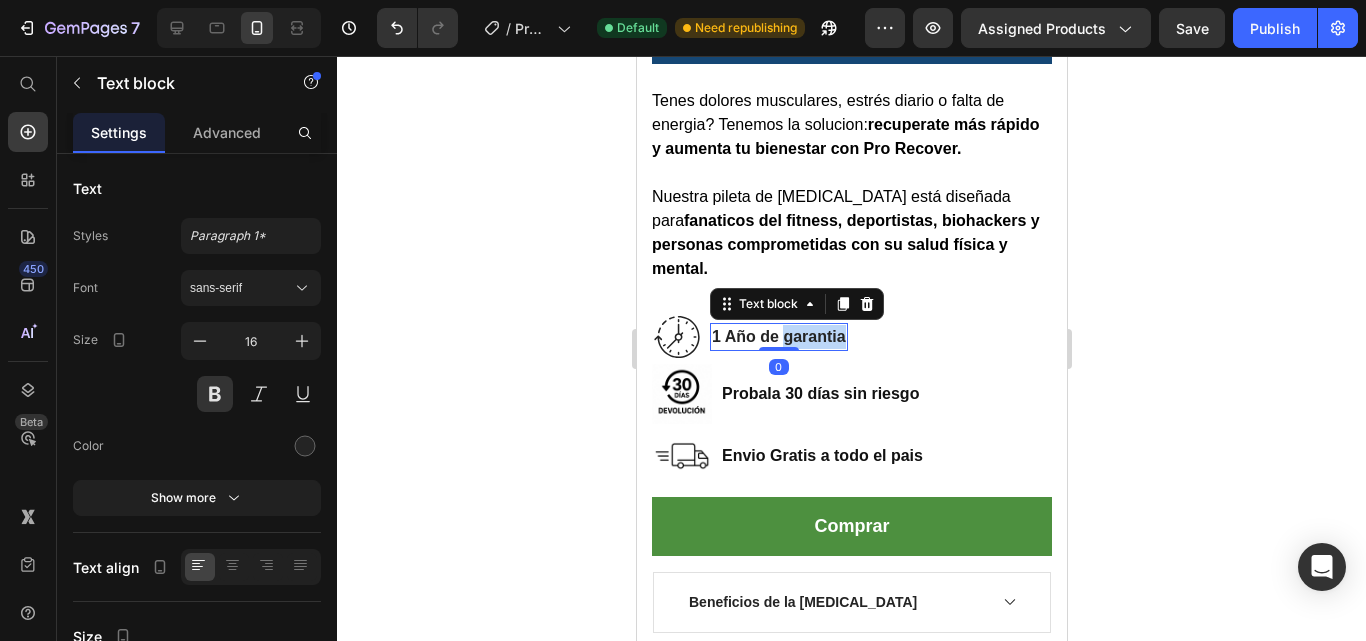 click on "1 Año de garantia" at bounding box center [778, 337] 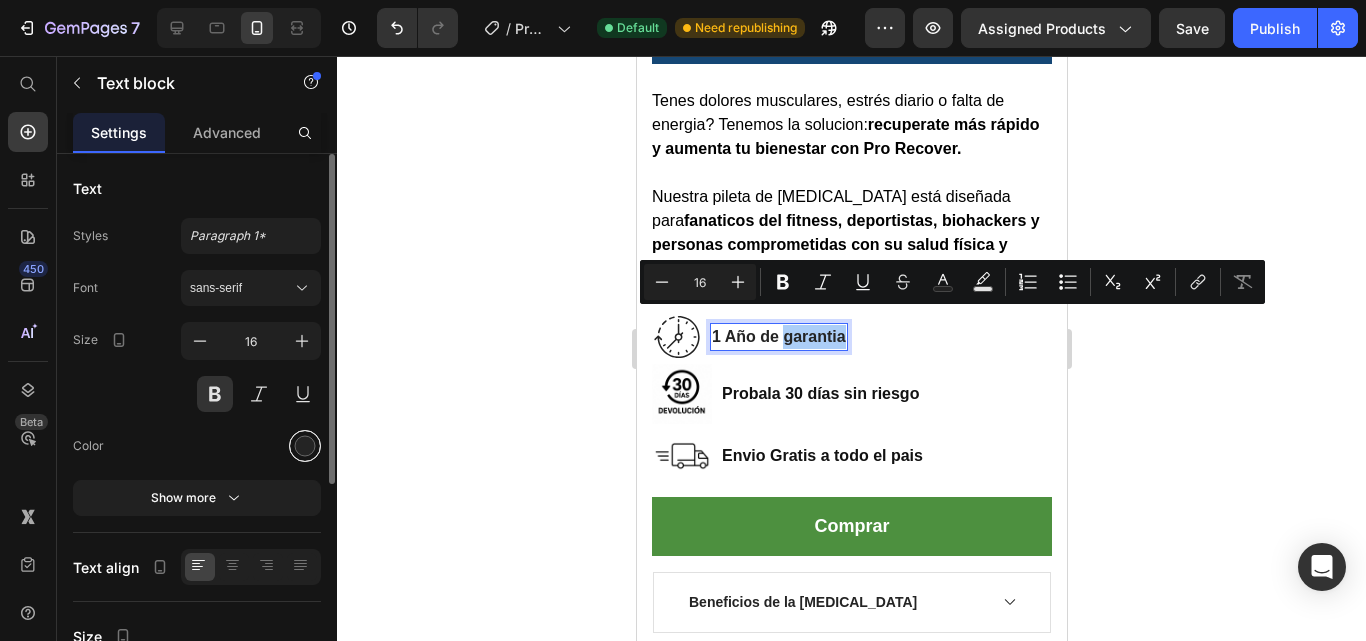 click at bounding box center (305, 446) 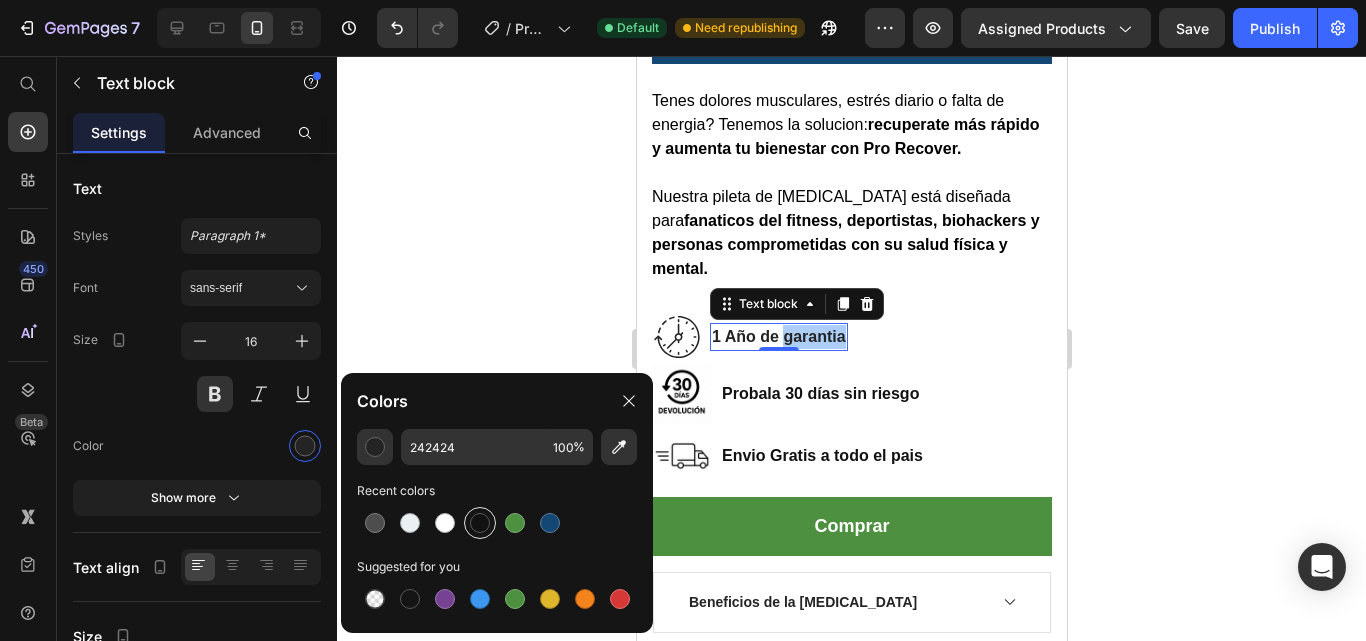 click at bounding box center [480, 523] 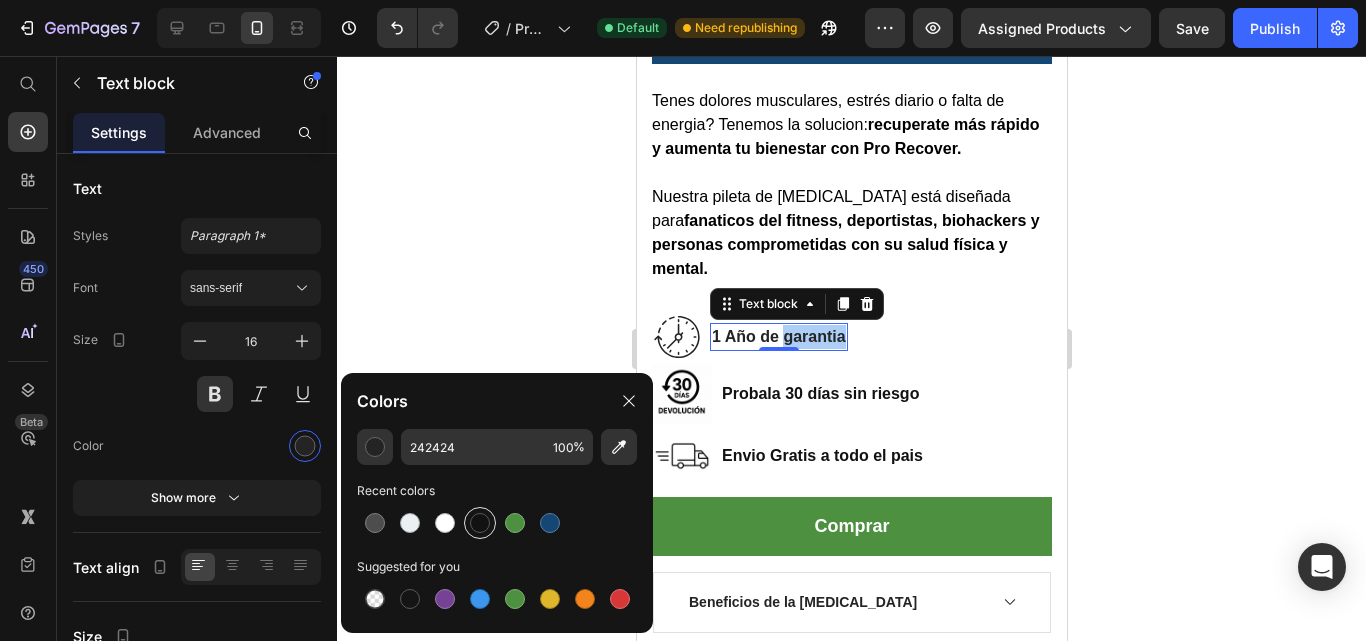 type on "121212" 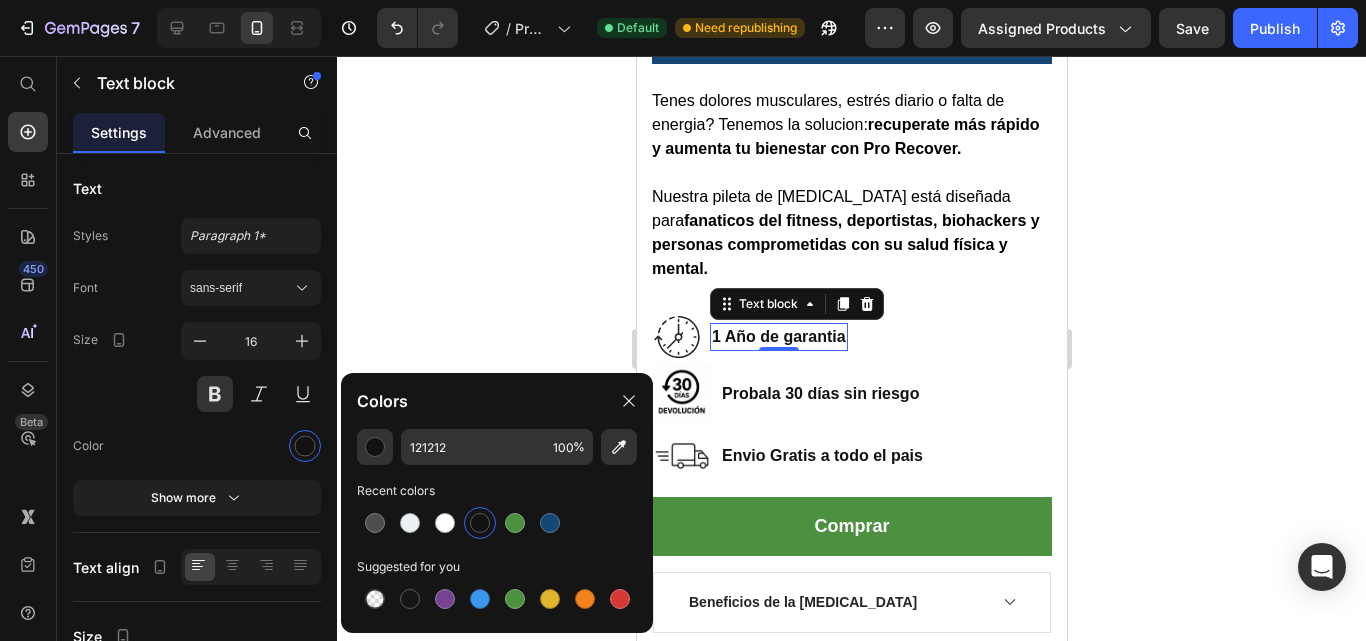 click 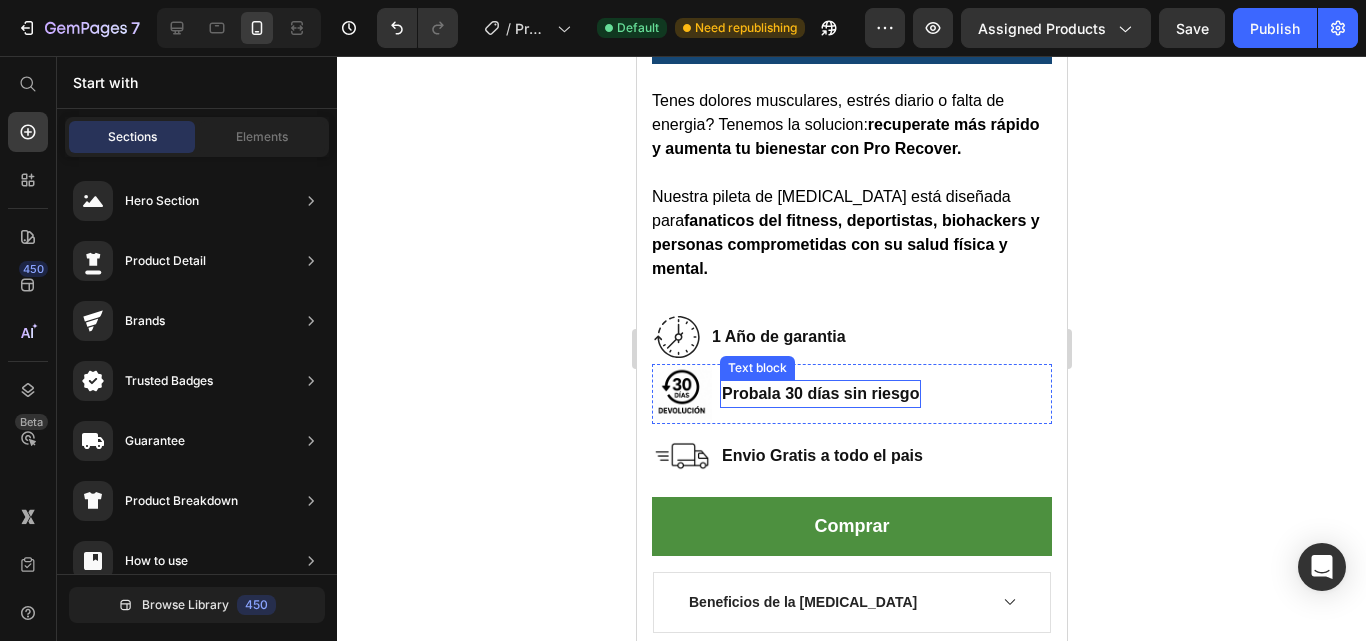 click on "Probala 30 días sin riesgo" at bounding box center (819, 393) 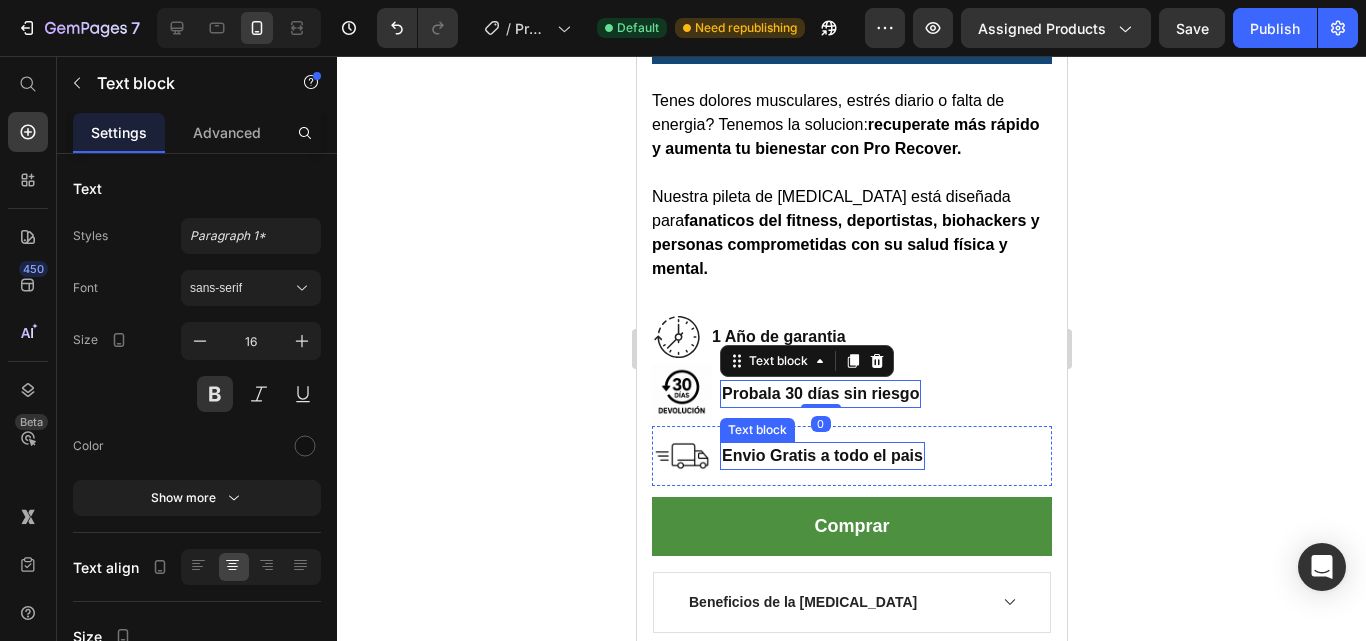 click on "Envio Gratis a todo el pais" at bounding box center [821, 456] 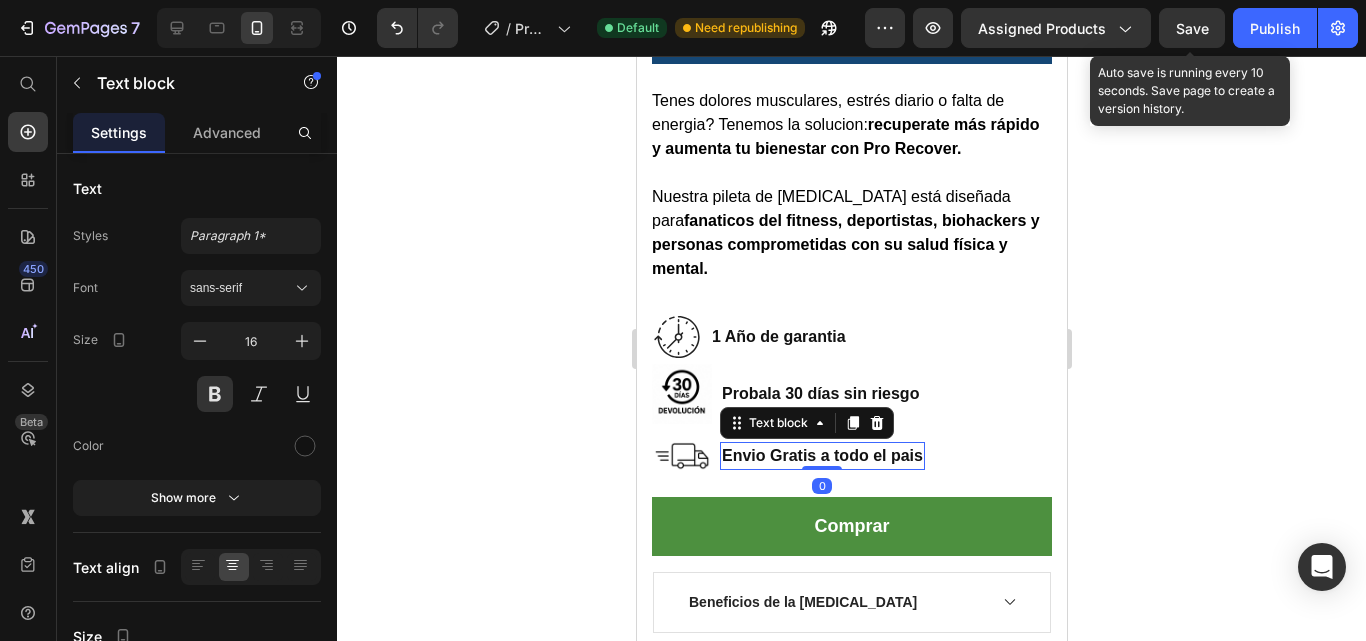 click on "Save" at bounding box center [1192, 28] 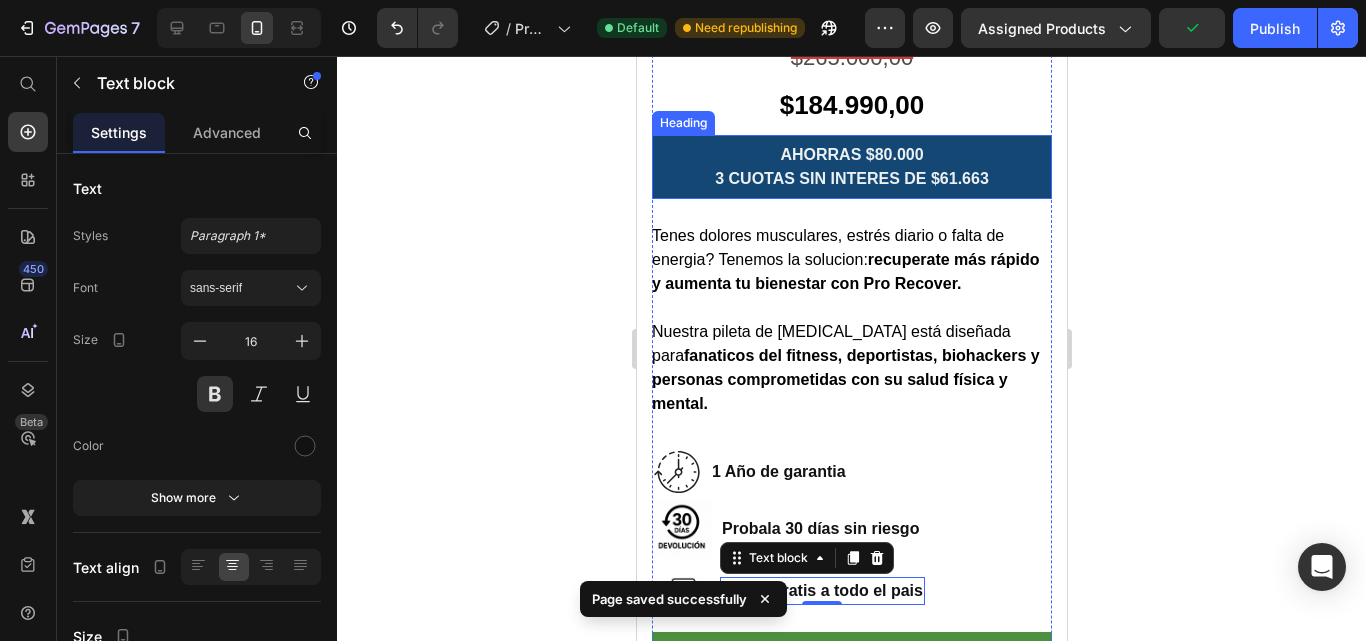 scroll, scrollTop: 700, scrollLeft: 0, axis: vertical 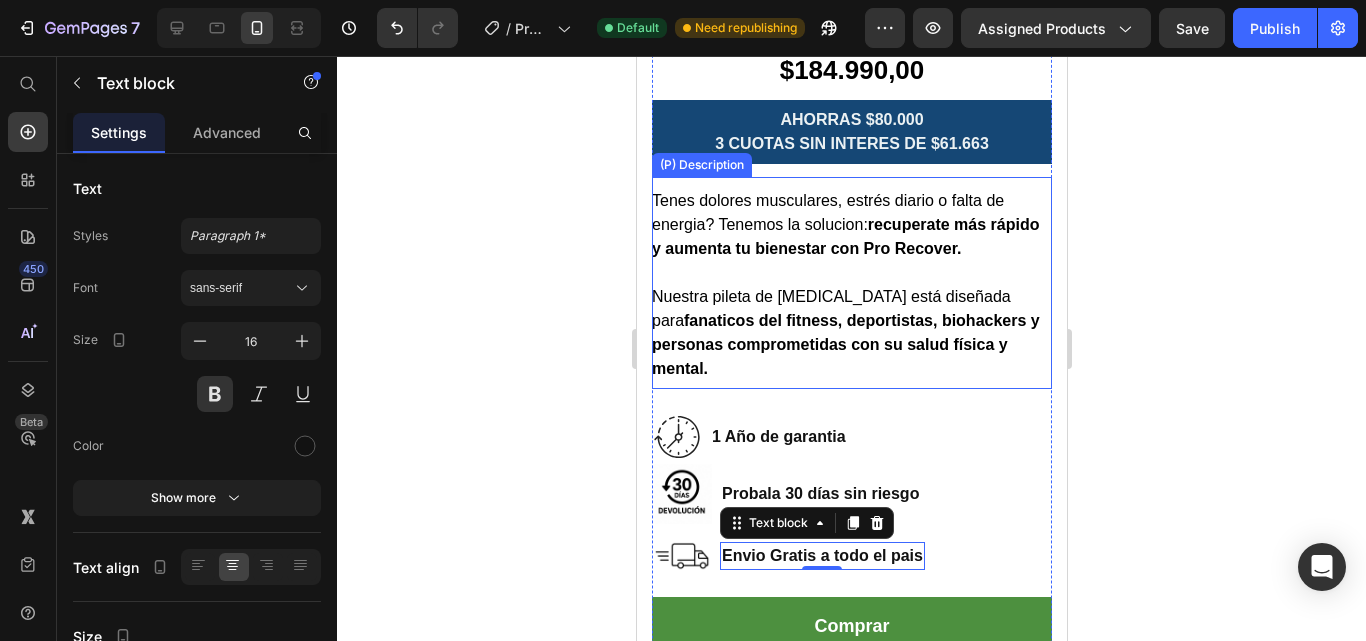 click on "Tenes dolores musculares, estrés diario o falta de energia? Tenemos la solucion:  recuperate más rápido y aumenta tu bienestar con Pro Recover.
Nuestra pileta de [MEDICAL_DATA] está diseñada para  fanaticos del fitness, deportistas, biohackers y personas comprometidas con su salud física y mental." at bounding box center (851, 285) 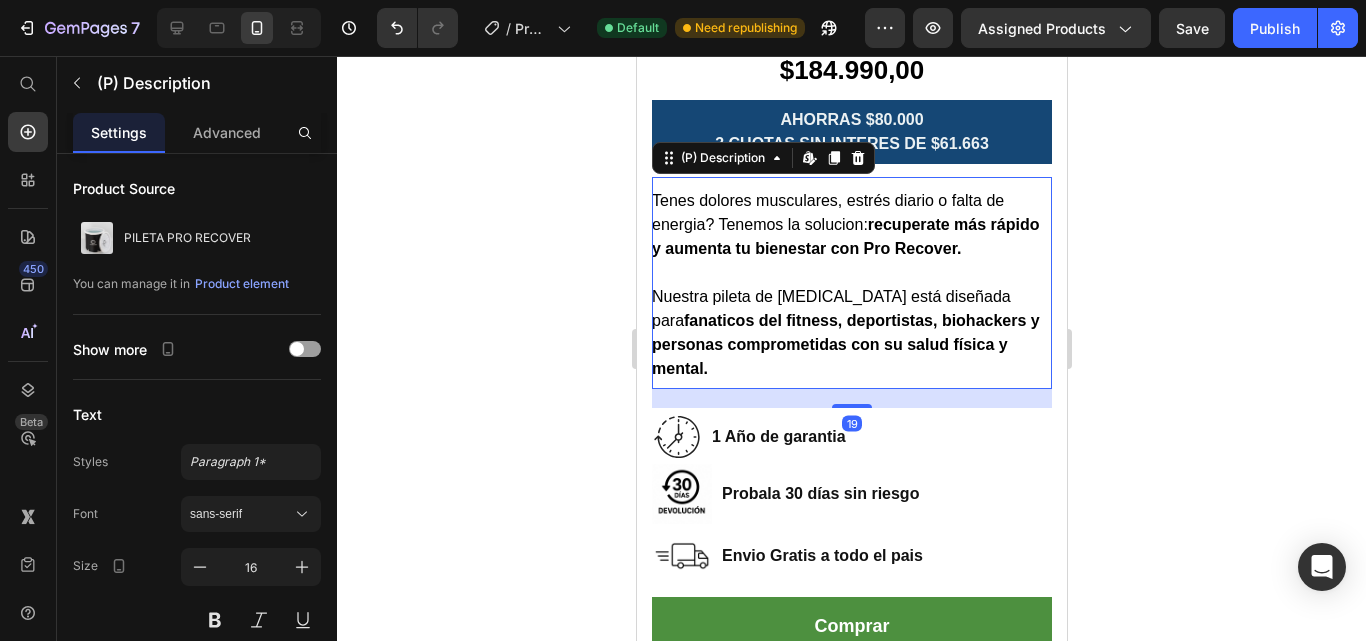 click on "Tenes dolores musculares, estrés diario o falta de energia? Tenemos la solucion:  recuperate más rápido y aumenta tu bienestar con Pro Recover.
Nuestra pileta de [MEDICAL_DATA] está diseñada para  fanaticos del fitness, deportistas, biohackers y personas comprometidas con su salud física y mental." at bounding box center (851, 285) 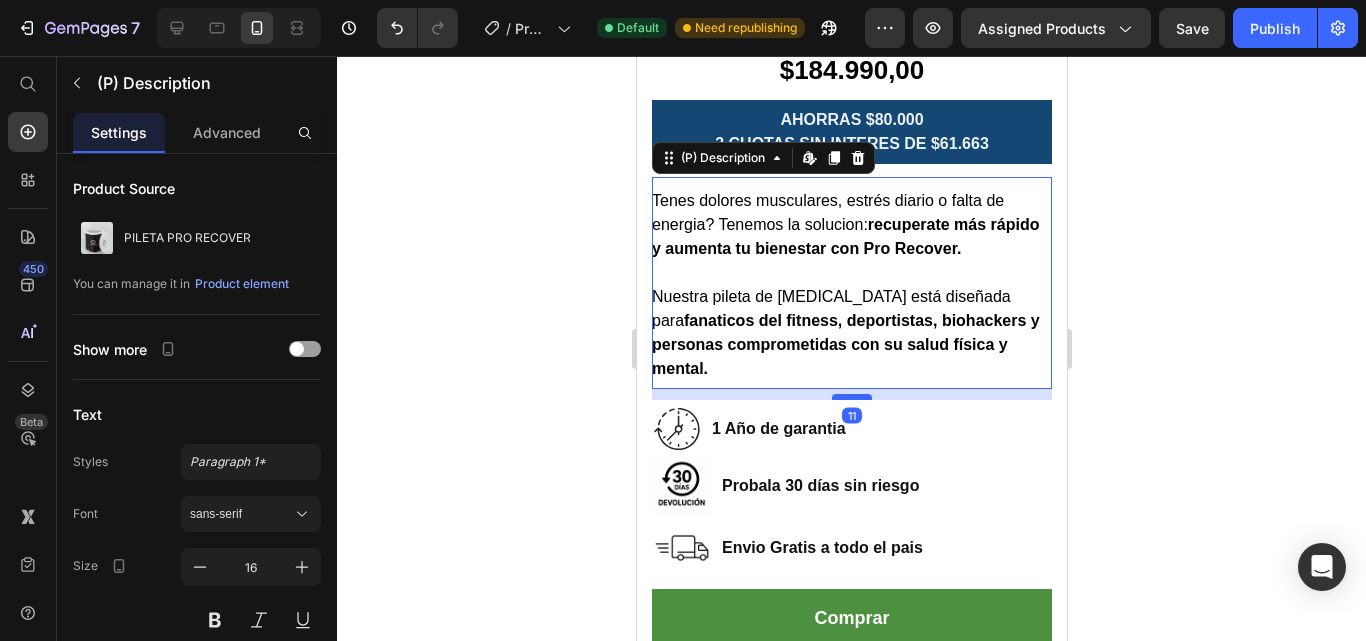 click at bounding box center [851, 397] 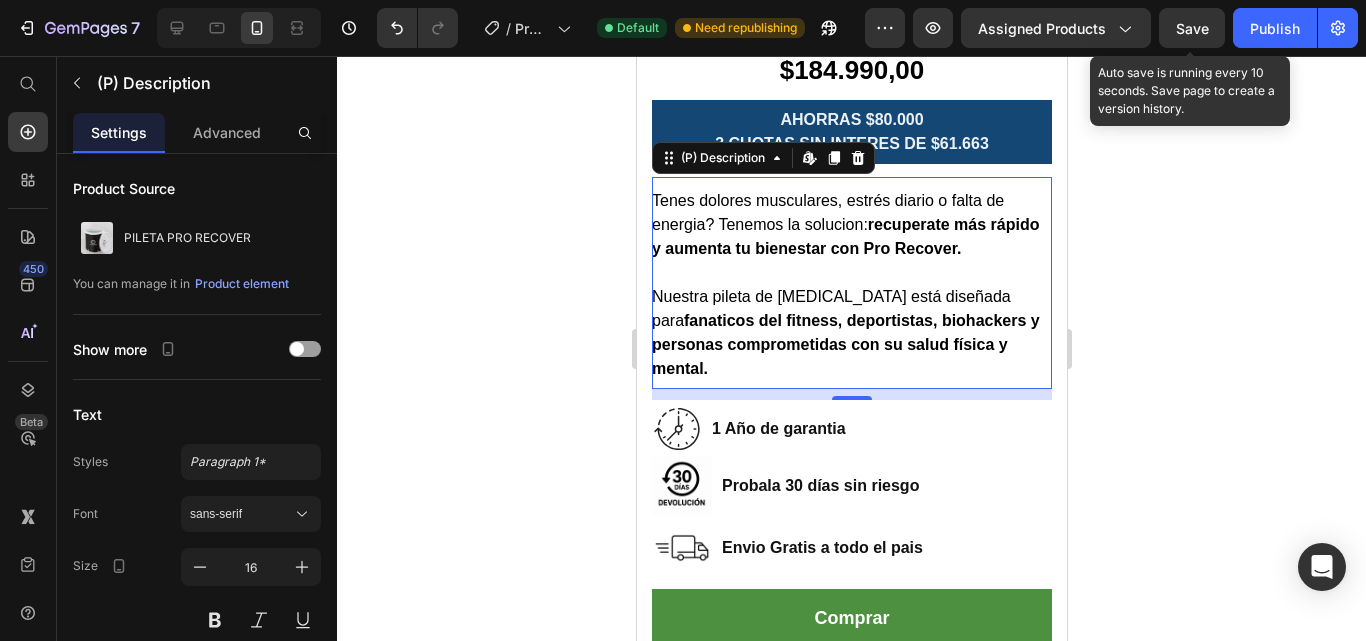 click on "Save" at bounding box center [1192, 28] 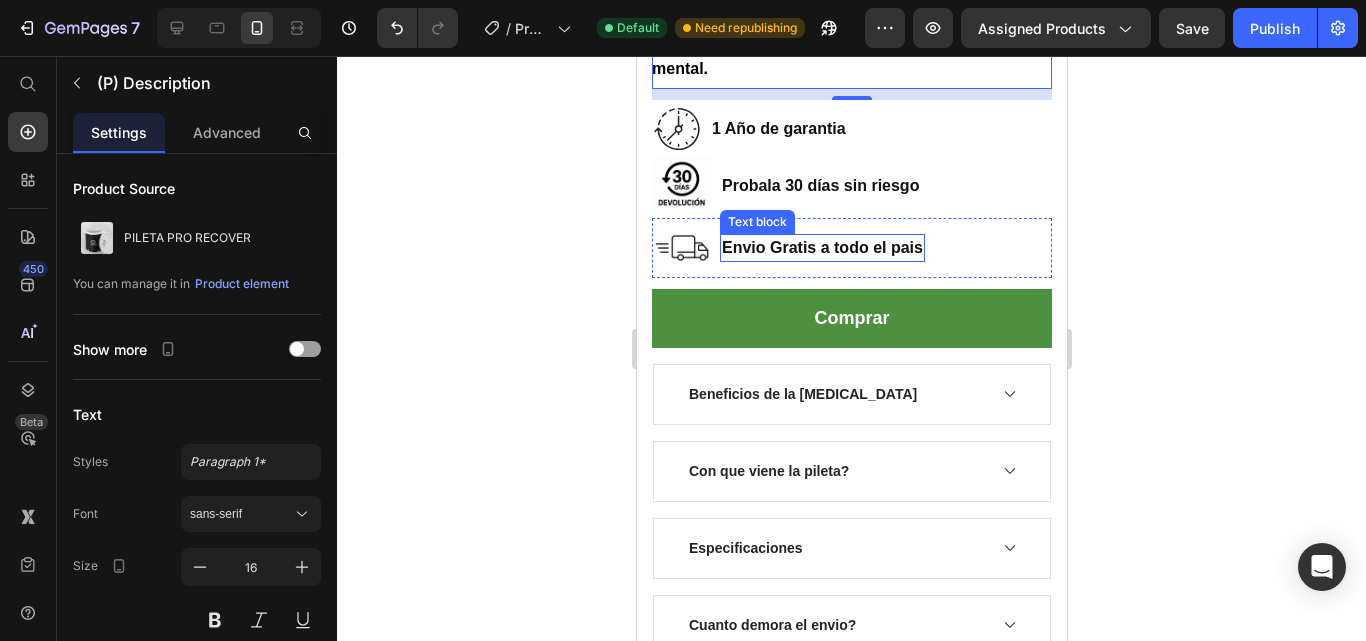 scroll, scrollTop: 900, scrollLeft: 0, axis: vertical 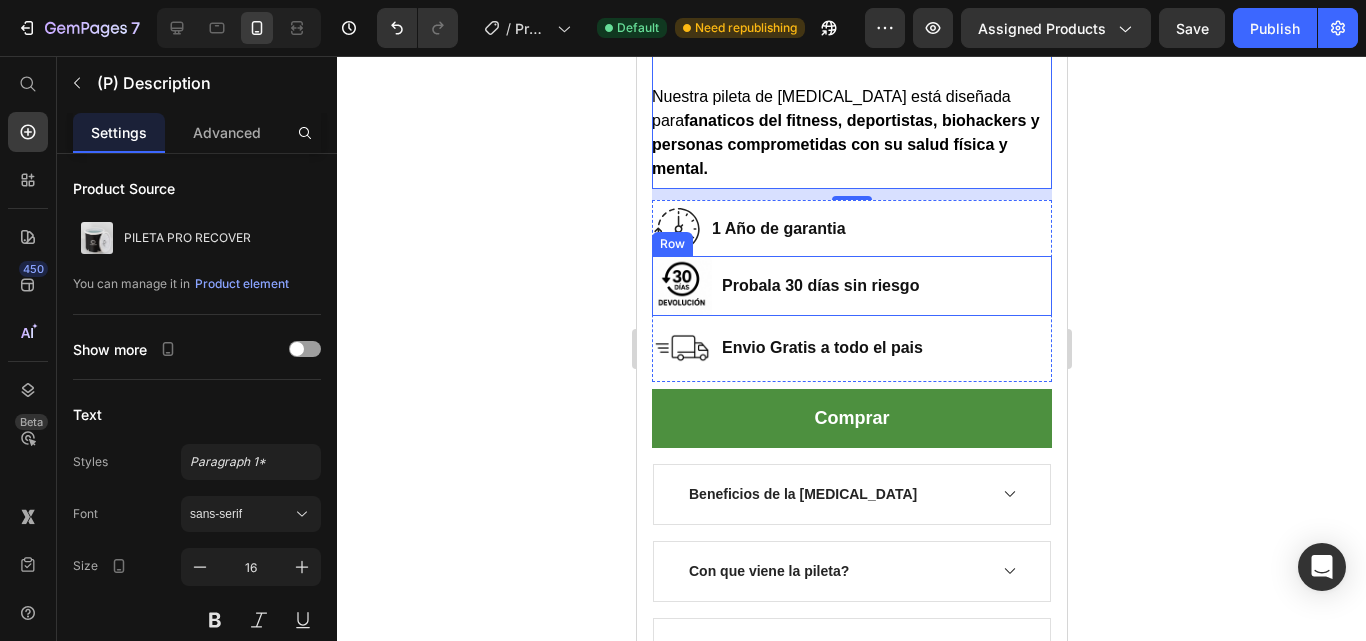 click on "Probala 30 días sin riesgo Text block" at bounding box center (819, 286) 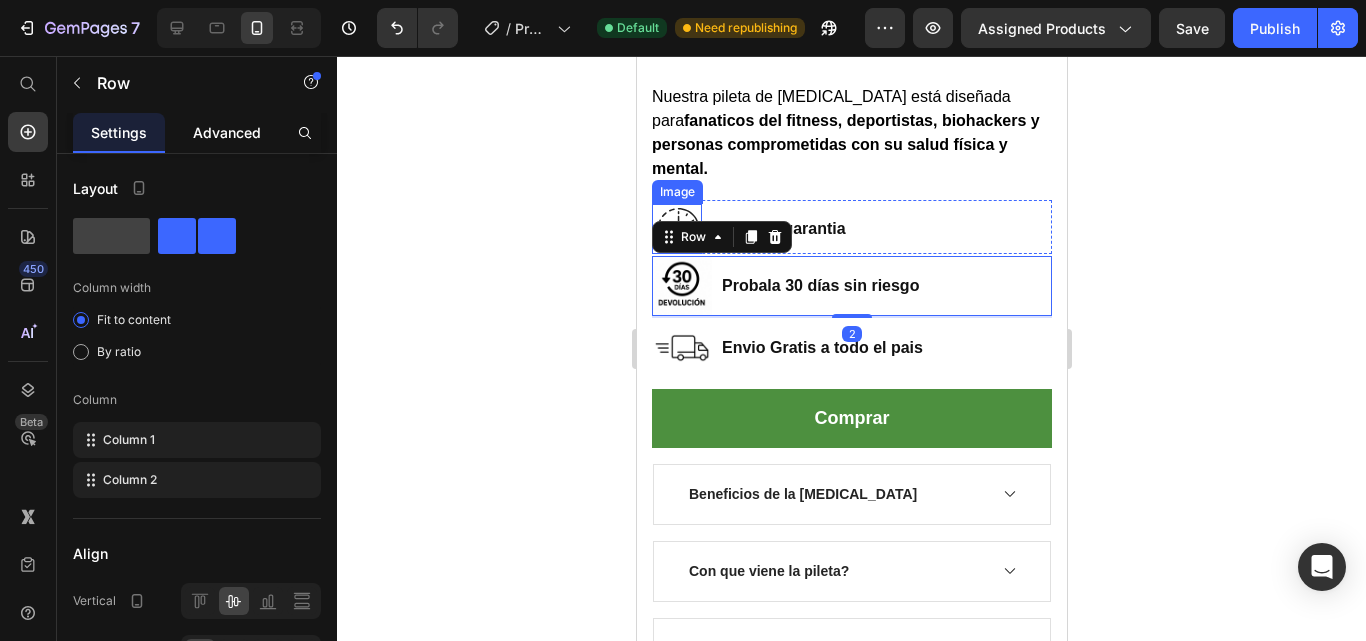 click on "Advanced" at bounding box center (227, 132) 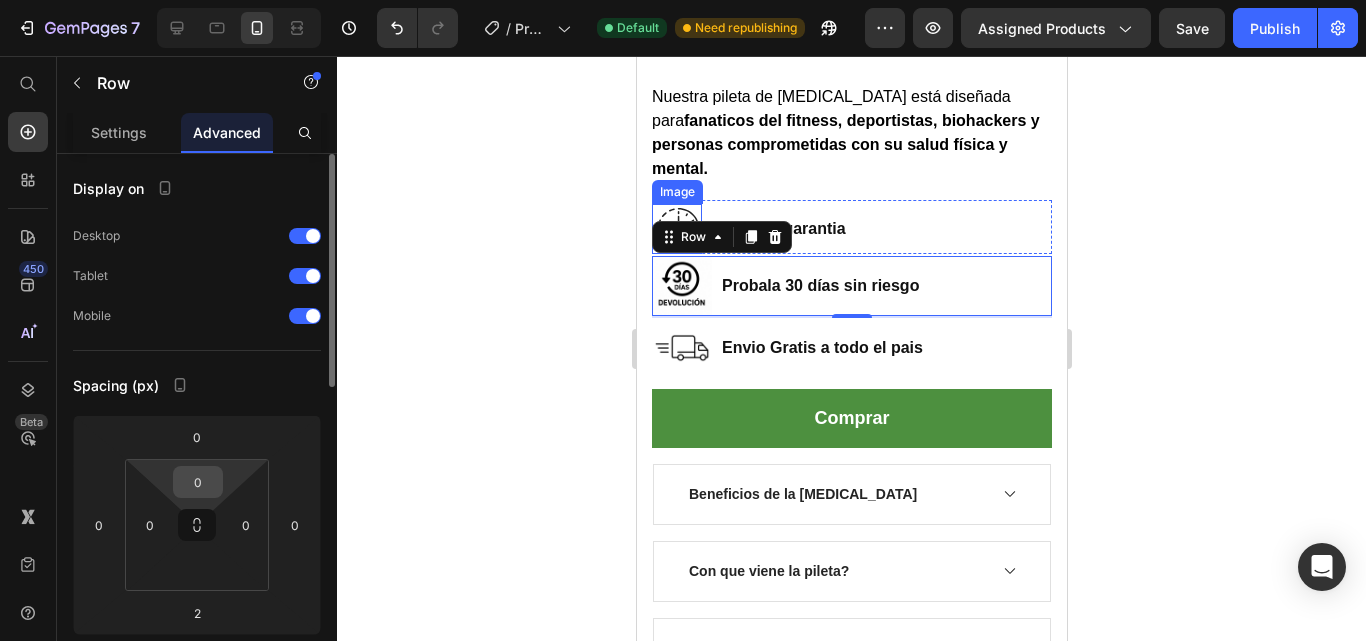 click on "0" at bounding box center (198, 482) 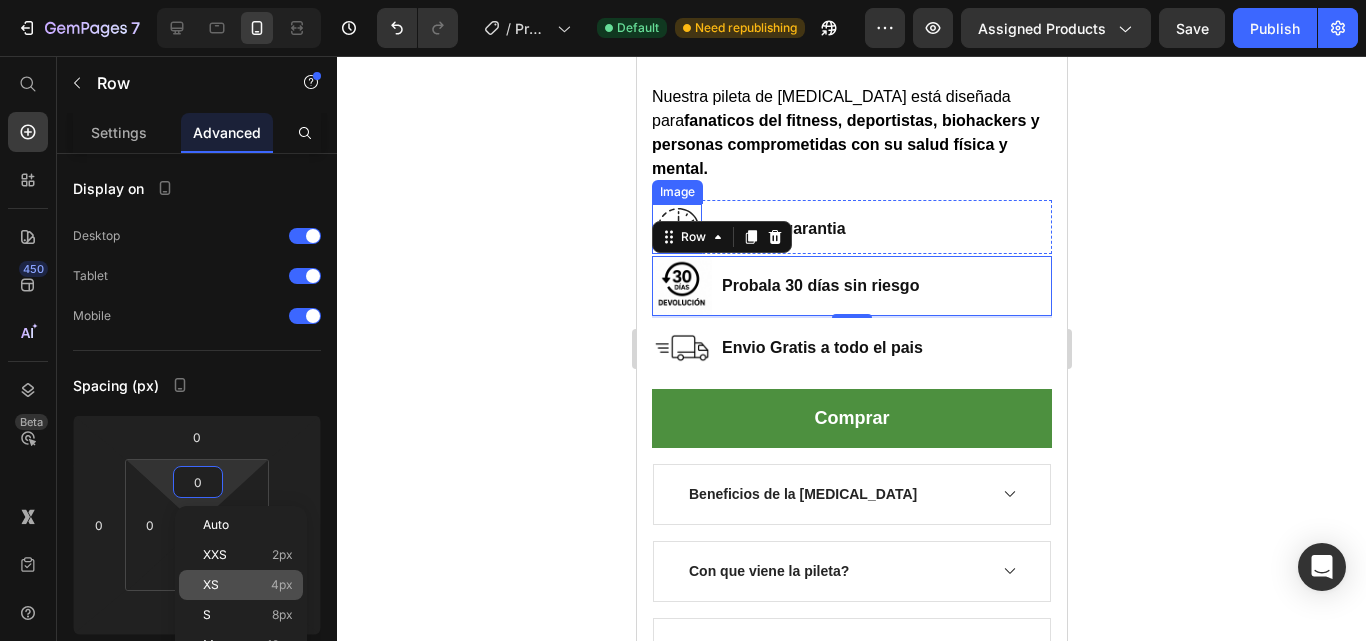 click on "XS 4px" at bounding box center (248, 585) 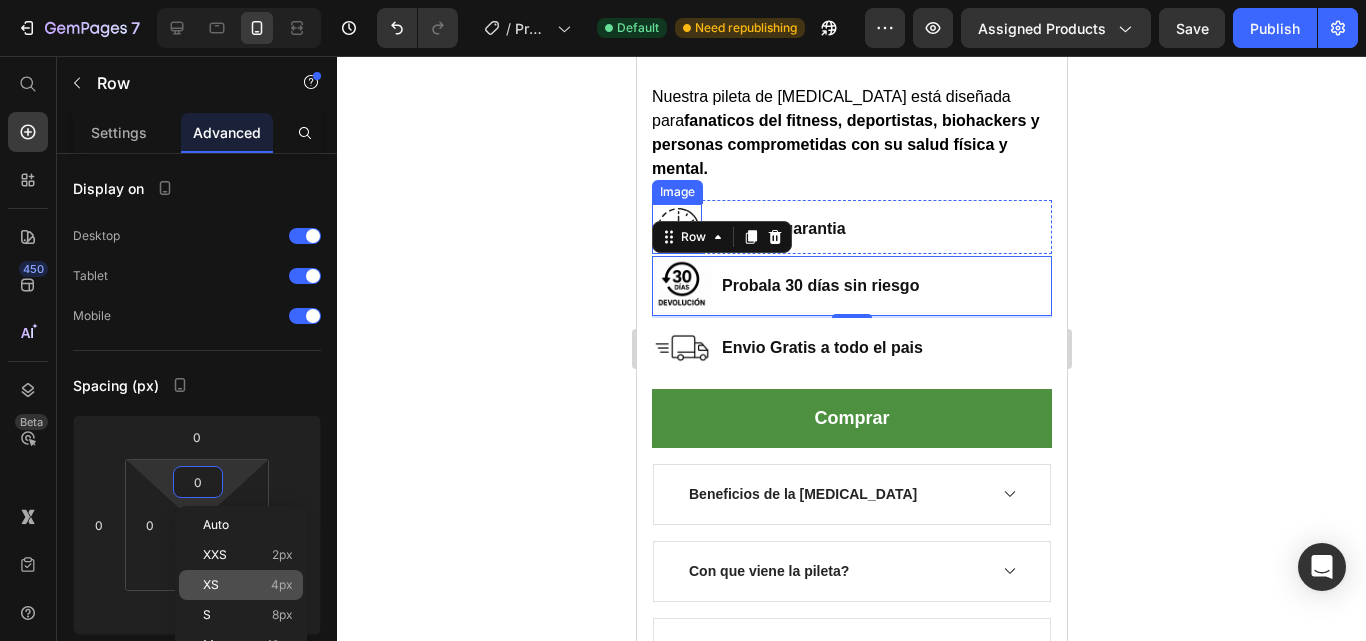 type on "4" 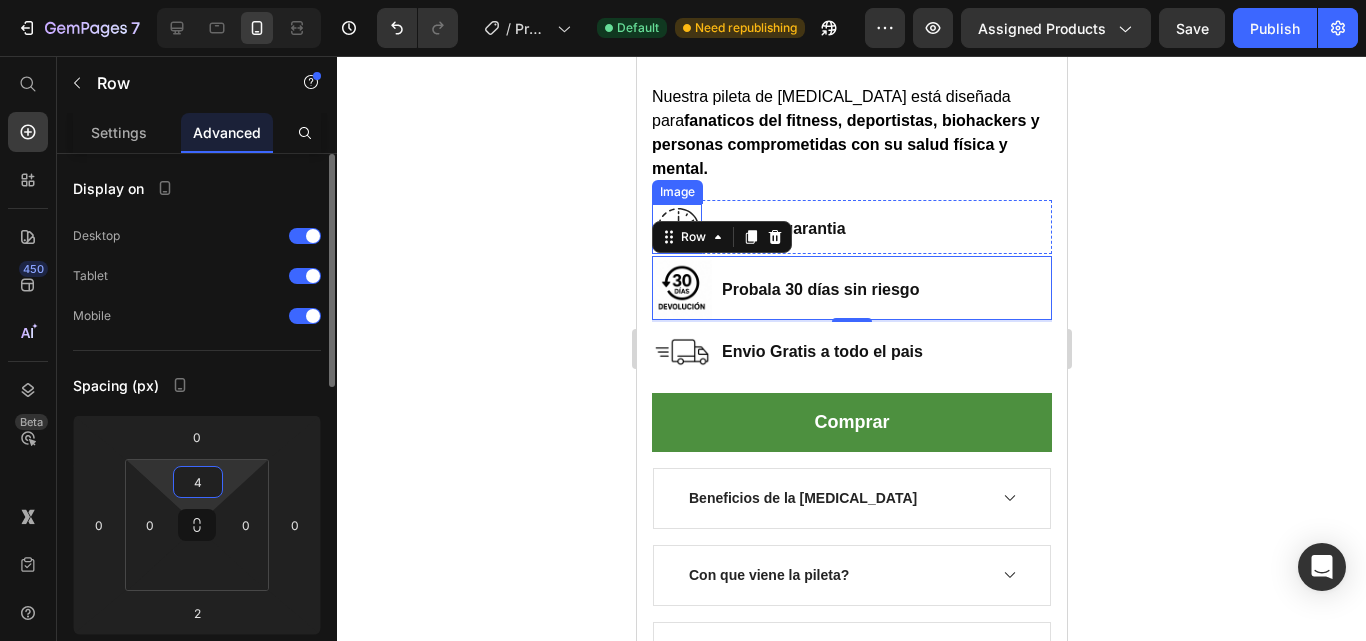 click on "4" at bounding box center [198, 482] 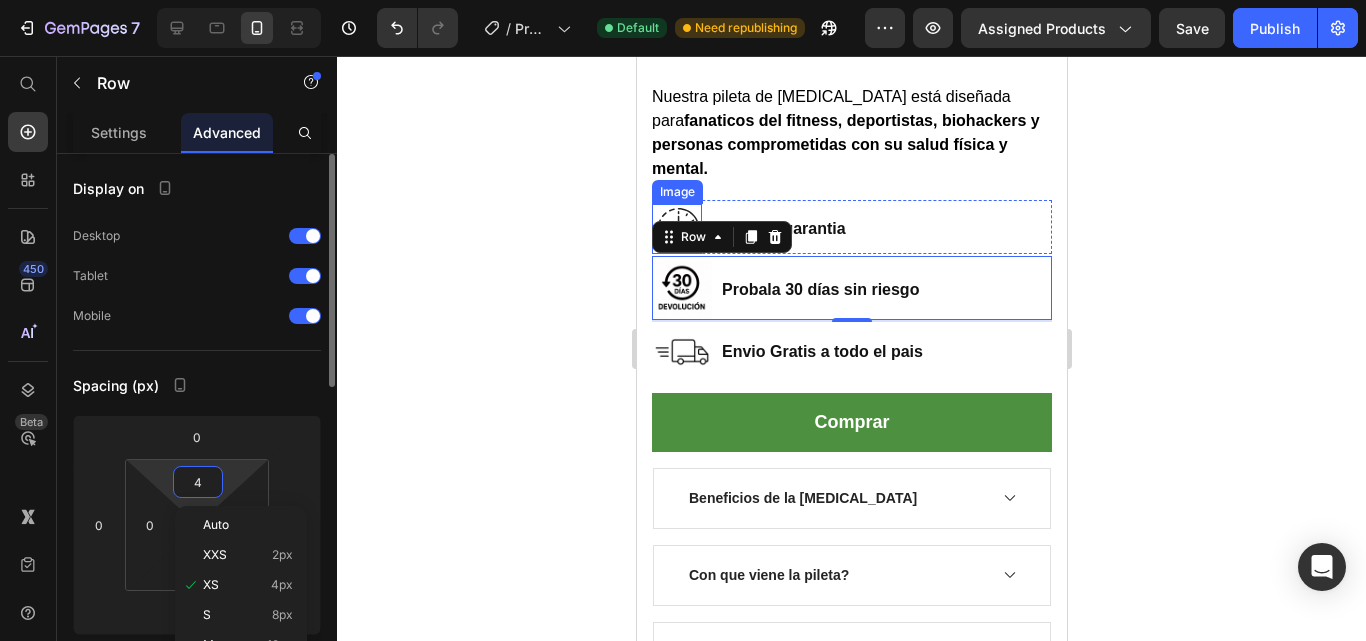 click on "Auto" at bounding box center (216, 525) 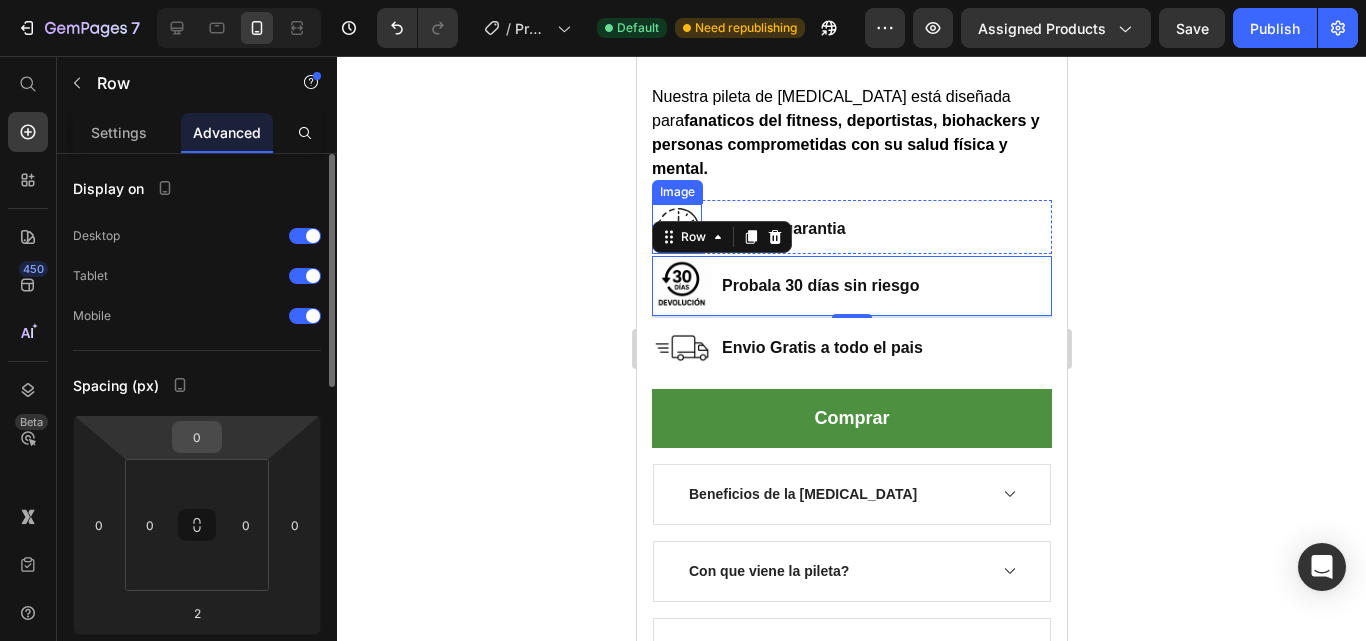 click on "0" at bounding box center [197, 437] 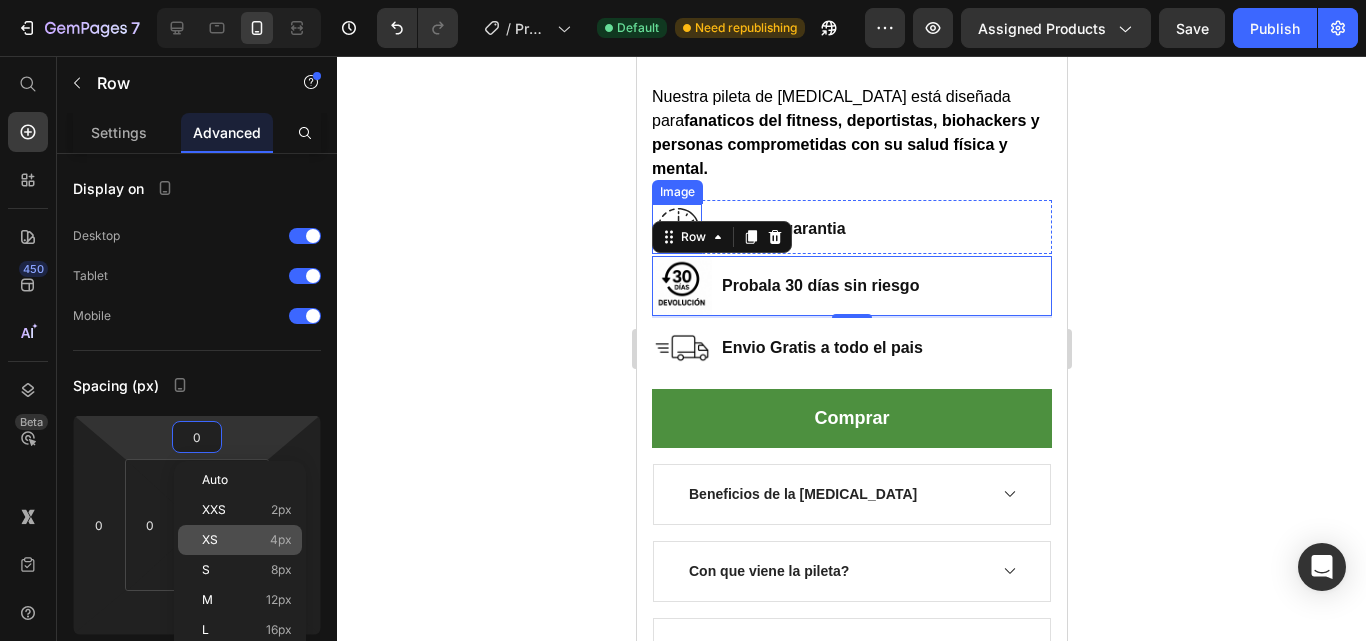 click on "XS 4px" 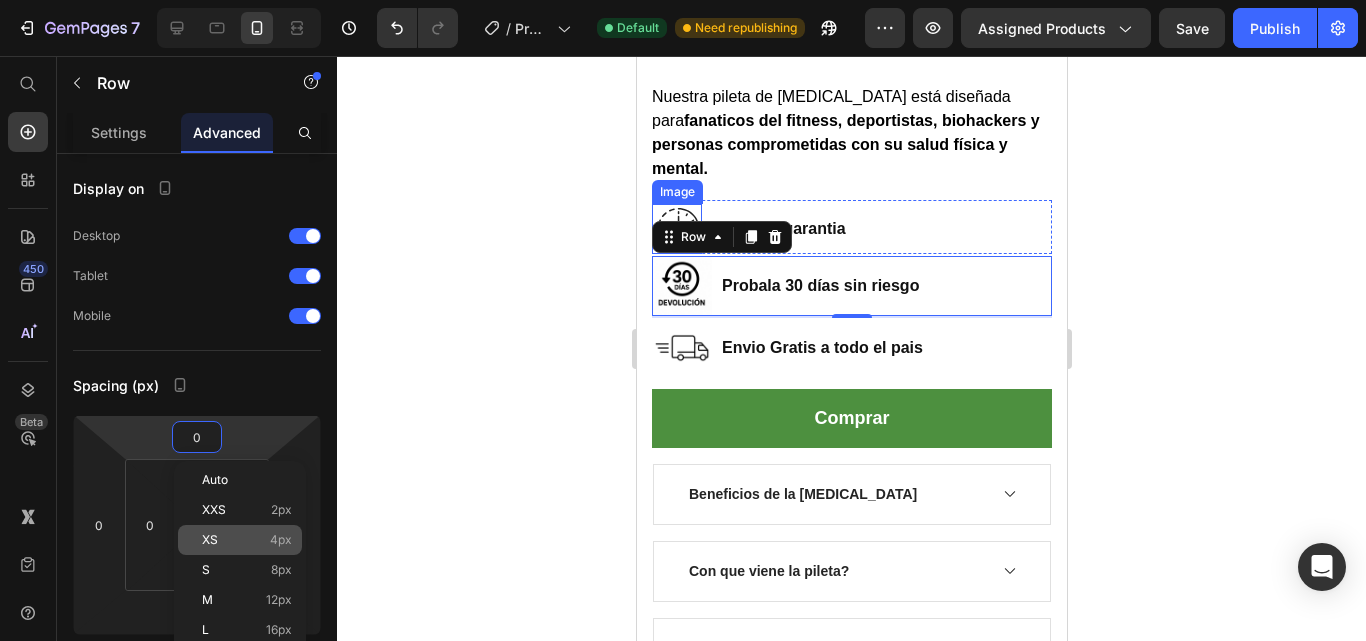 type on "4" 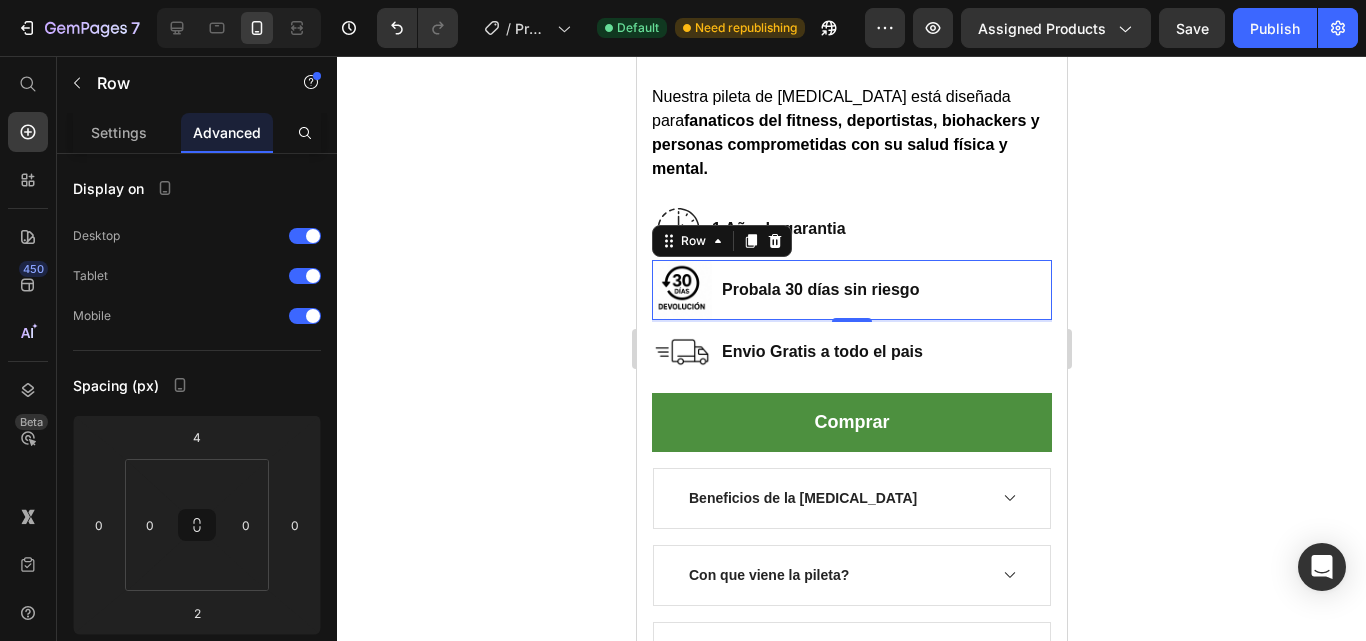 click 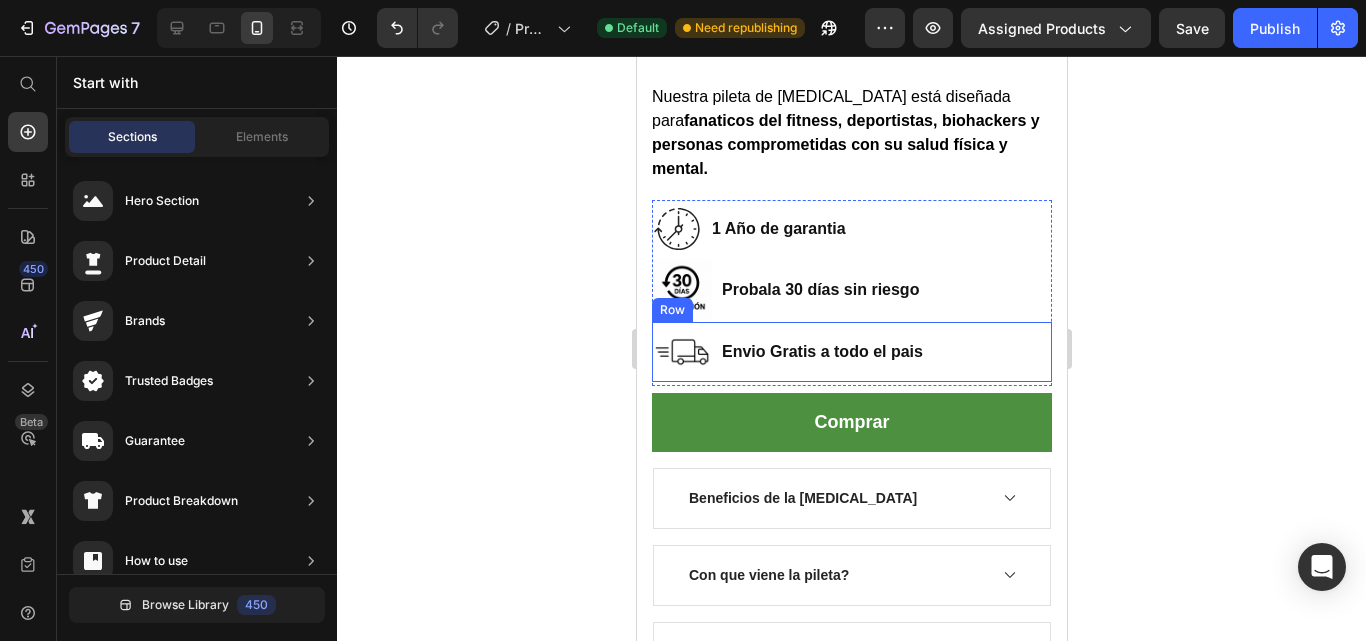 click on "Envio Gratis a todo el pais Text block" at bounding box center [821, 352] 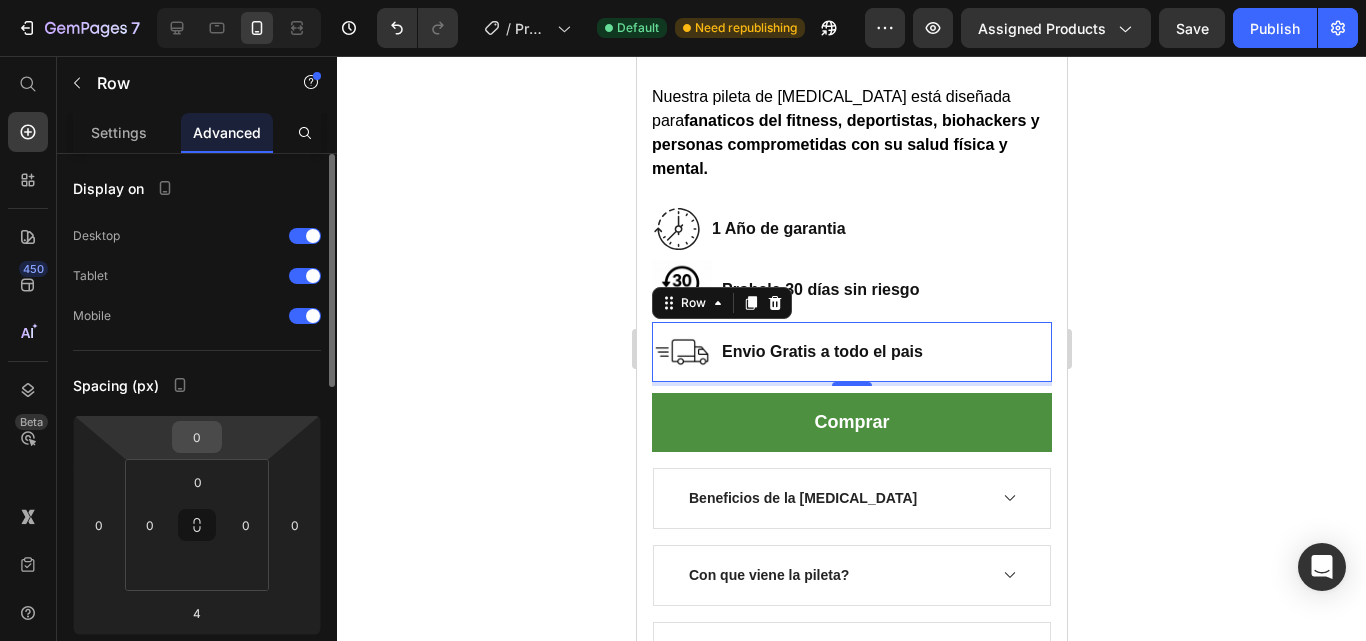 click on "0" at bounding box center [197, 437] 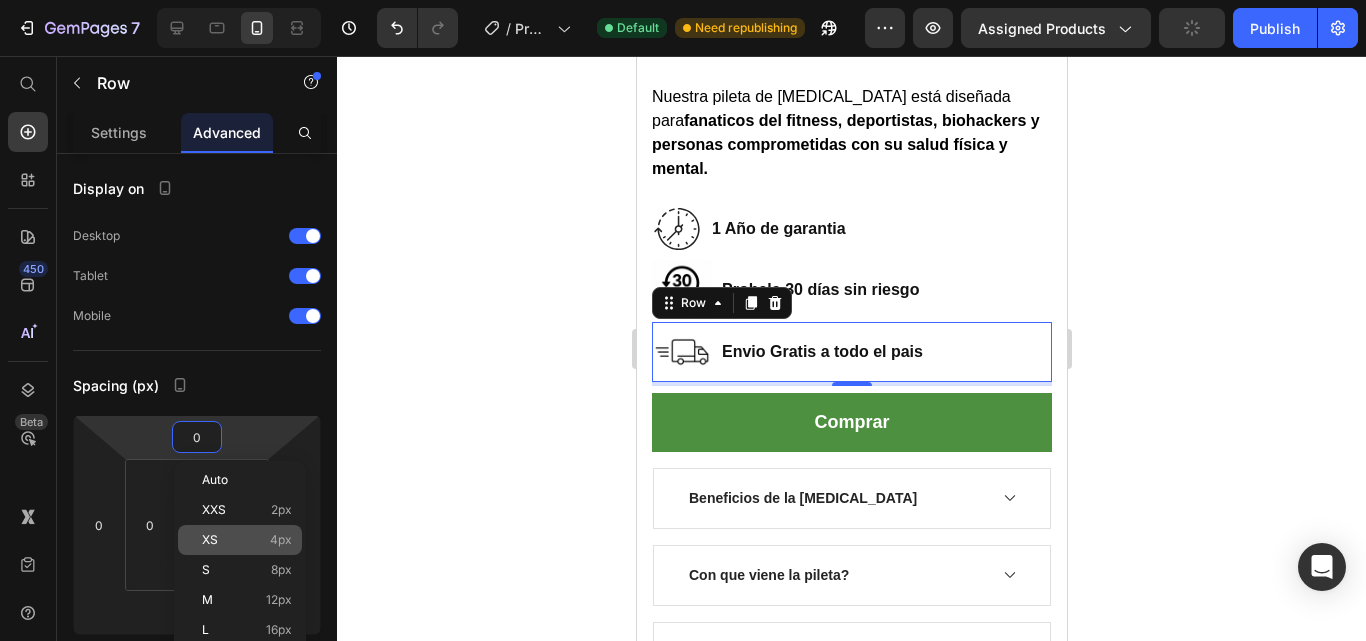 click on "XS 4px" 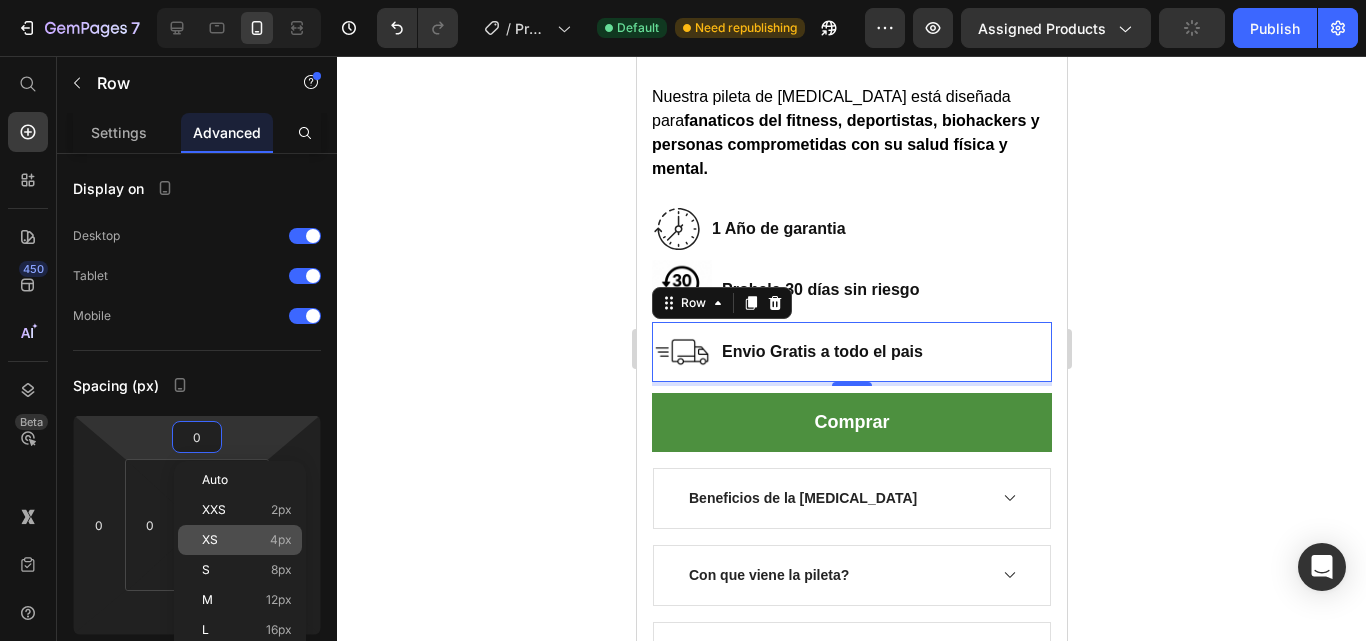 type on "4" 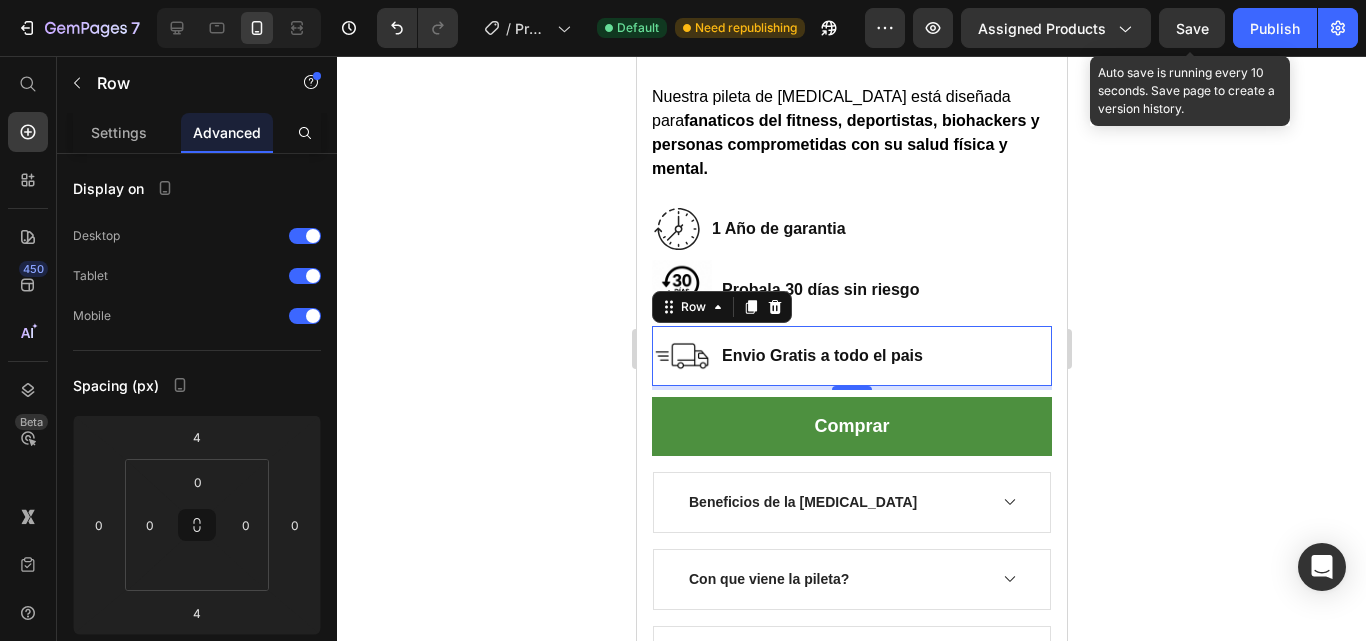 click on "Save" at bounding box center [1192, 28] 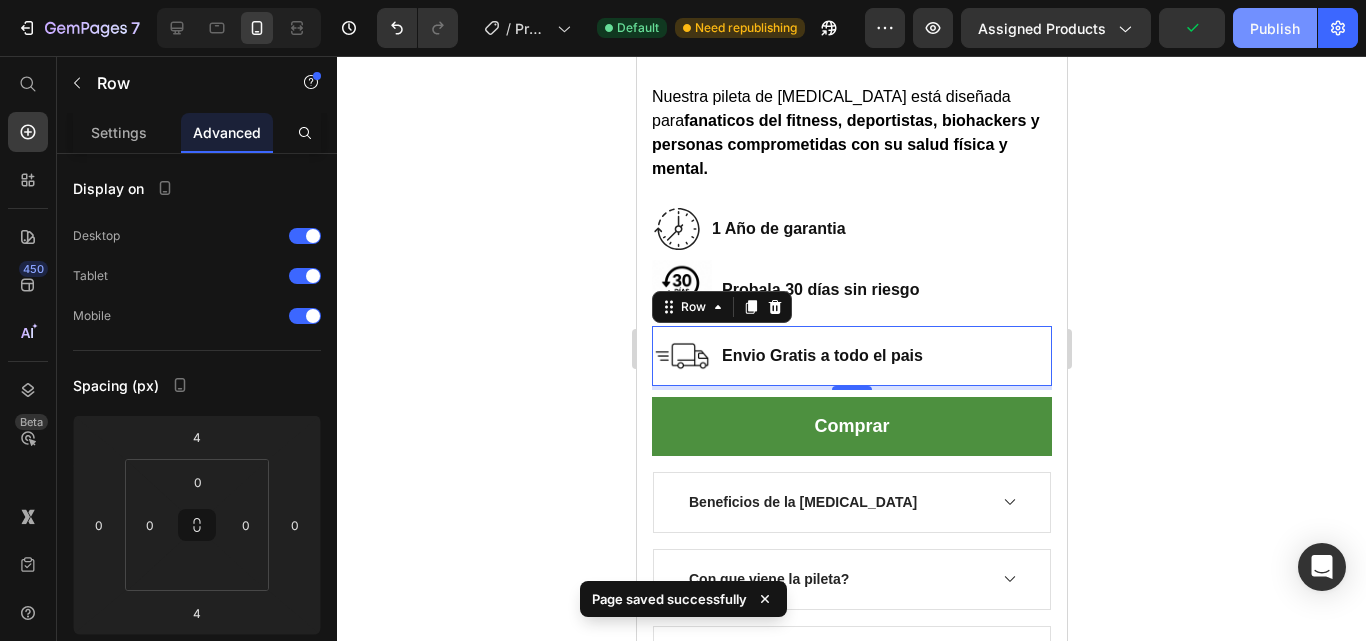 click on "Publish" at bounding box center (1275, 28) 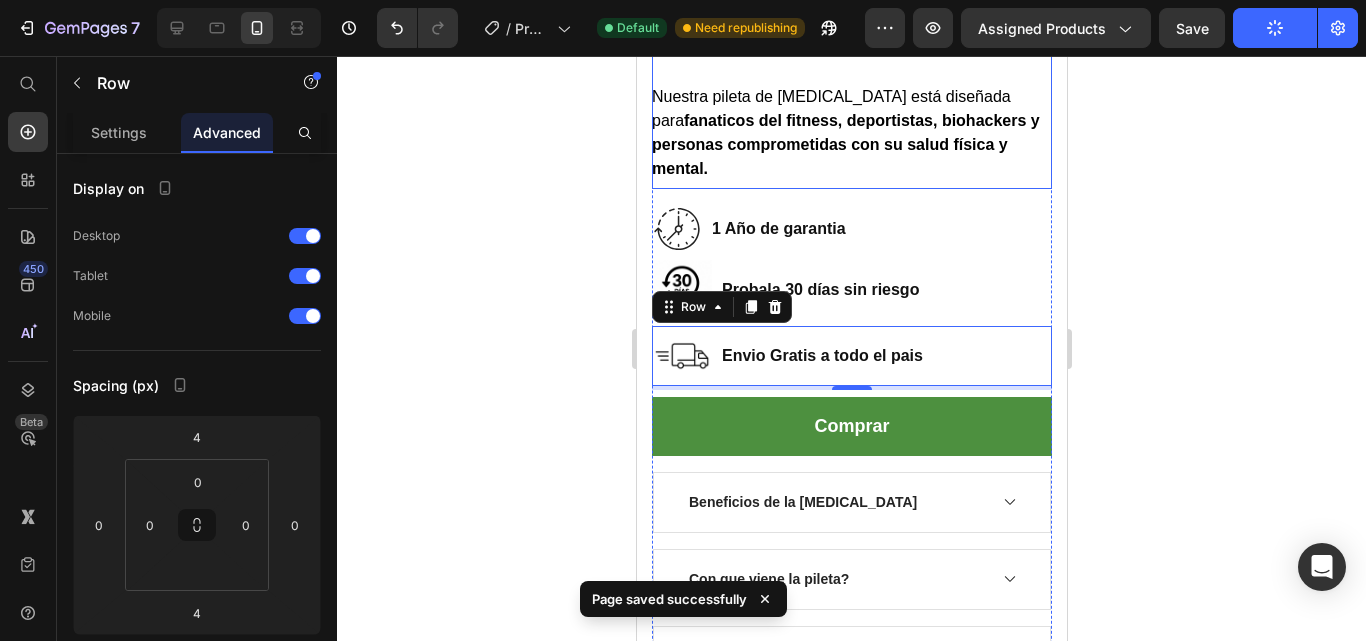 scroll, scrollTop: 1000, scrollLeft: 0, axis: vertical 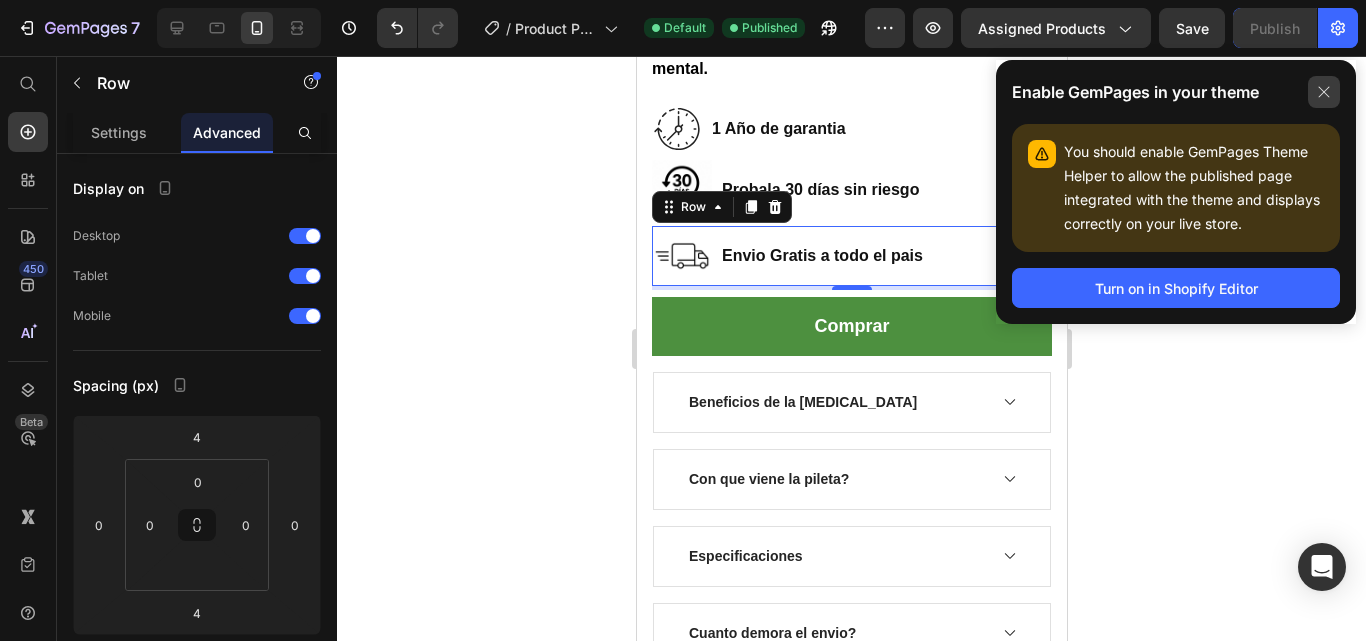drag, startPoint x: 1333, startPoint y: 88, endPoint x: 1200, endPoint y: 51, distance: 138.05072 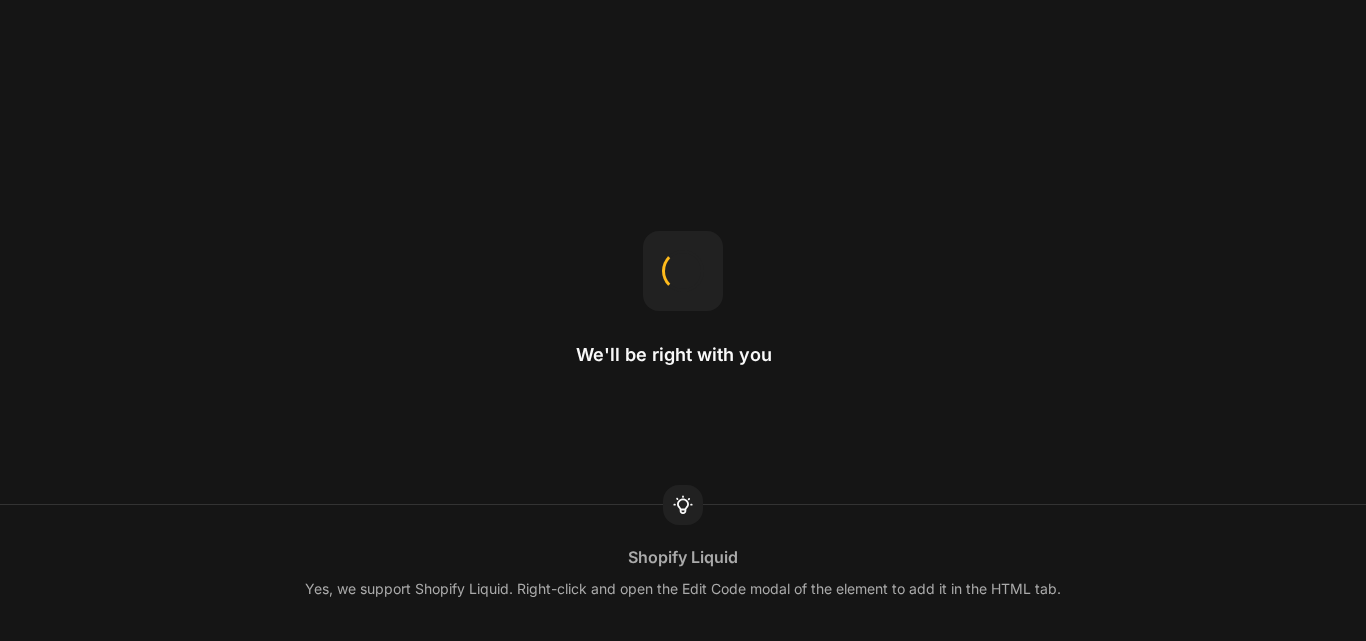 scroll, scrollTop: 0, scrollLeft: 0, axis: both 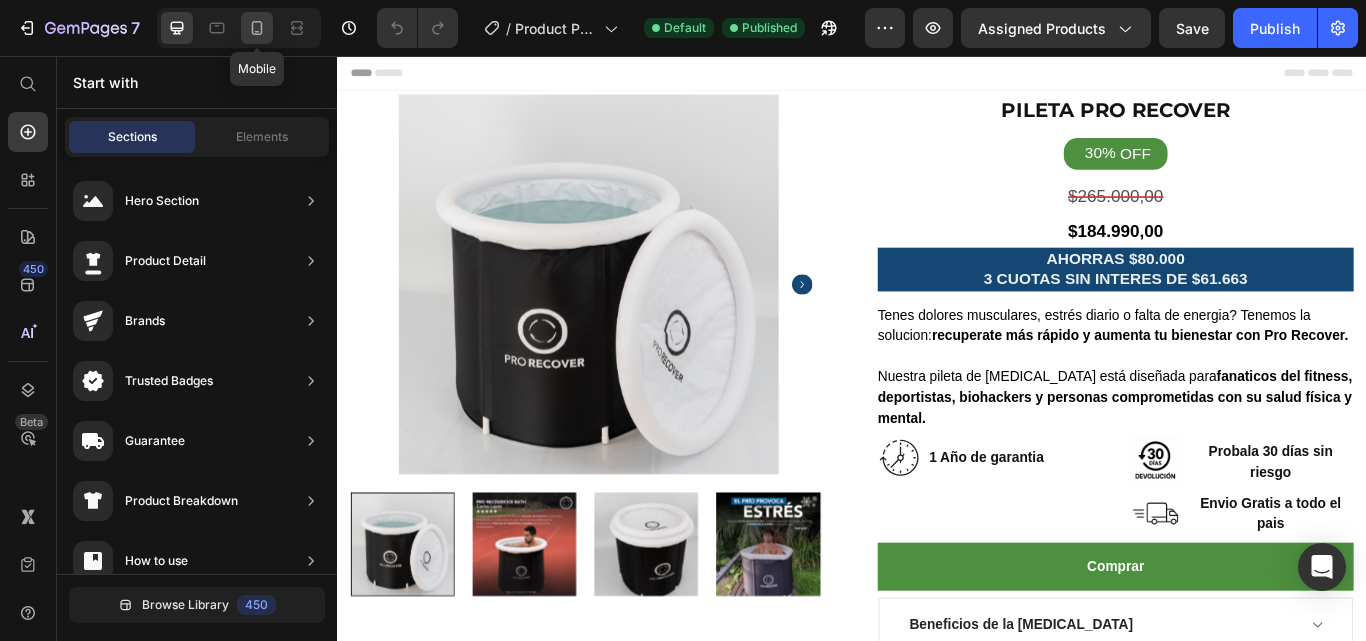 click 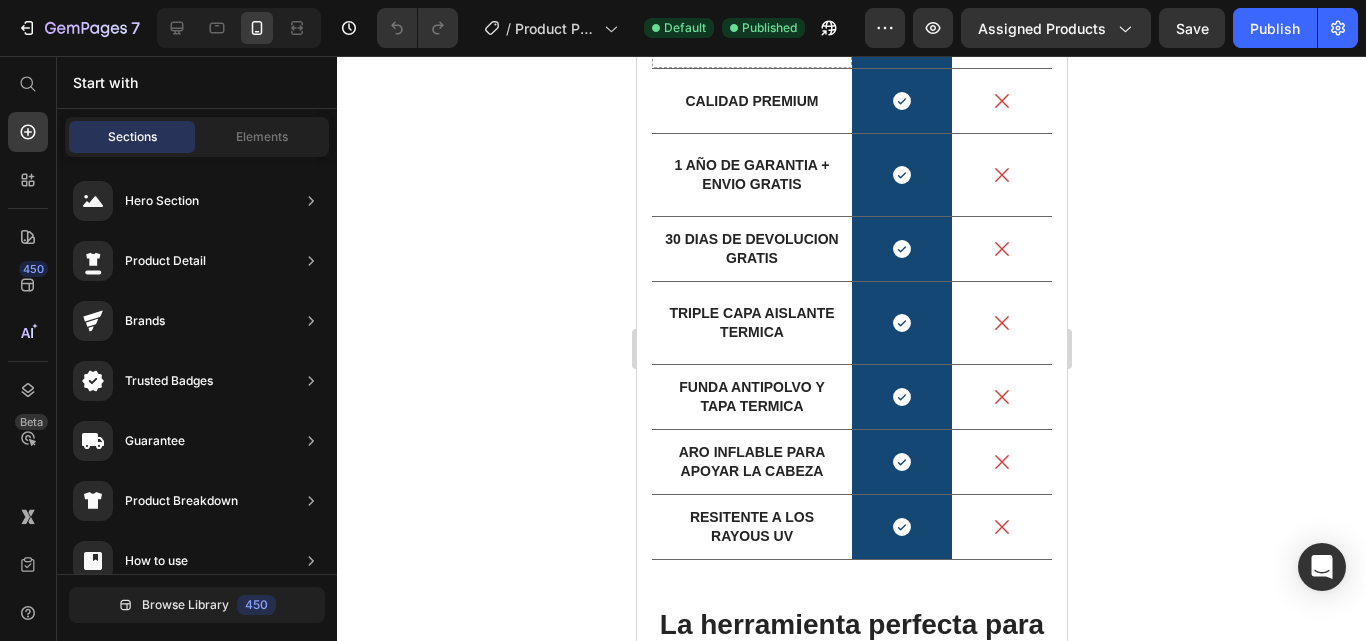 scroll, scrollTop: 2227, scrollLeft: 0, axis: vertical 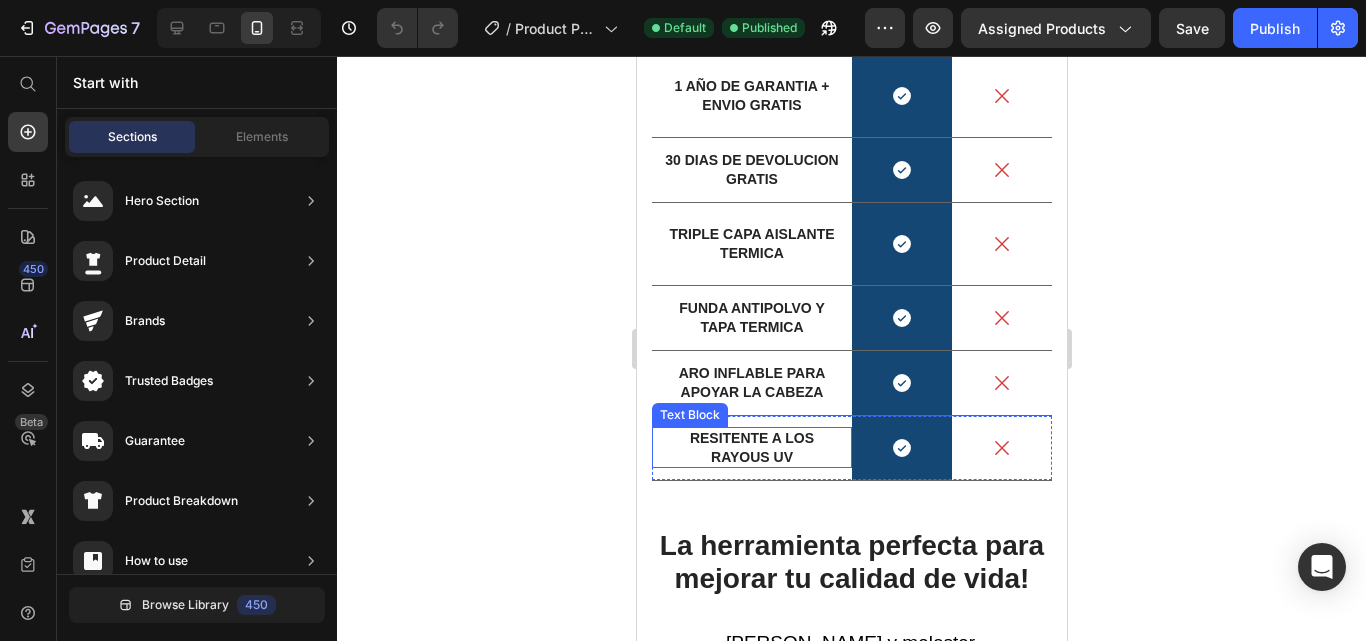 click on "RESITENTE A LOS RAYOUS UV" at bounding box center [751, 447] 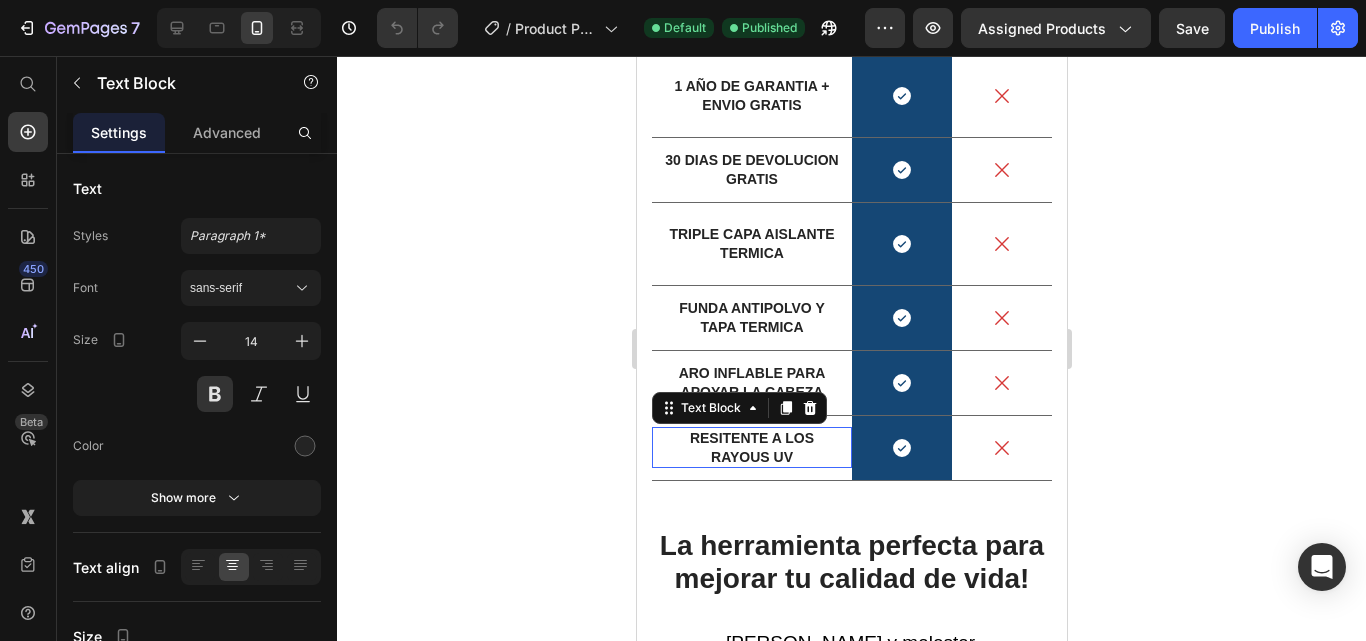 click on "RESITENTE A LOS RAYOUS UV" at bounding box center [751, 447] 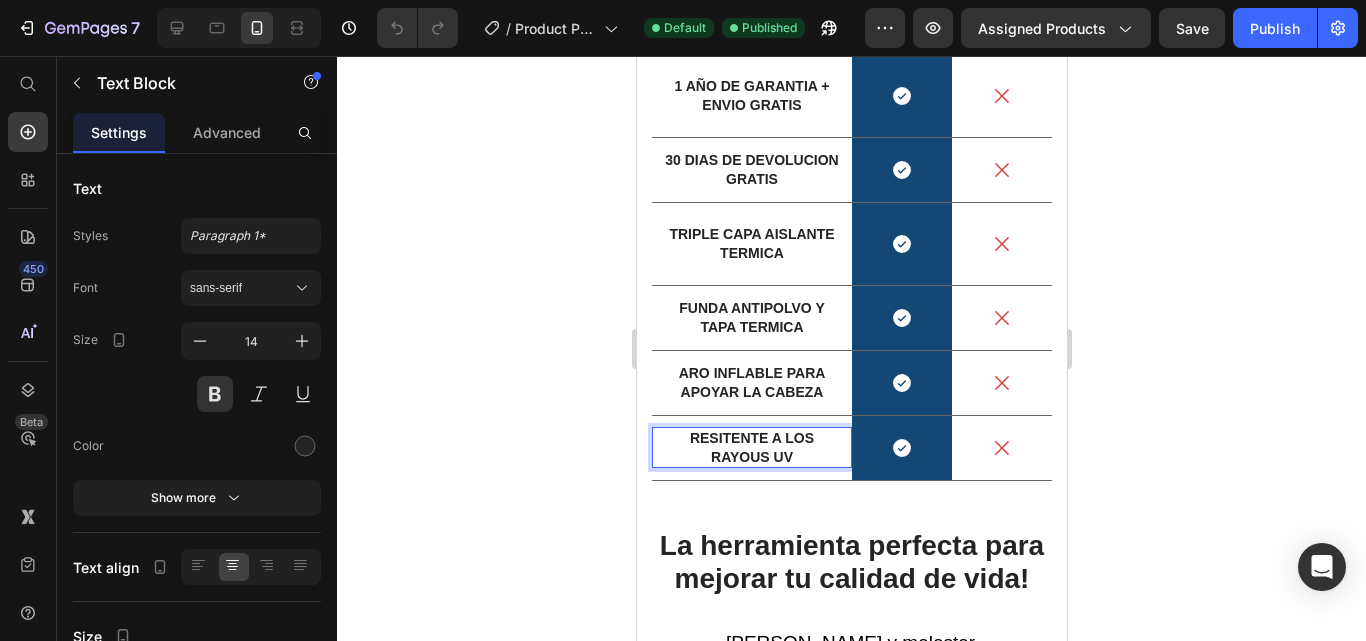 click on "RESITENTE A LOS RAYOUS UV" at bounding box center [751, 447] 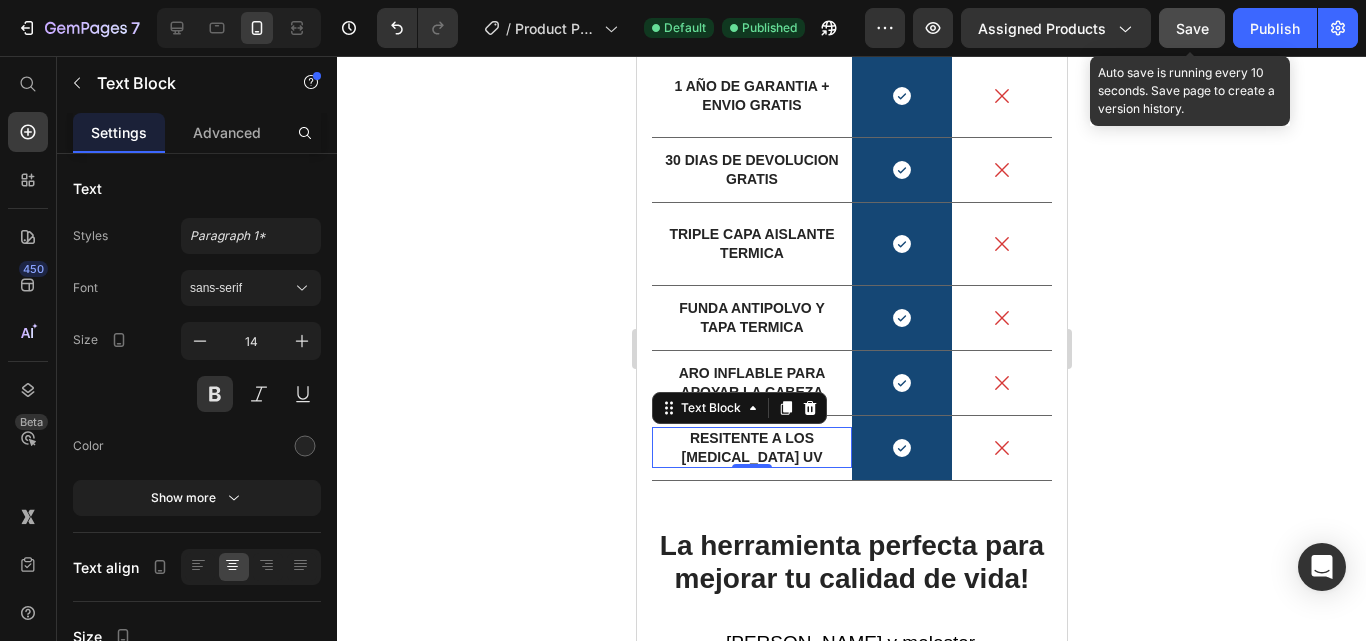 click on "Save" at bounding box center [1192, 28] 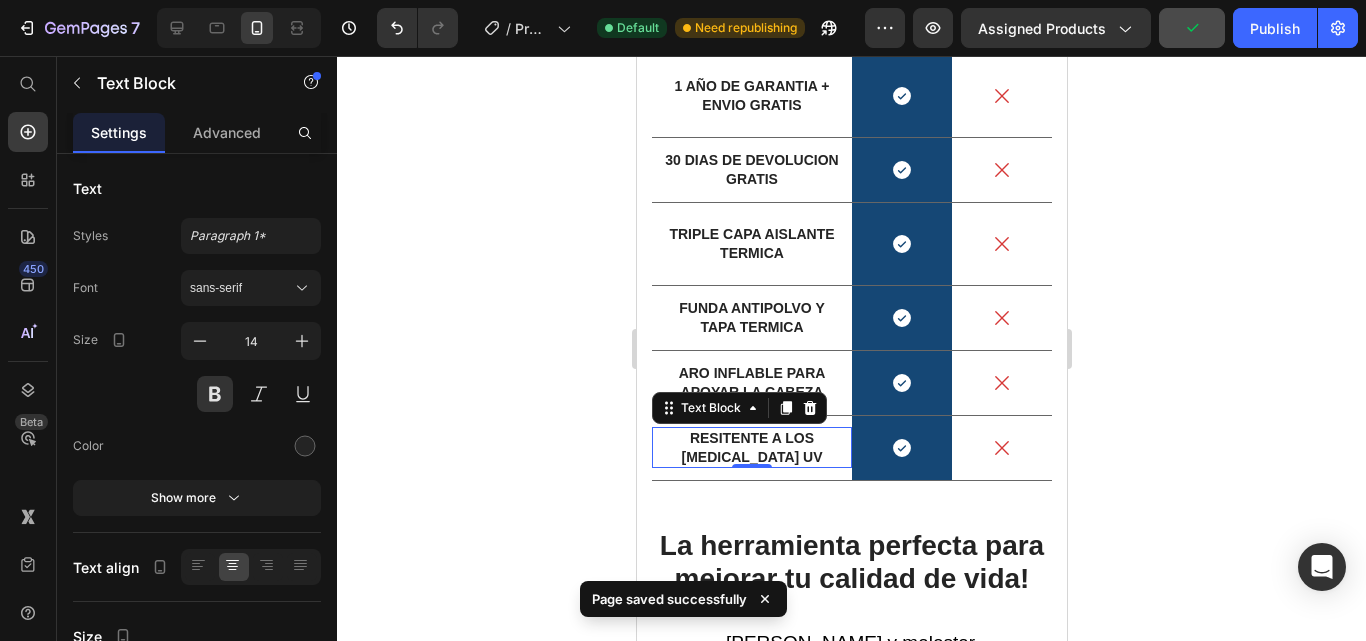 click 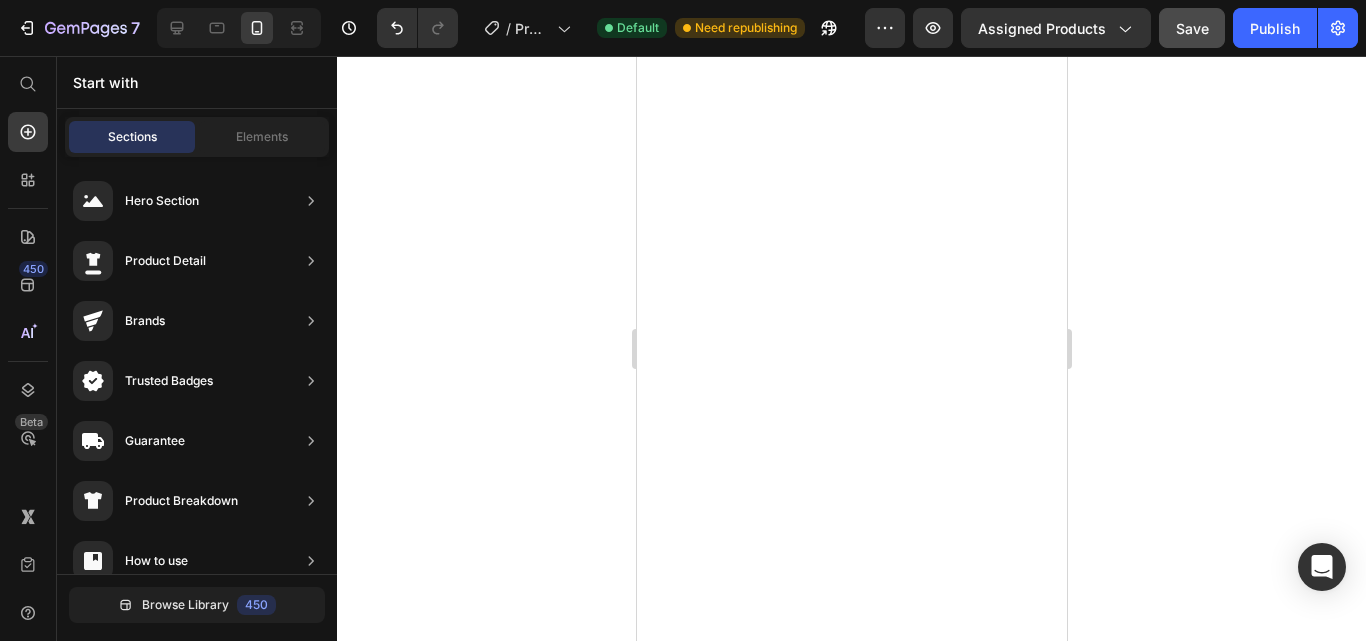 scroll, scrollTop: 0, scrollLeft: 0, axis: both 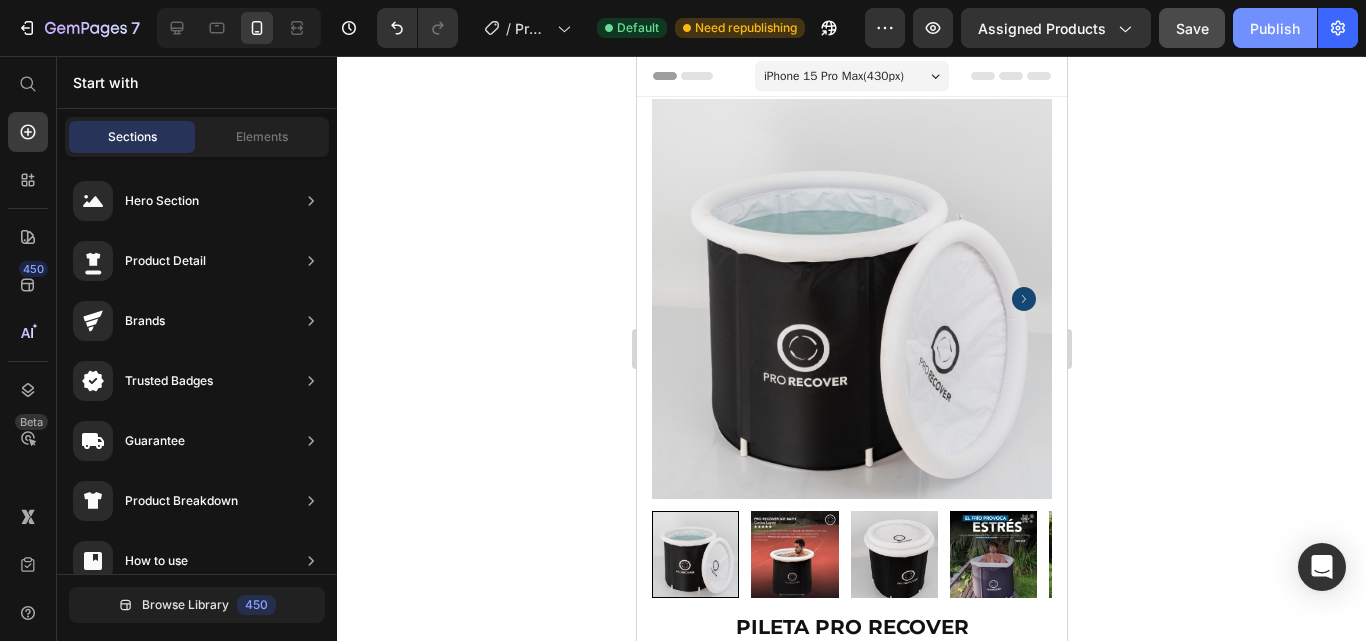 click on "Publish" at bounding box center [1275, 28] 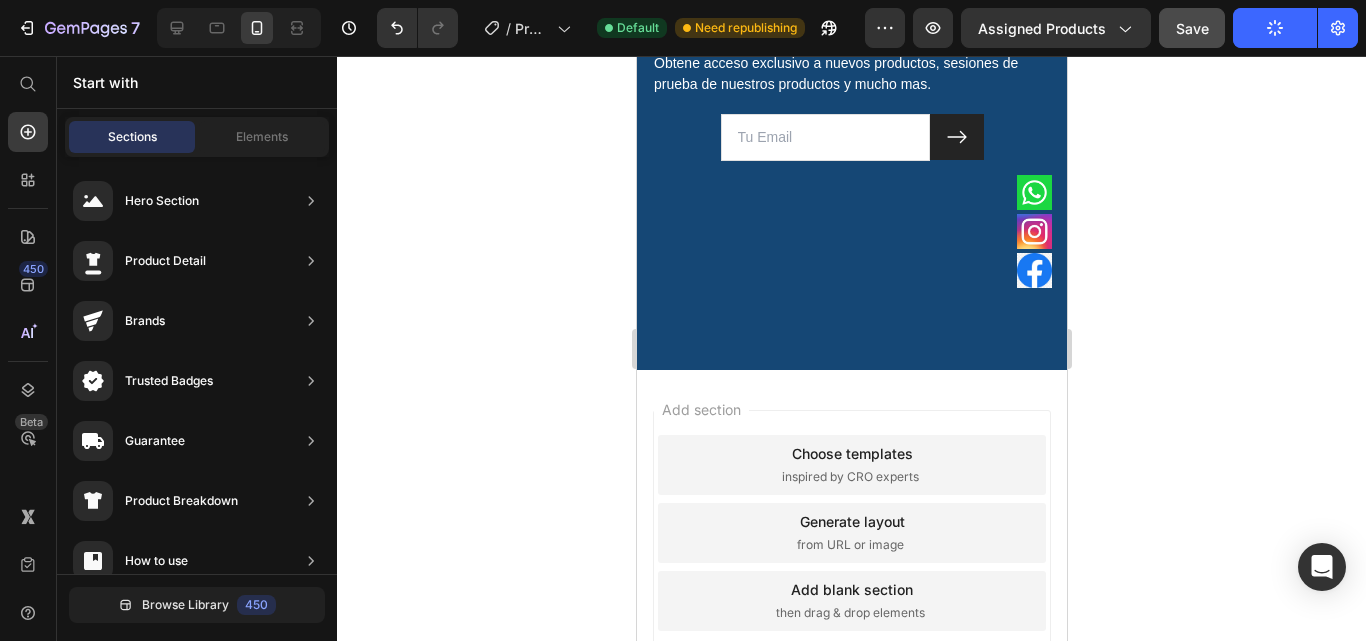 scroll, scrollTop: 4846, scrollLeft: 0, axis: vertical 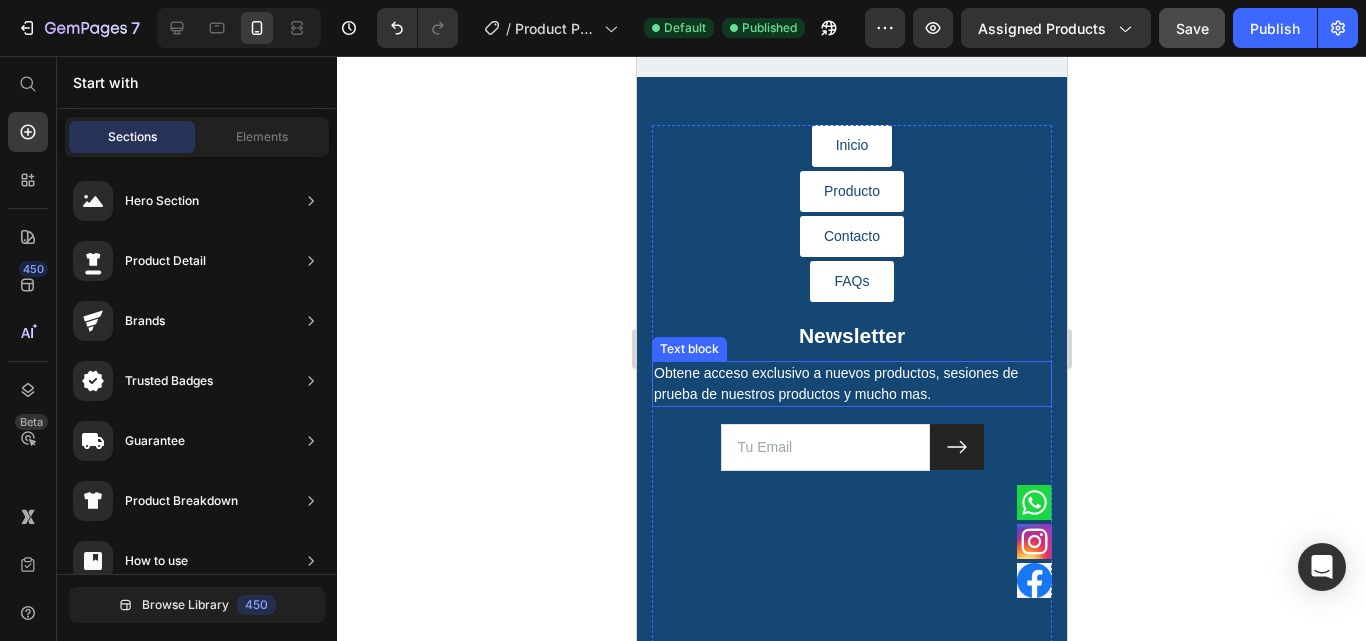 click on "Obtene acceso exclusivo a nuevos productos, sesiones de prueba de nuestros productos y mucho mas." at bounding box center (851, 384) 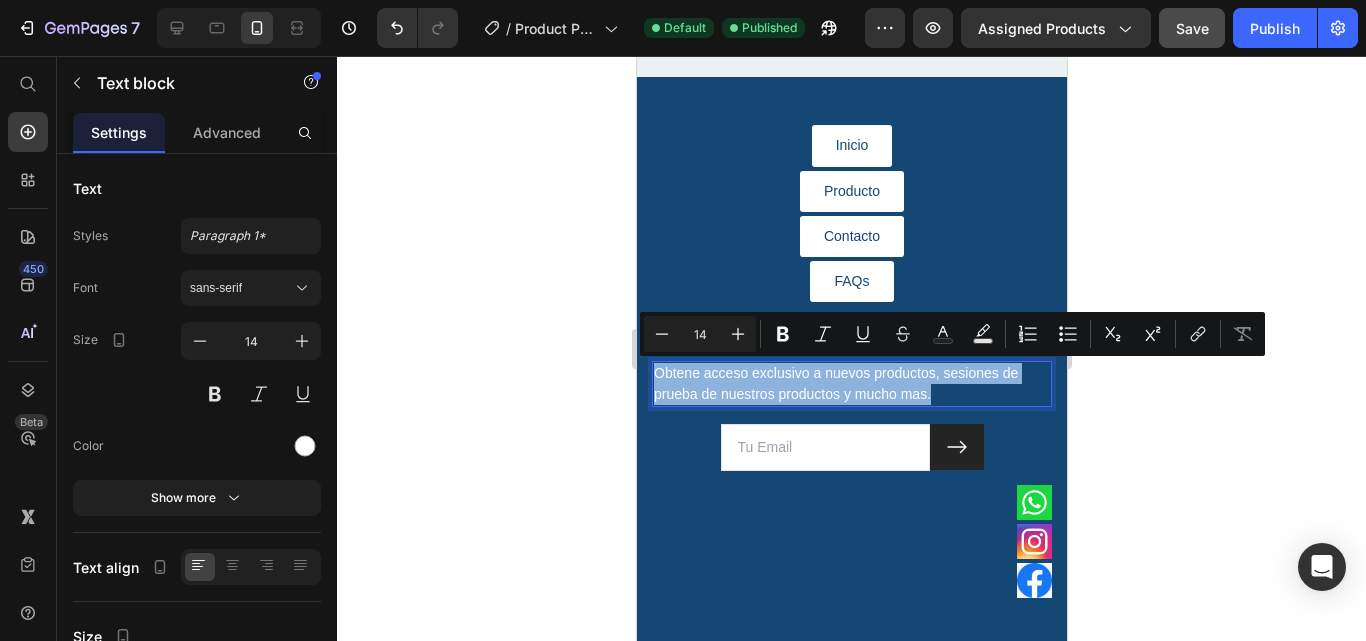 click on "Obtene acceso exclusivo a nuevos productos, sesiones de prueba de nuestros productos y mucho mas." at bounding box center [851, 384] 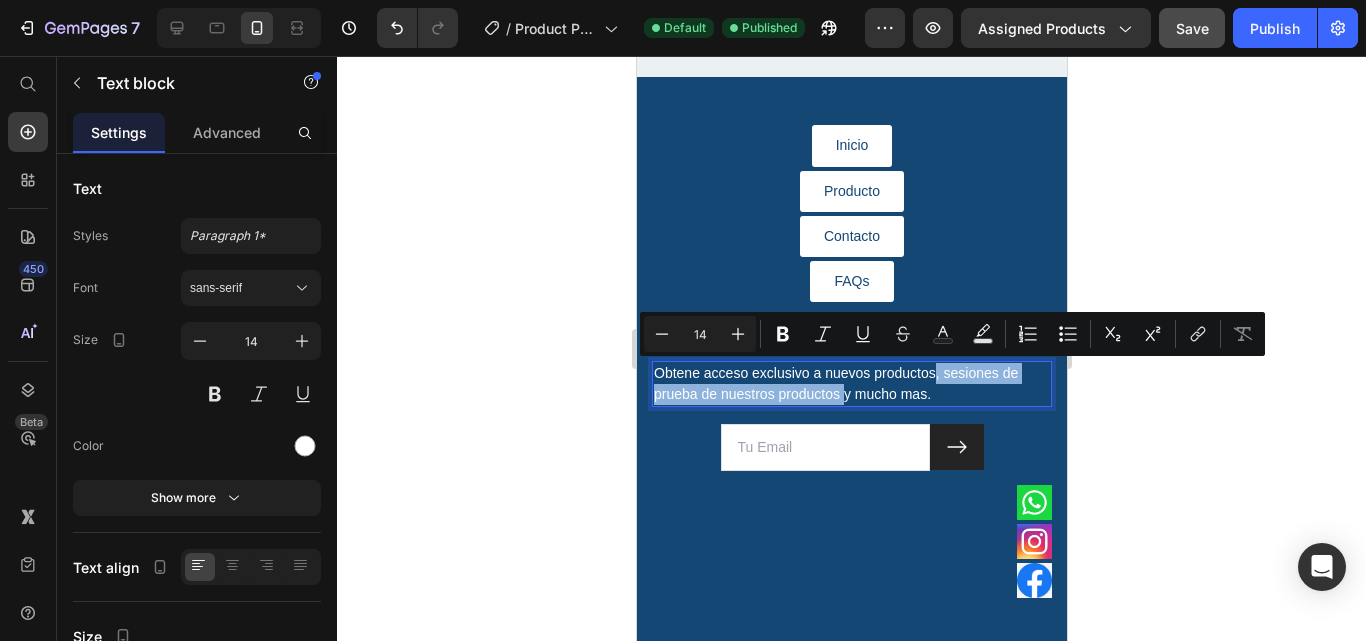 drag, startPoint x: 843, startPoint y: 394, endPoint x: 933, endPoint y: 380, distance: 91.08238 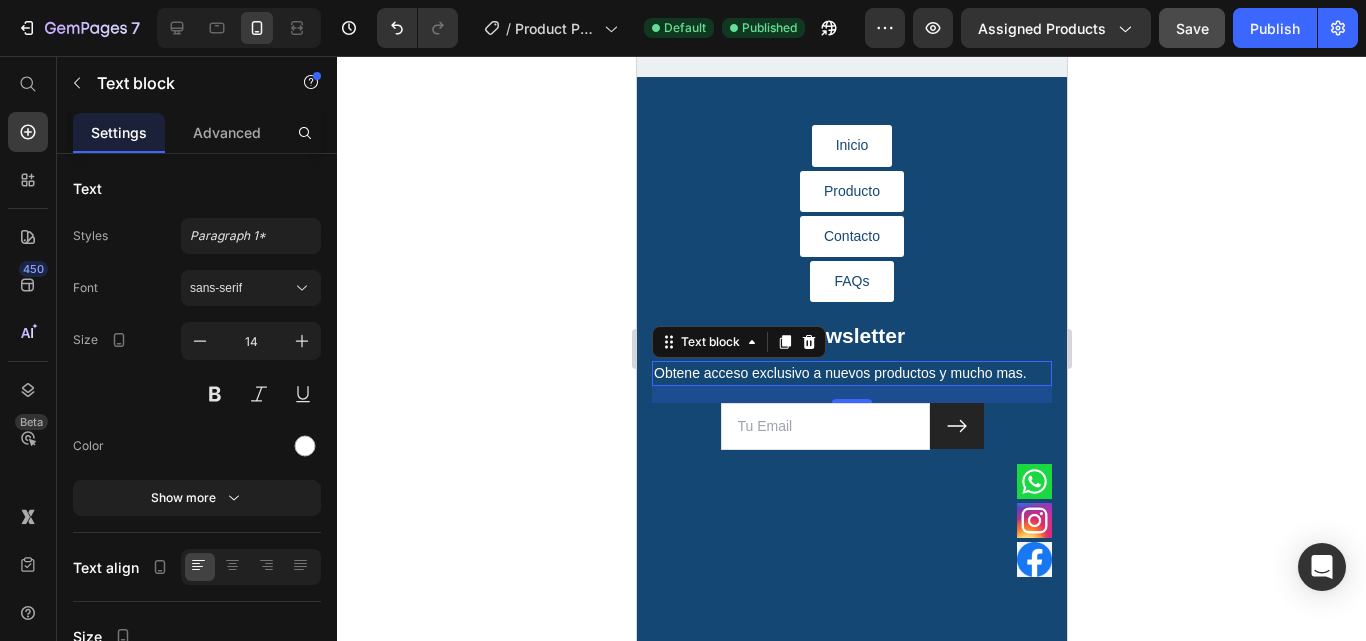 click 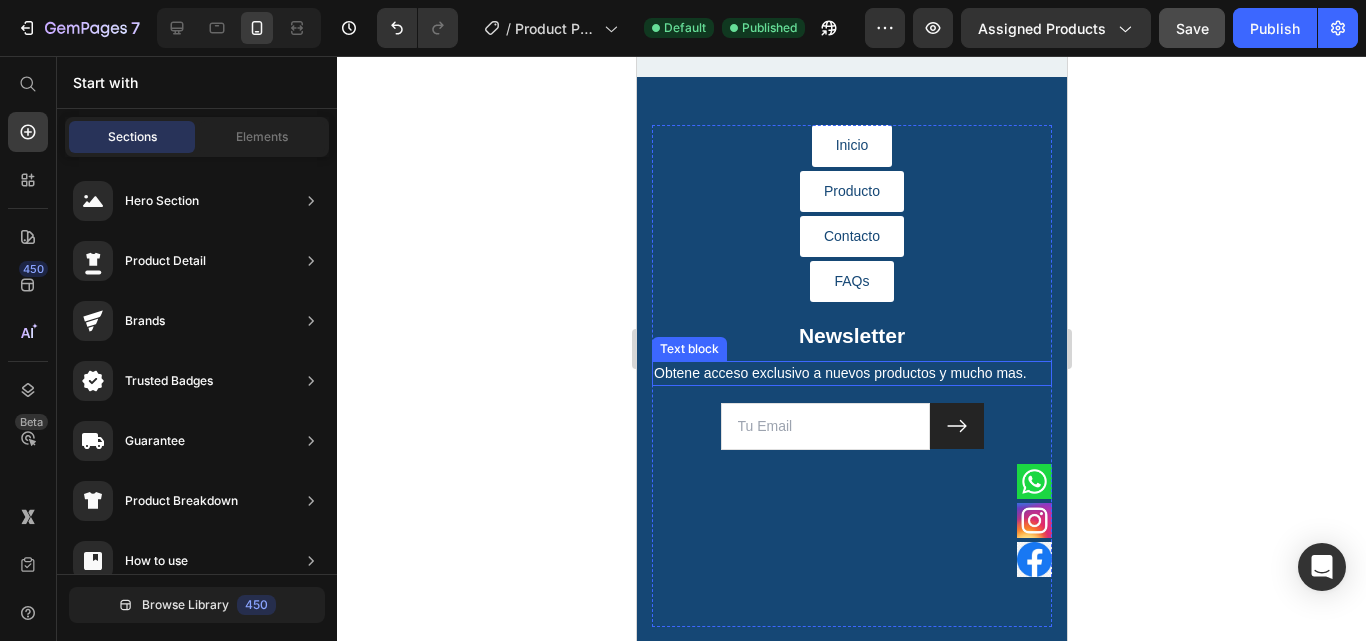 click on "Obtene acceso exclusivo a nuevos productos y mucho mas." at bounding box center (851, 373) 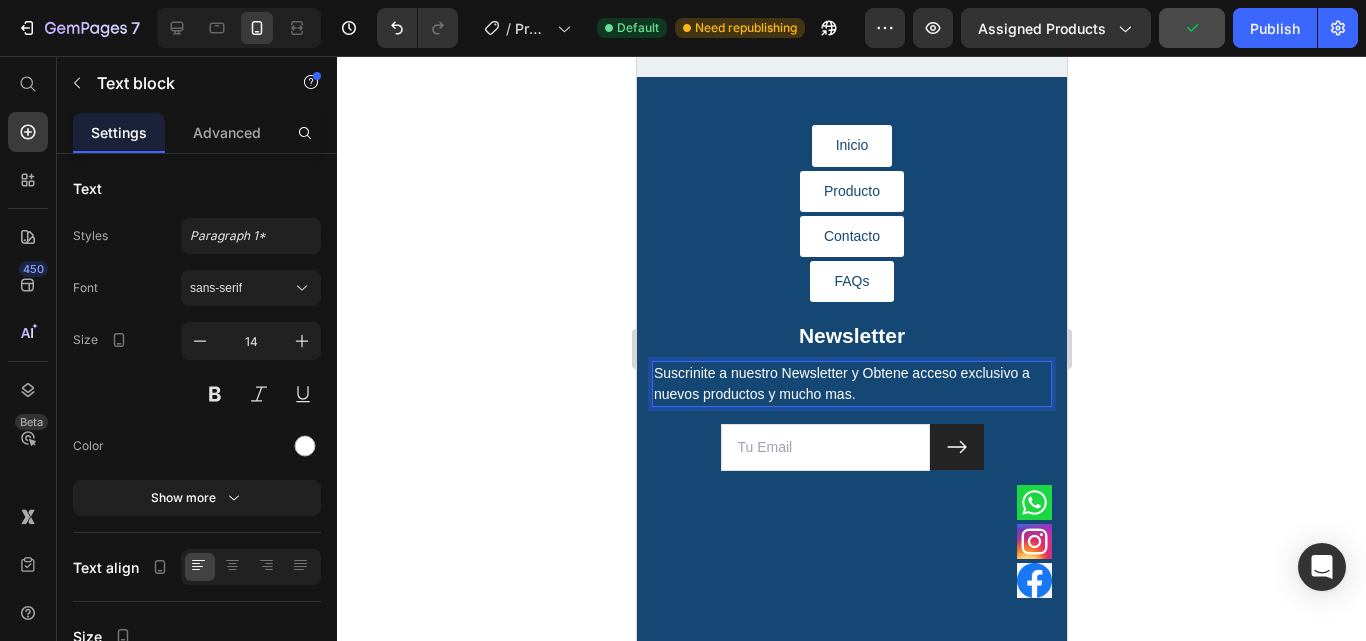 click on "Suscrinite a nuestro Newsletter y Obtene acceso exclusivo a nuevos productos y mucho mas." at bounding box center [851, 384] 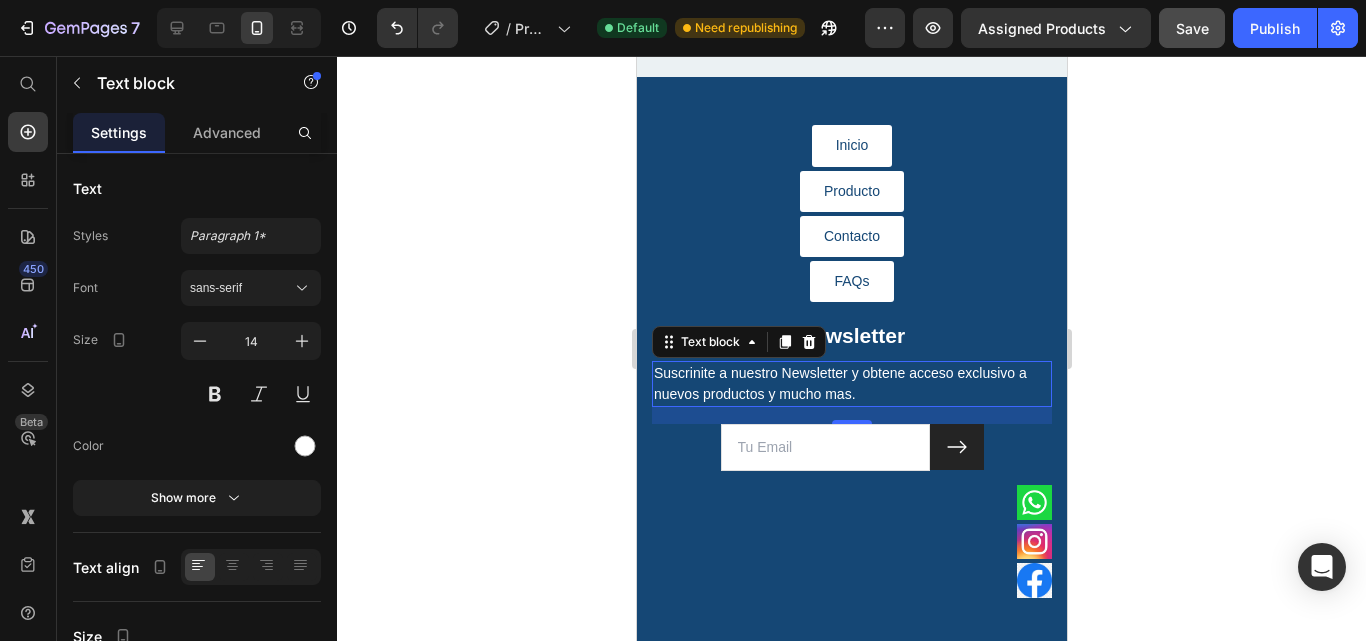 click 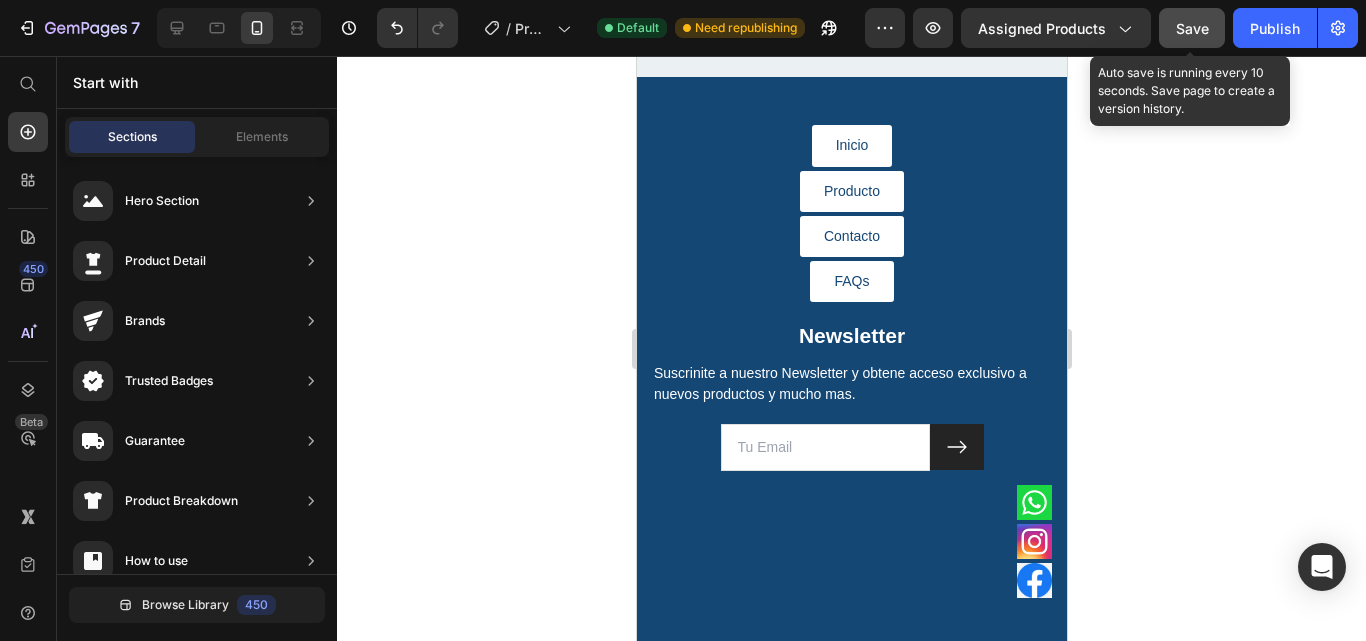 click on "Save" at bounding box center [1192, 28] 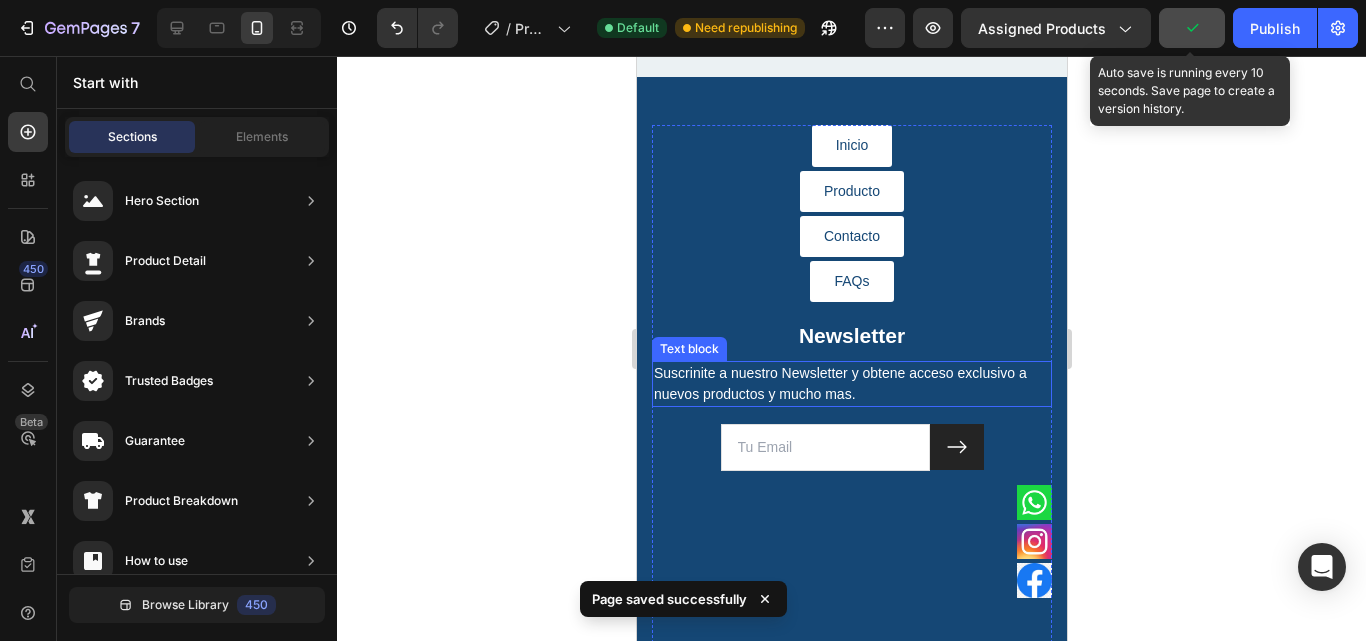 click on "Suscrinite a nuestro Newsletter y obtene acceso exclusivo a nuevos productos y mucho mas." at bounding box center [851, 384] 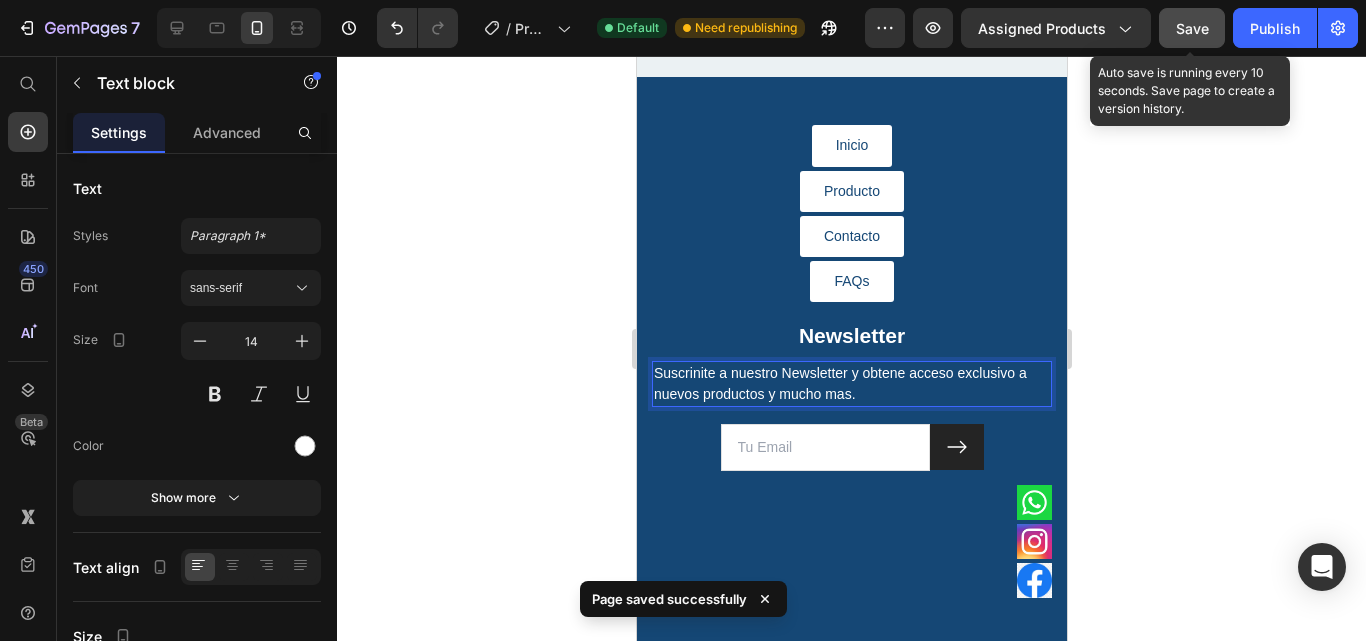 click on "Suscrinite a nuestro Newsletter y obtene acceso exclusivo a nuevos productos y mucho mas." at bounding box center (851, 384) 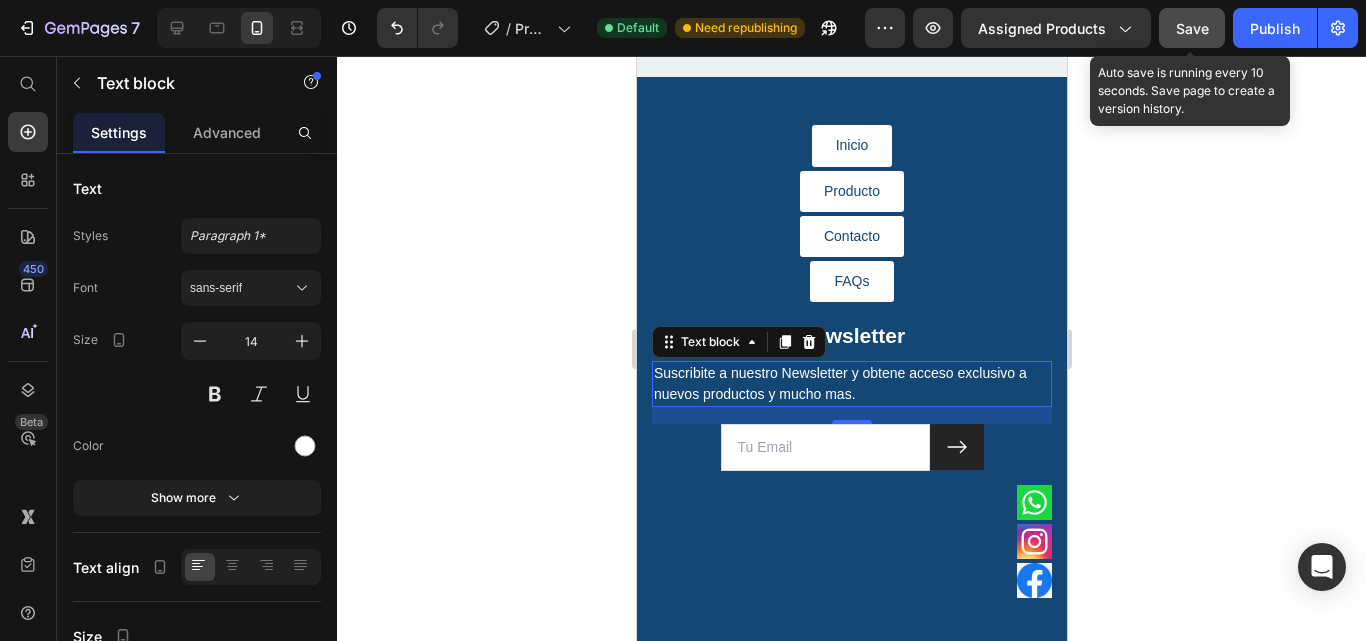 click 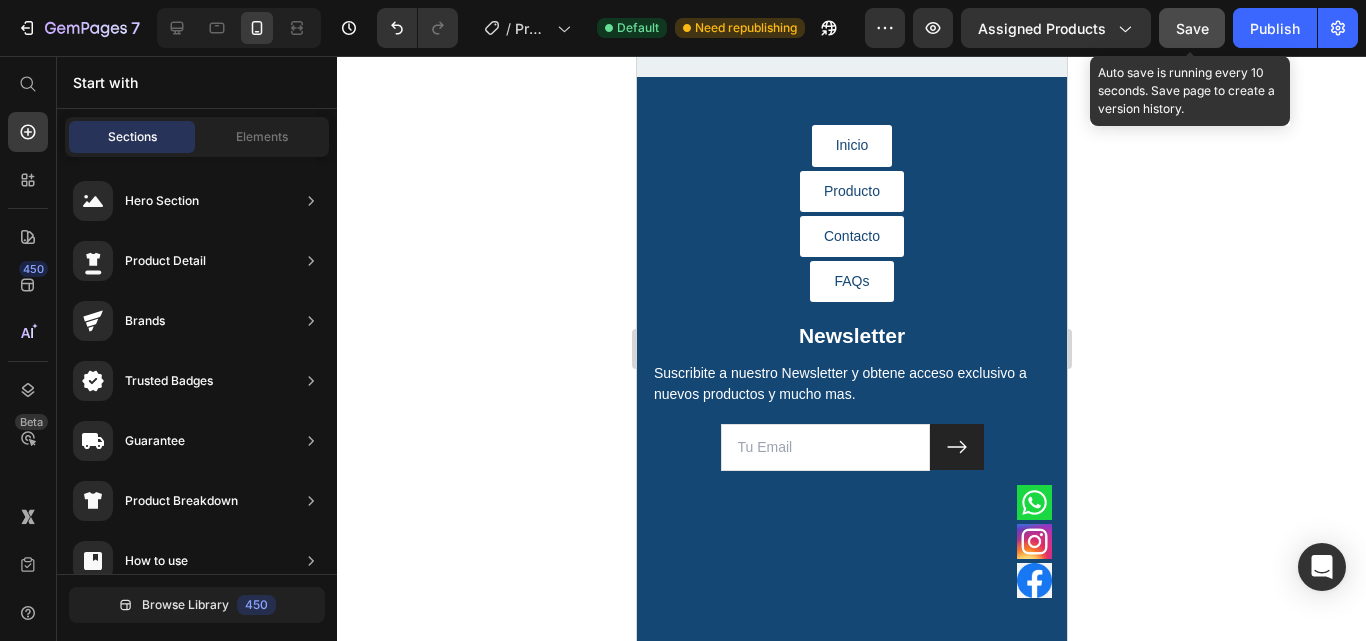 click on "Save" 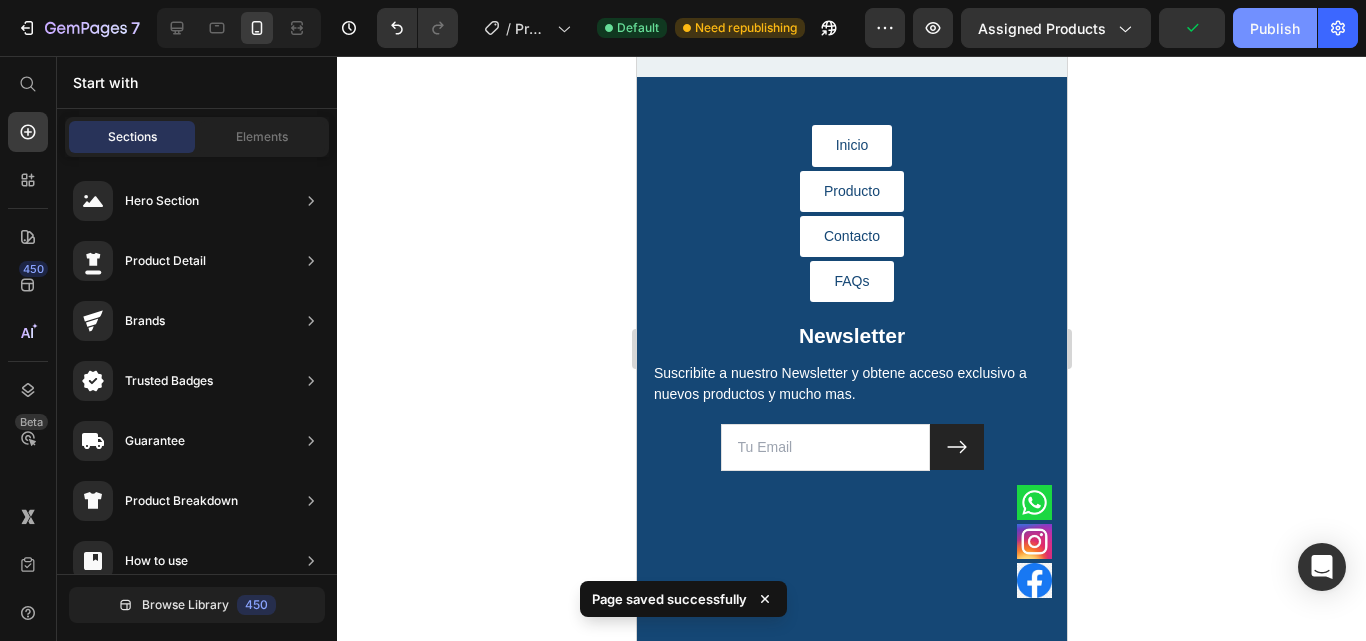 click on "Publish" at bounding box center [1275, 28] 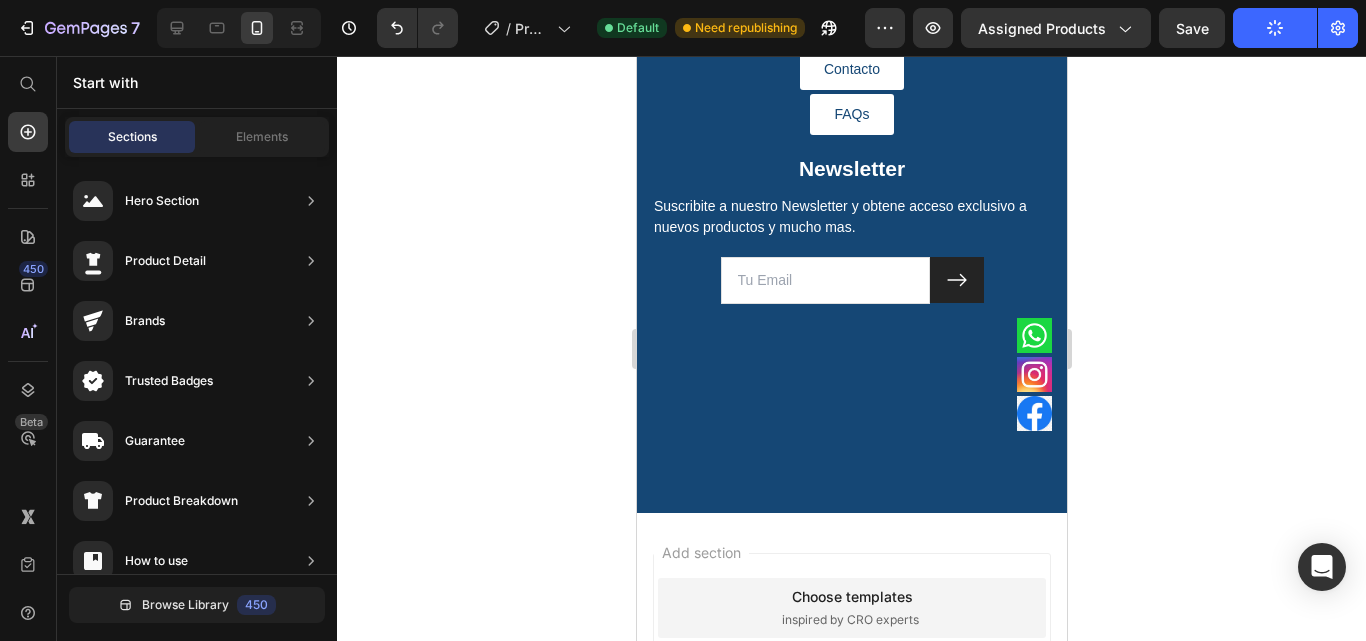 scroll, scrollTop: 4846, scrollLeft: 0, axis: vertical 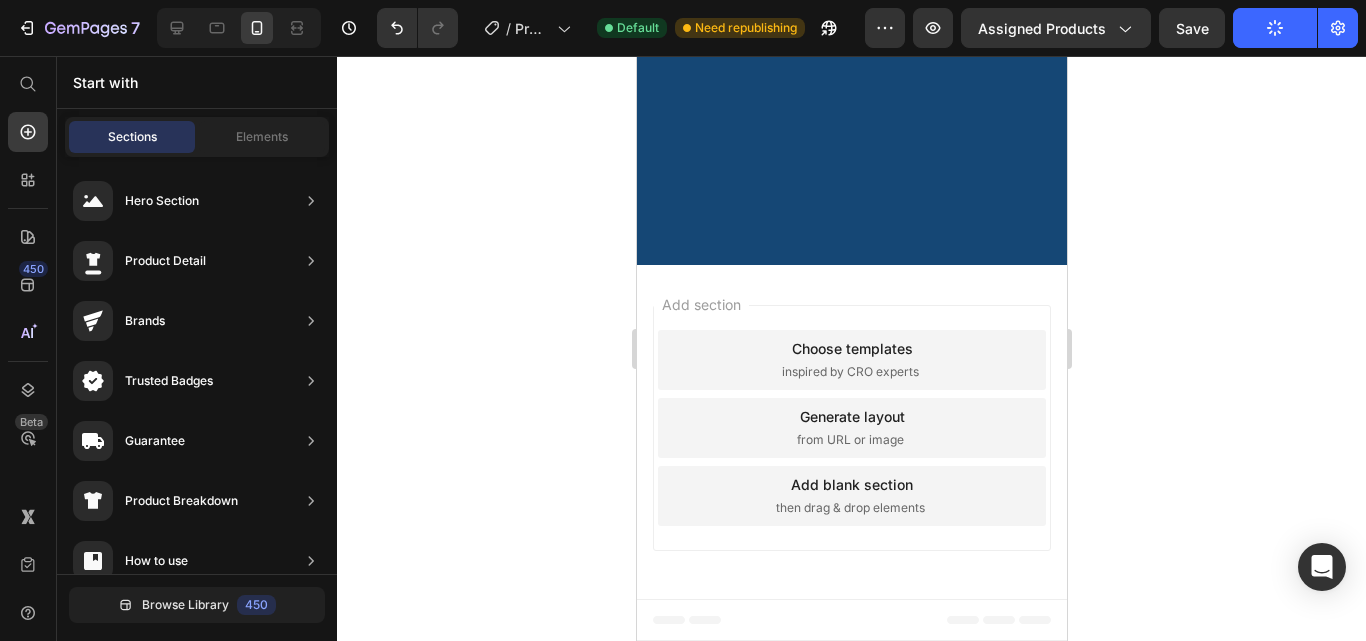 drag, startPoint x: 1055, startPoint y: 539, endPoint x: 1795, endPoint y: 99, distance: 860.92975 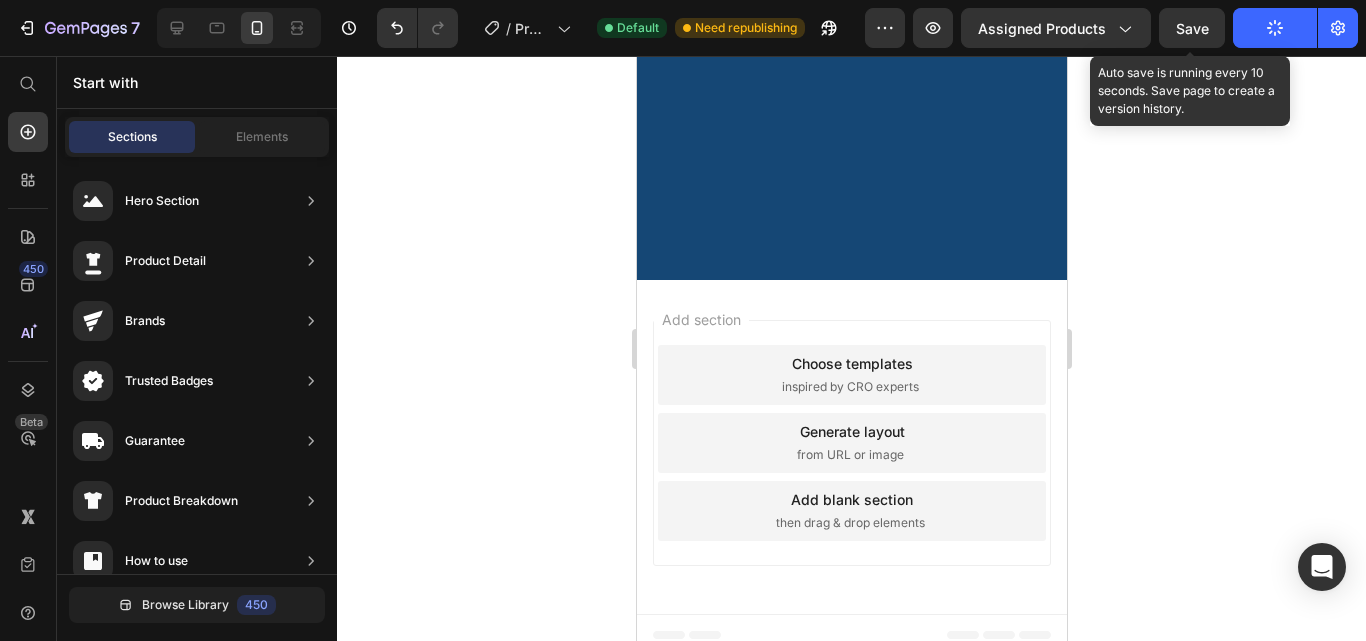 scroll, scrollTop: 0, scrollLeft: 0, axis: both 